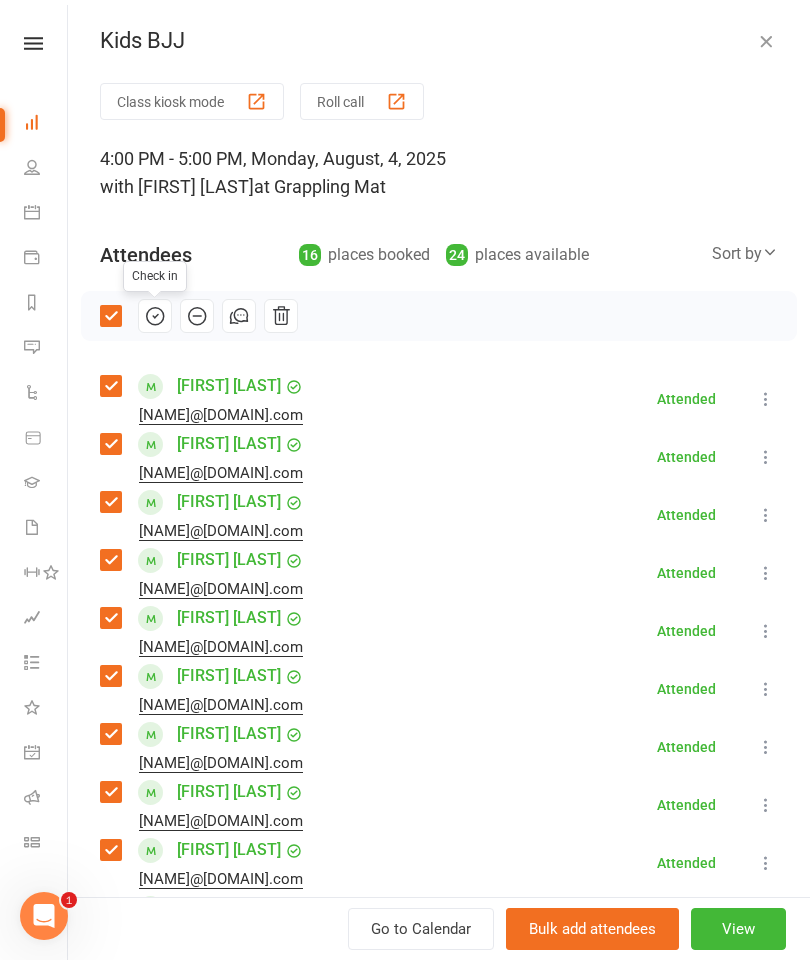 click at bounding box center [766, 41] 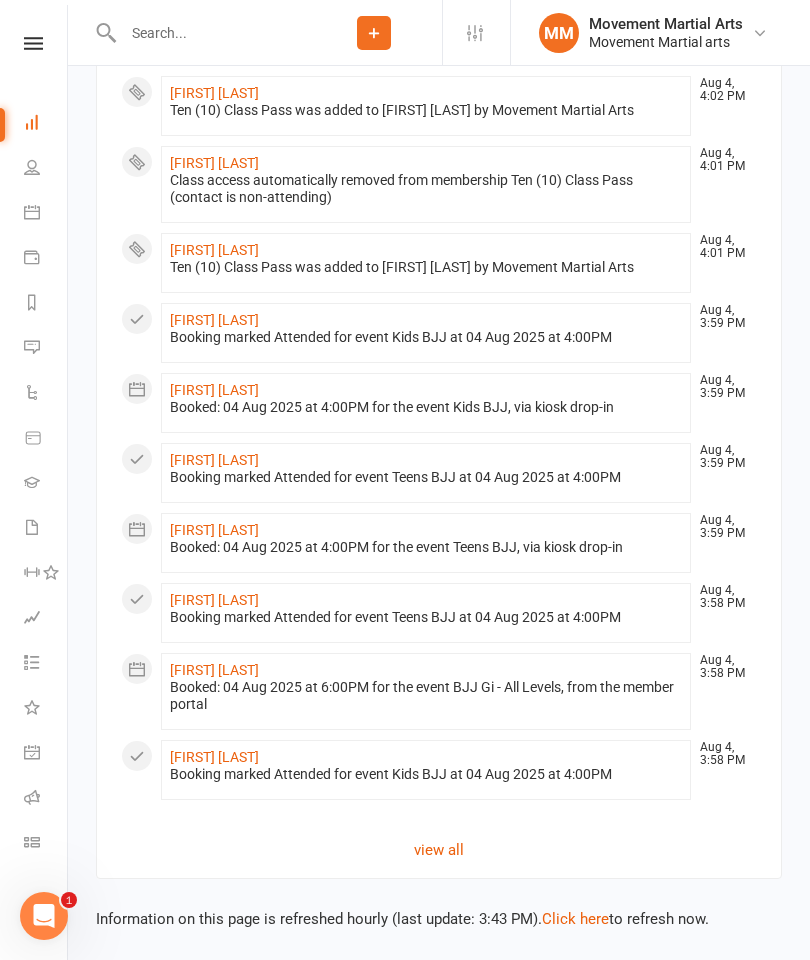 scroll, scrollTop: 2176, scrollLeft: 0, axis: vertical 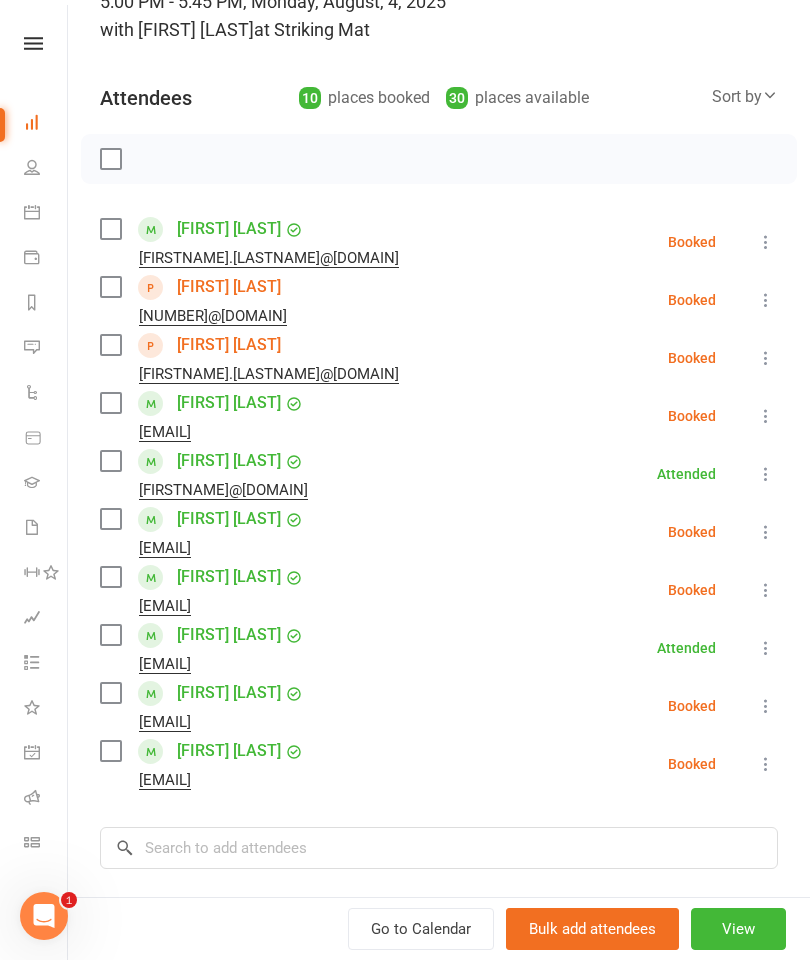 click on "[FIRST] [LAST]  [EMAIL]" at bounding box center (253, 358) 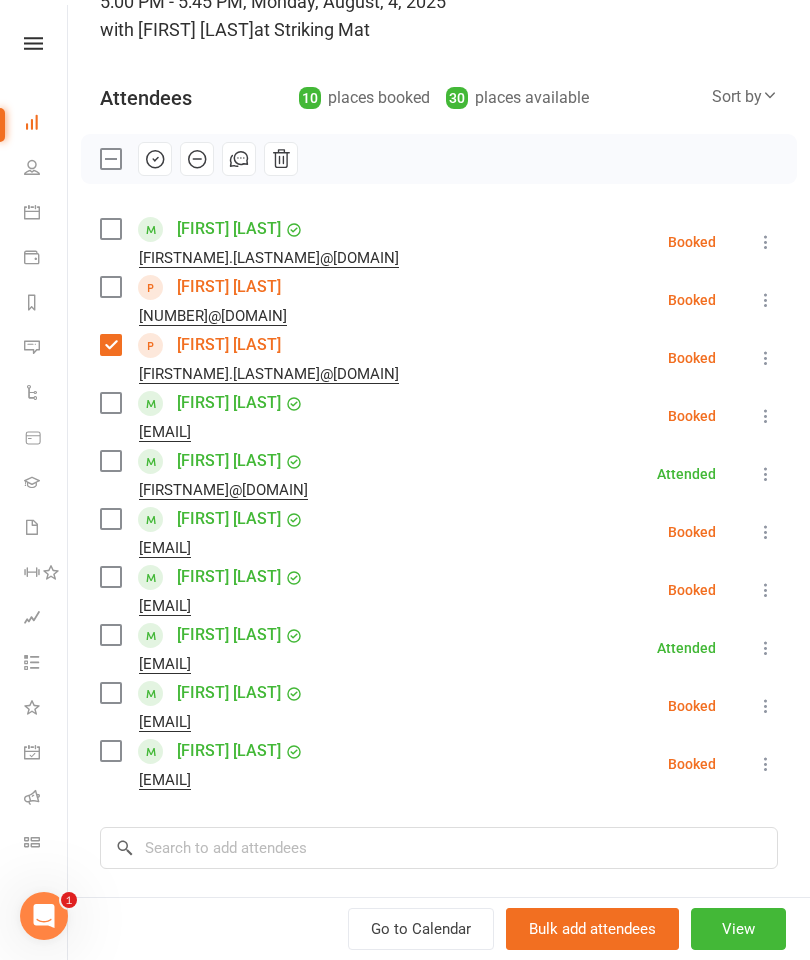 click at bounding box center [110, 287] 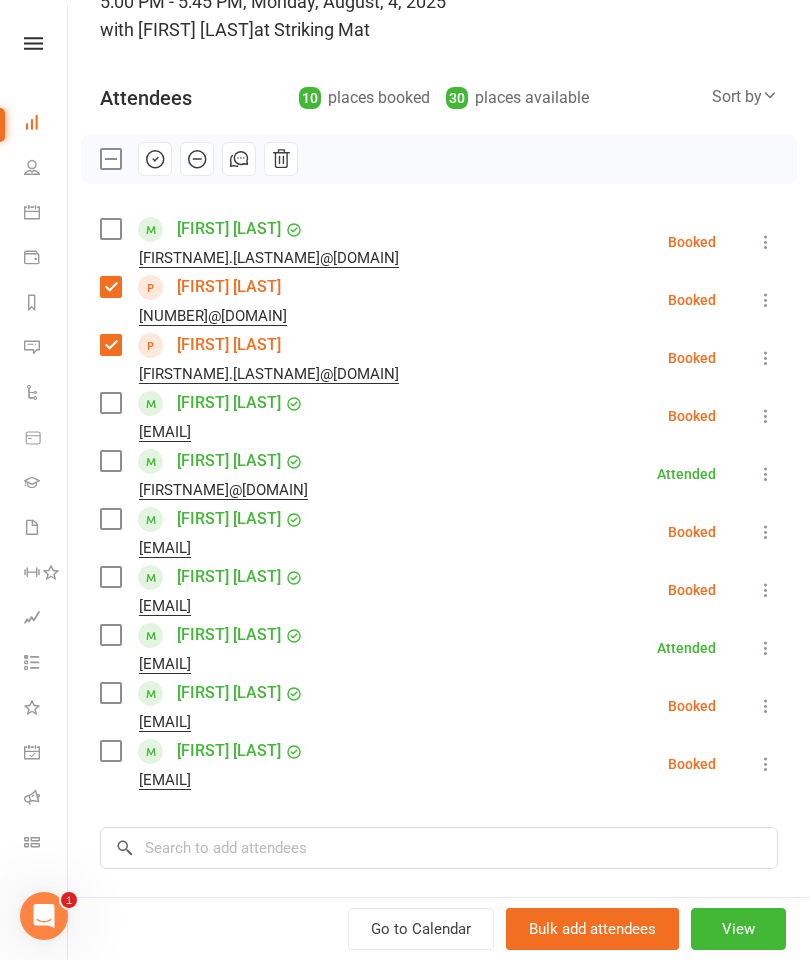 click at bounding box center [110, 229] 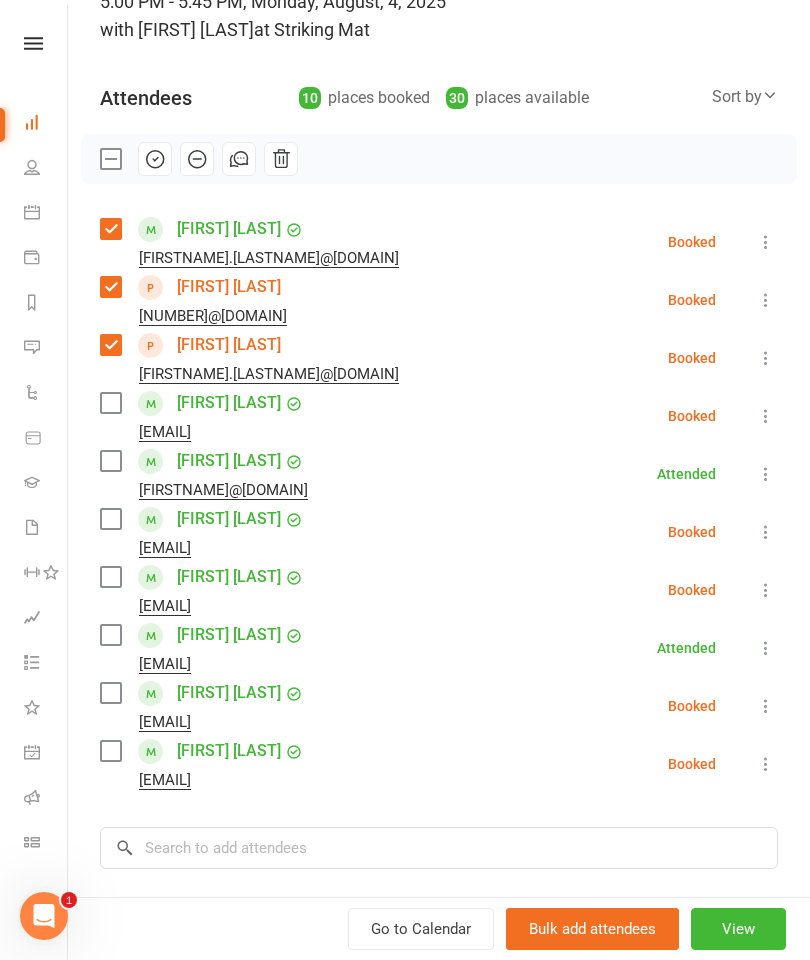 click at bounding box center [110, 403] 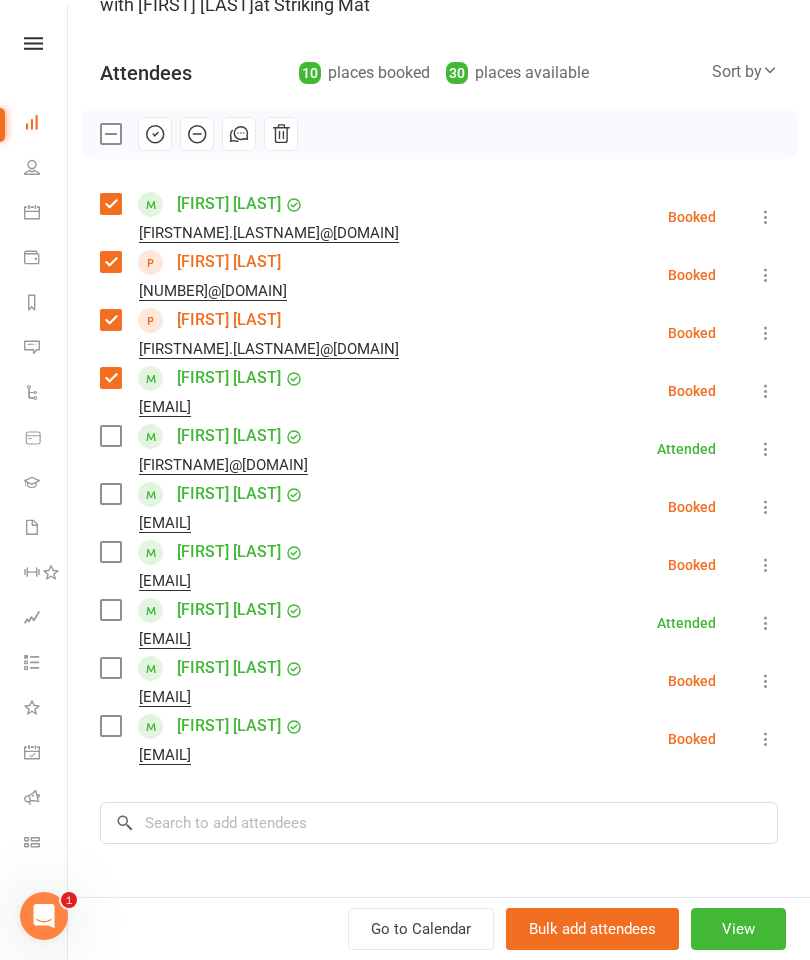 scroll, scrollTop: 183, scrollLeft: 0, axis: vertical 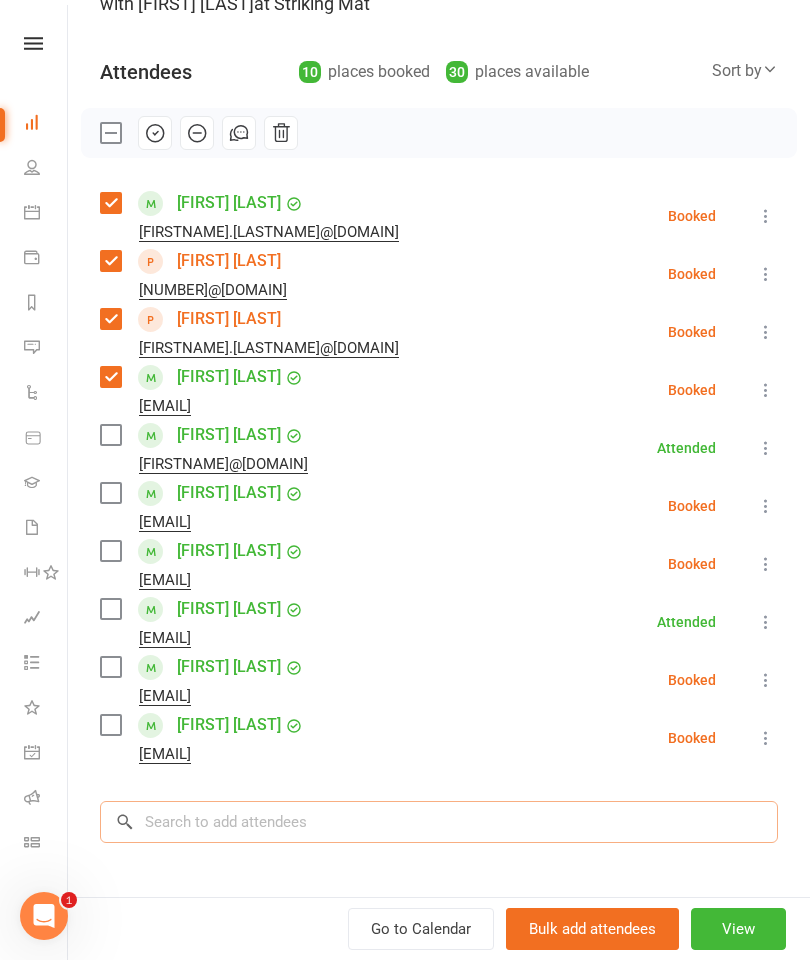 click at bounding box center (439, 822) 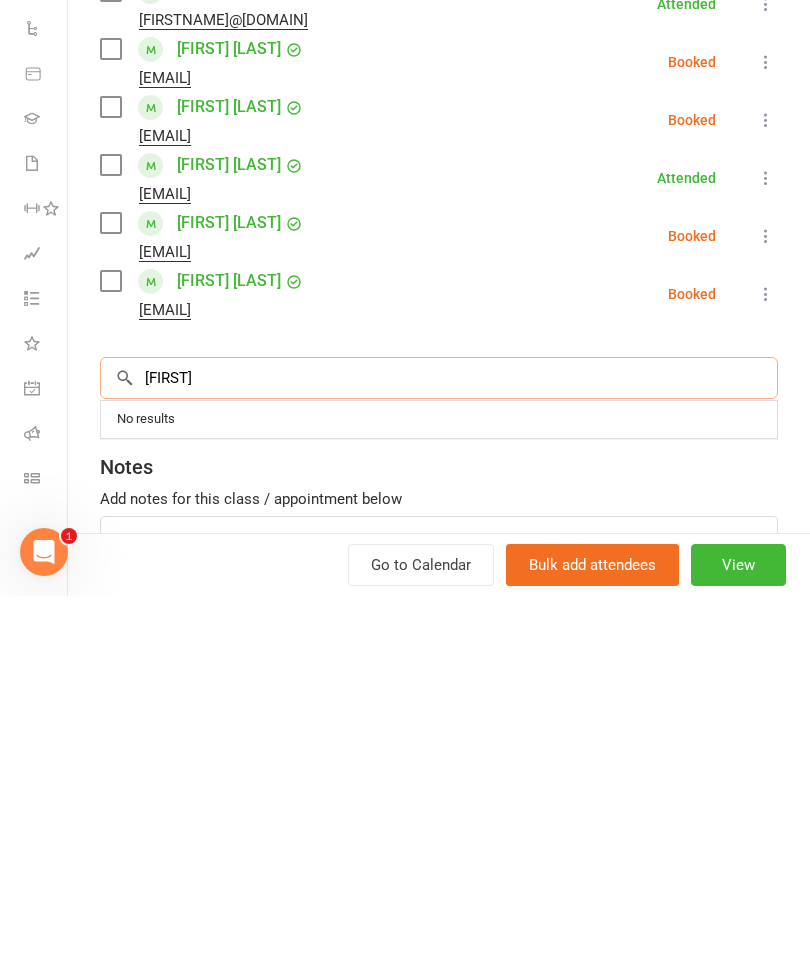 scroll, scrollTop: 270, scrollLeft: 0, axis: vertical 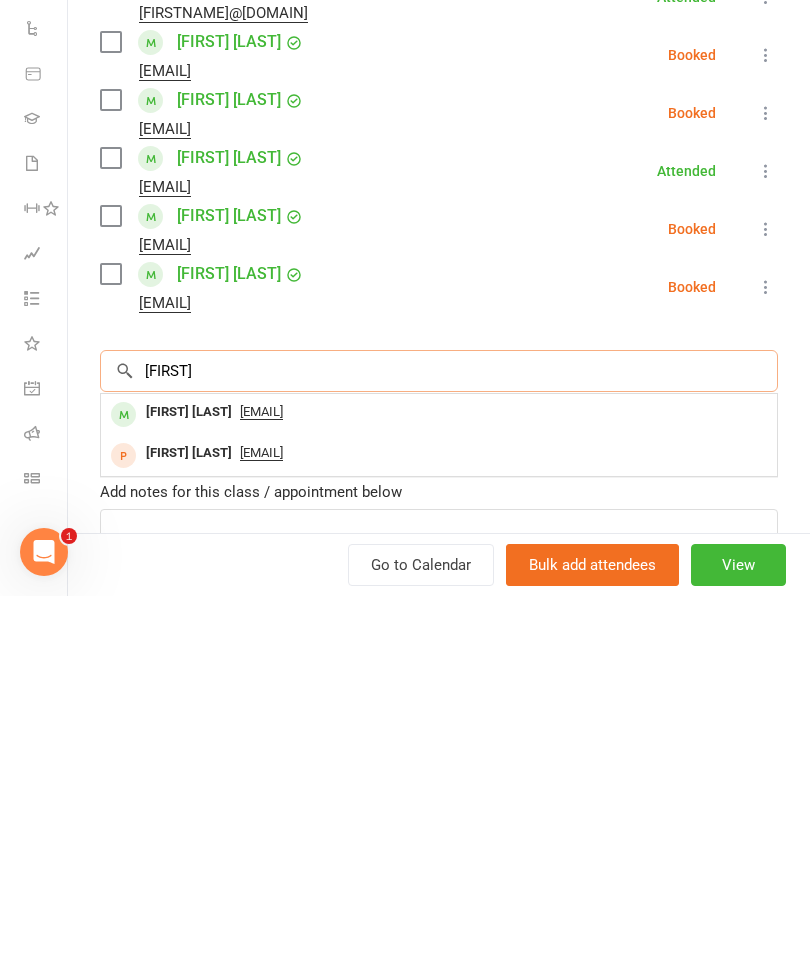type on "[FIRST]" 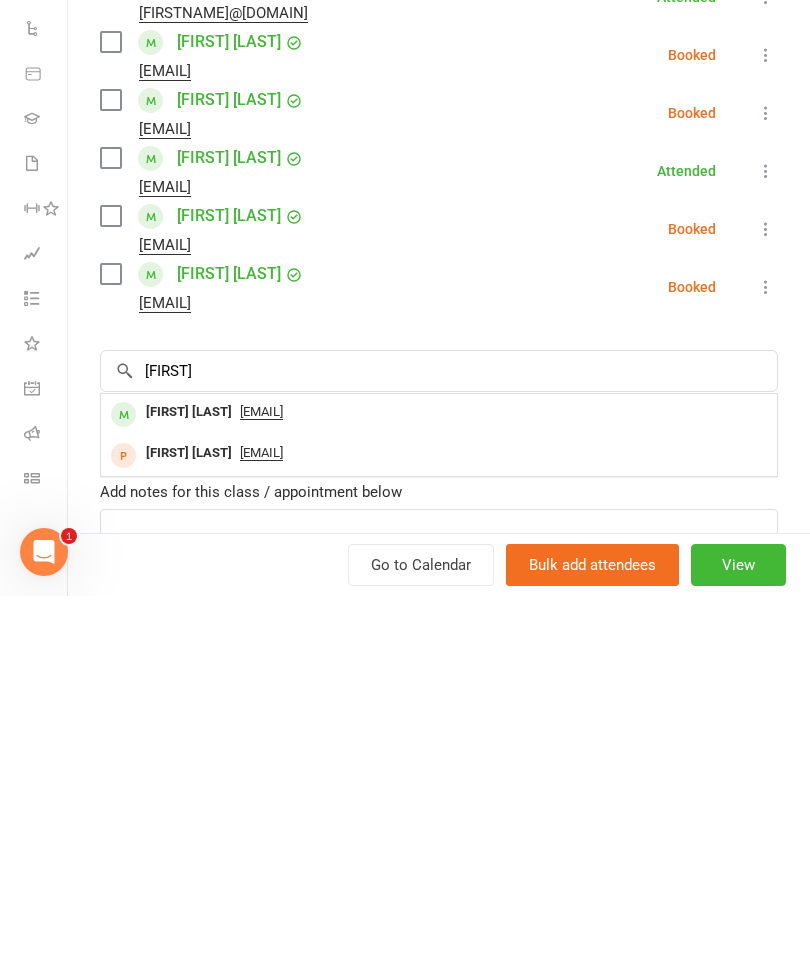 click on "[EMAIL]" at bounding box center (261, 776) 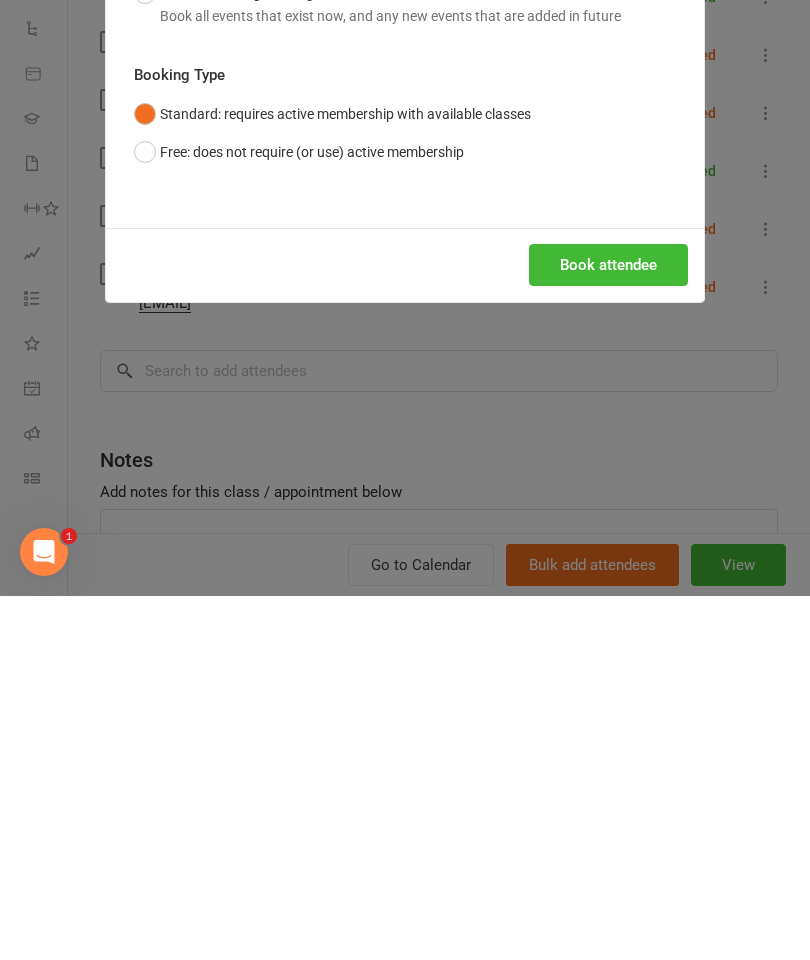 scroll, scrollTop: 525, scrollLeft: 0, axis: vertical 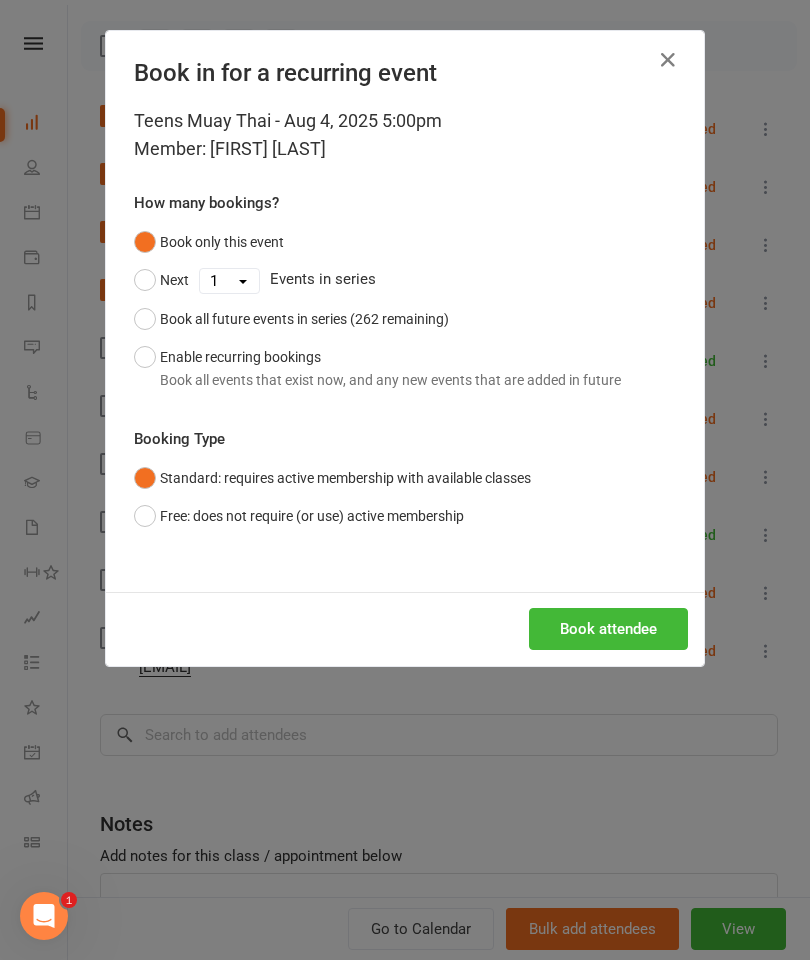 click on "Book attendee" at bounding box center [608, 629] 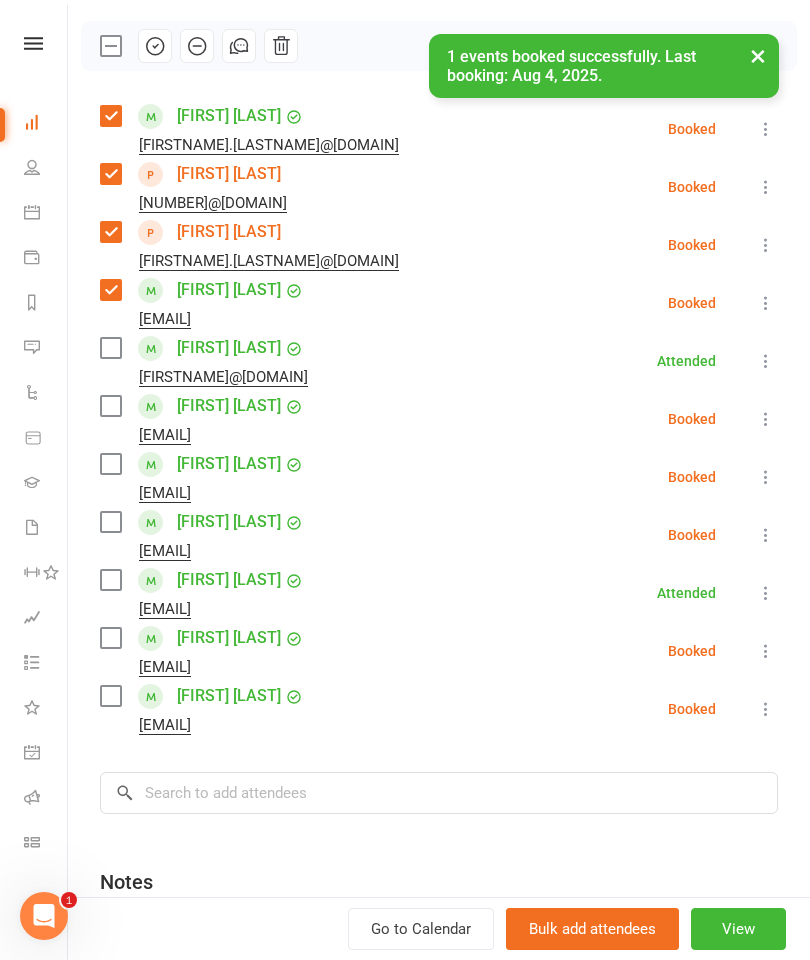 click at bounding box center [110, 522] 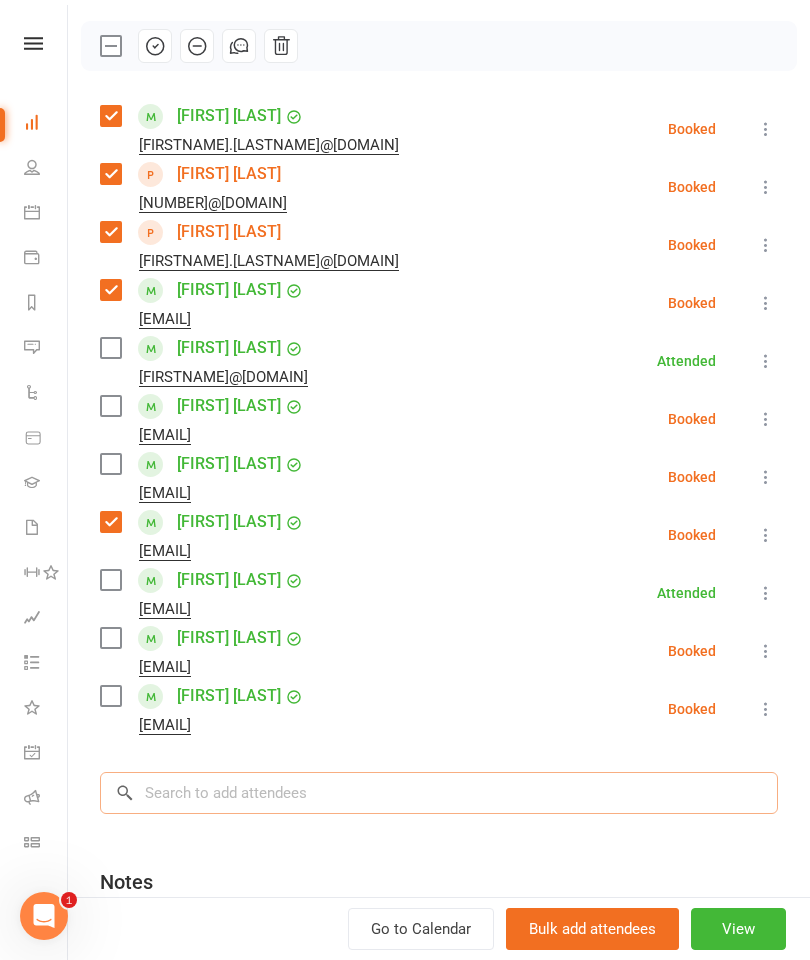 click at bounding box center (439, 793) 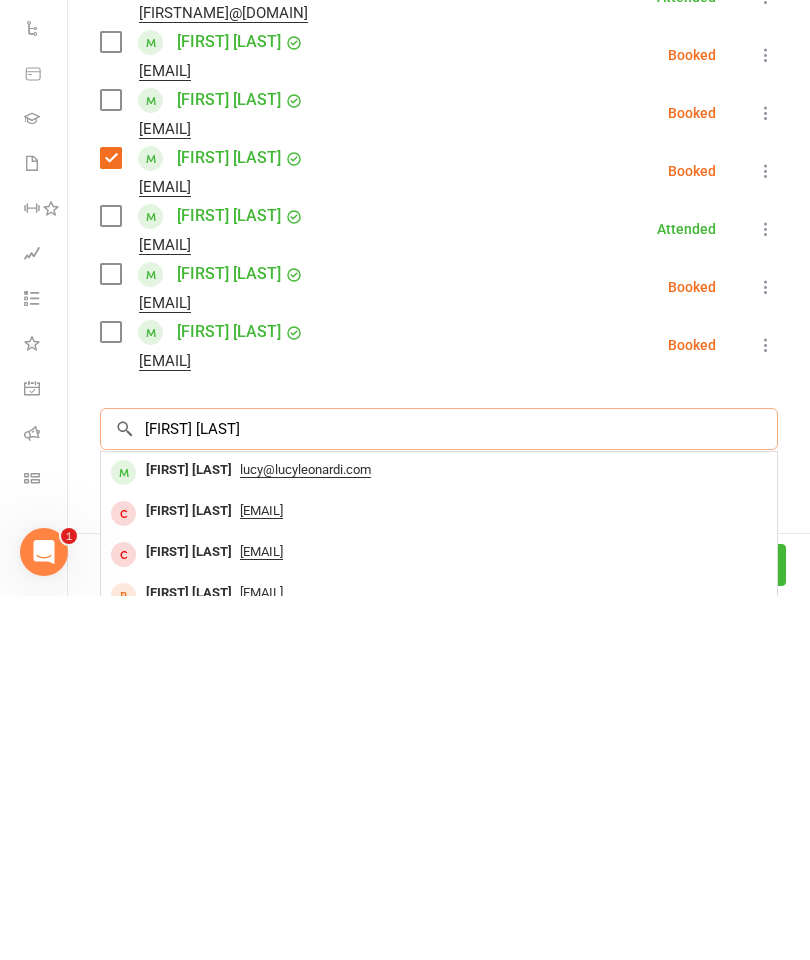 type on "[FIRST] [LAST]" 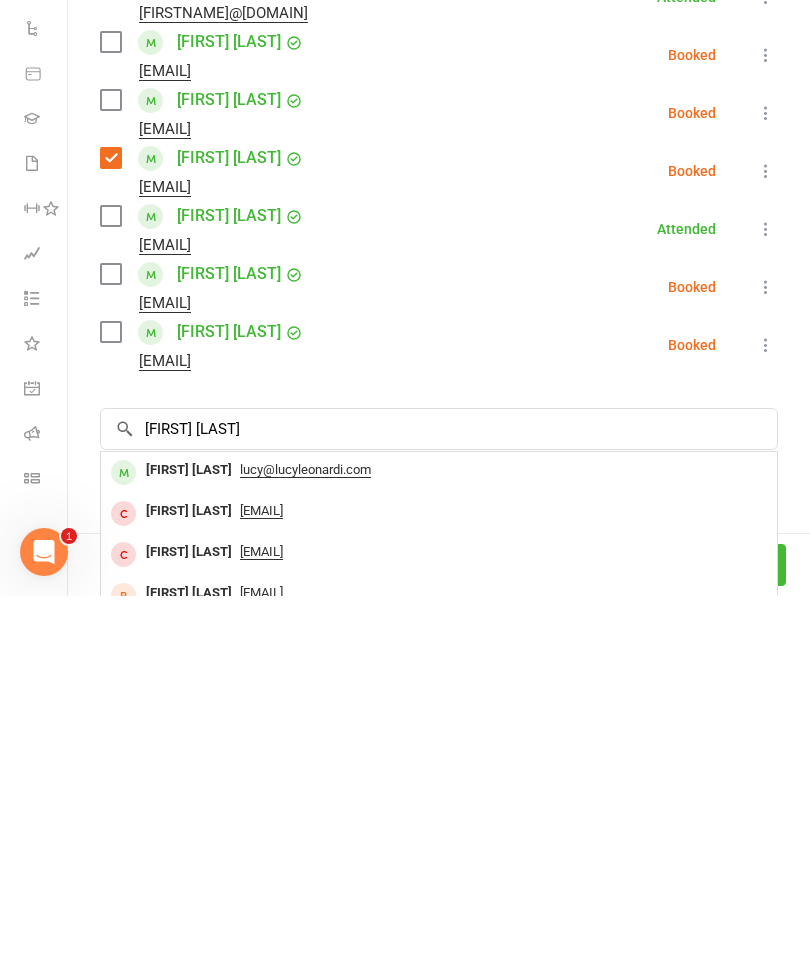 click on "[FIRST] [LAST]  [EMAIL]" at bounding box center (439, 836) 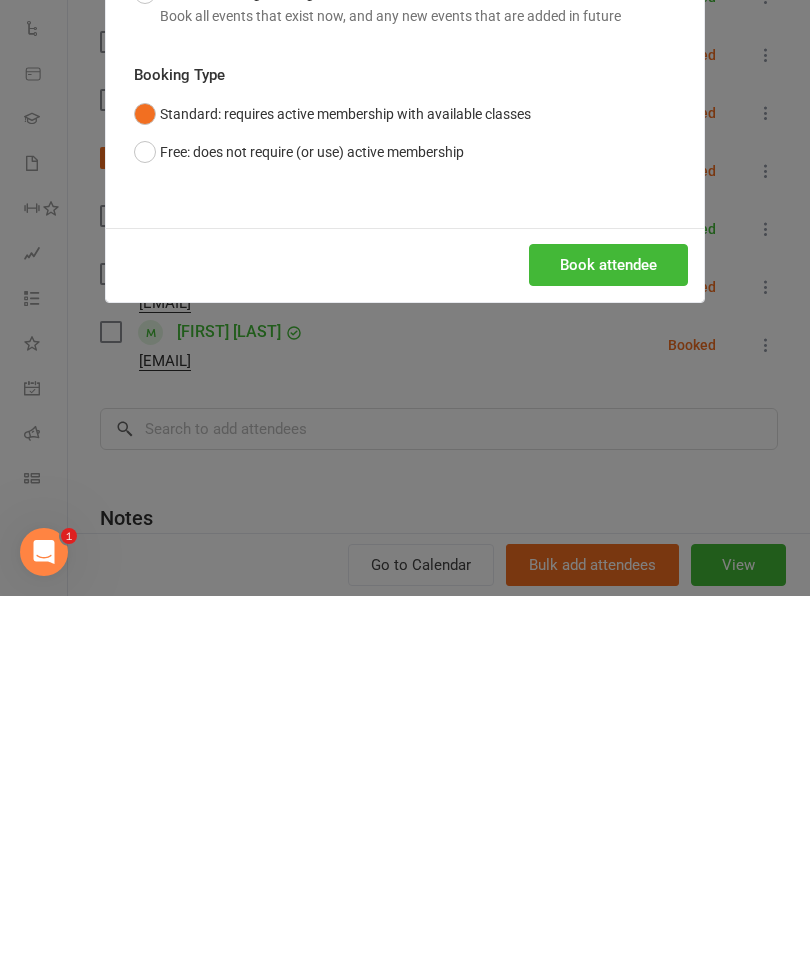 scroll, scrollTop: 1021, scrollLeft: 0, axis: vertical 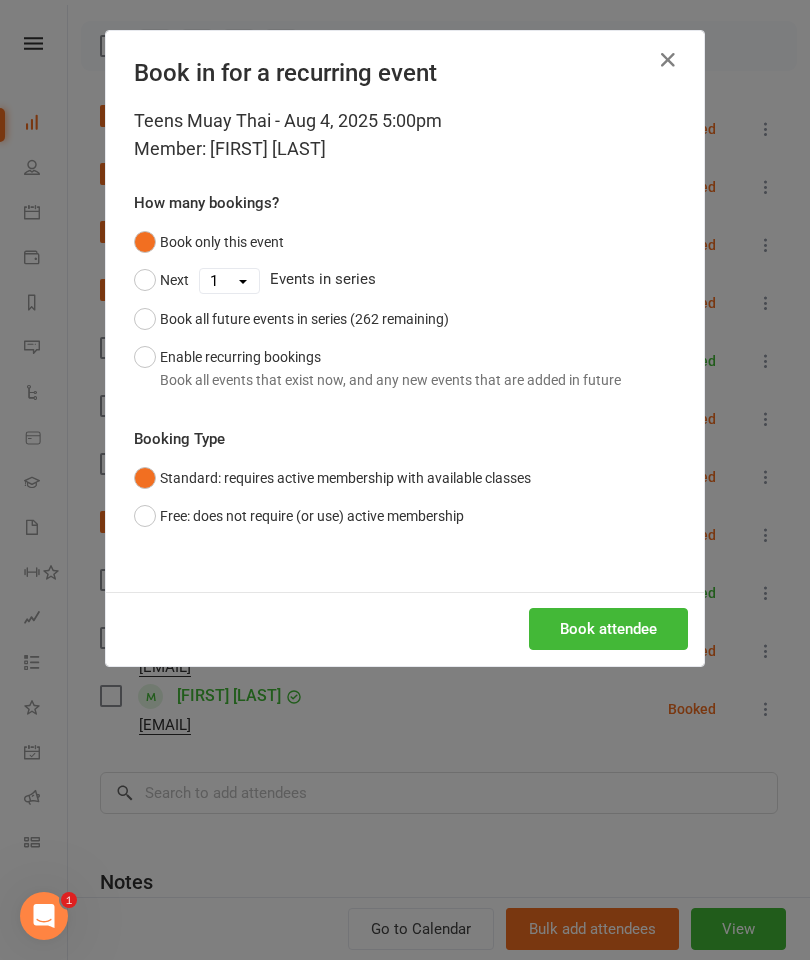 click on "Book attendee" at bounding box center (608, 629) 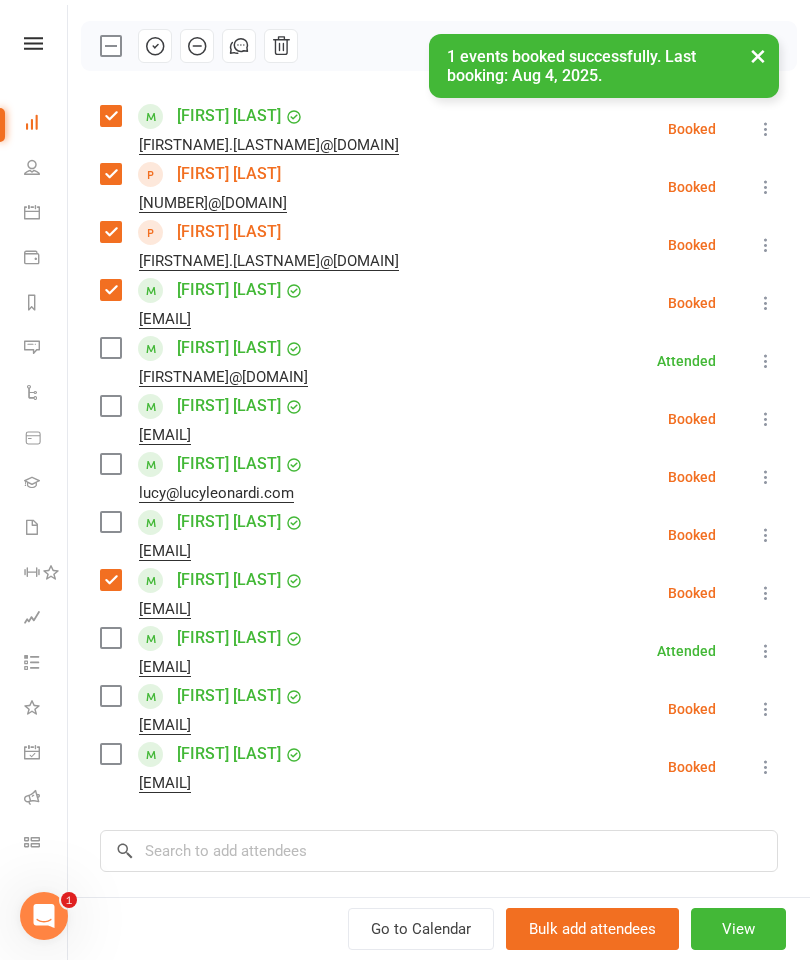 click at bounding box center [110, 464] 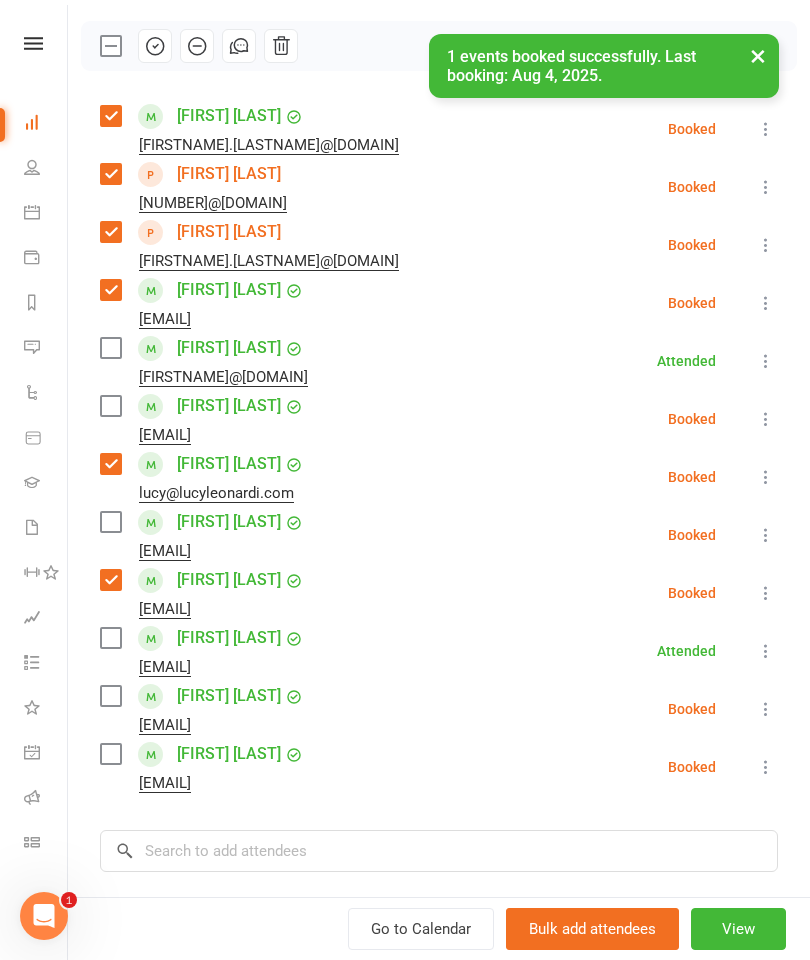 click at bounding box center (110, 638) 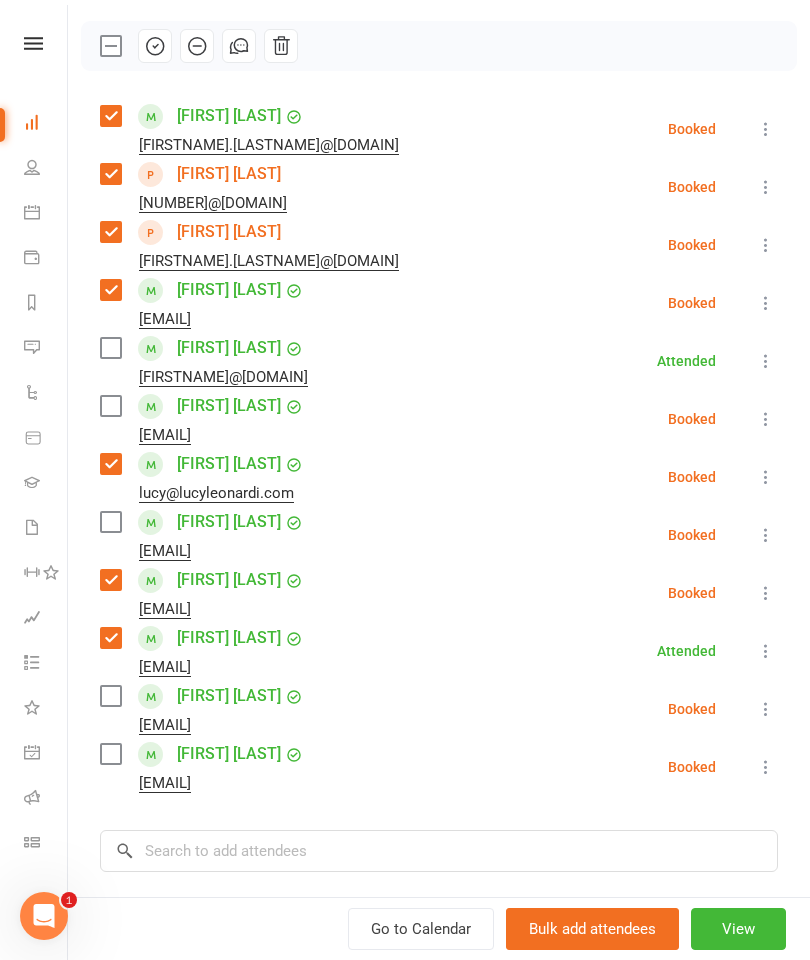click at bounding box center [110, 348] 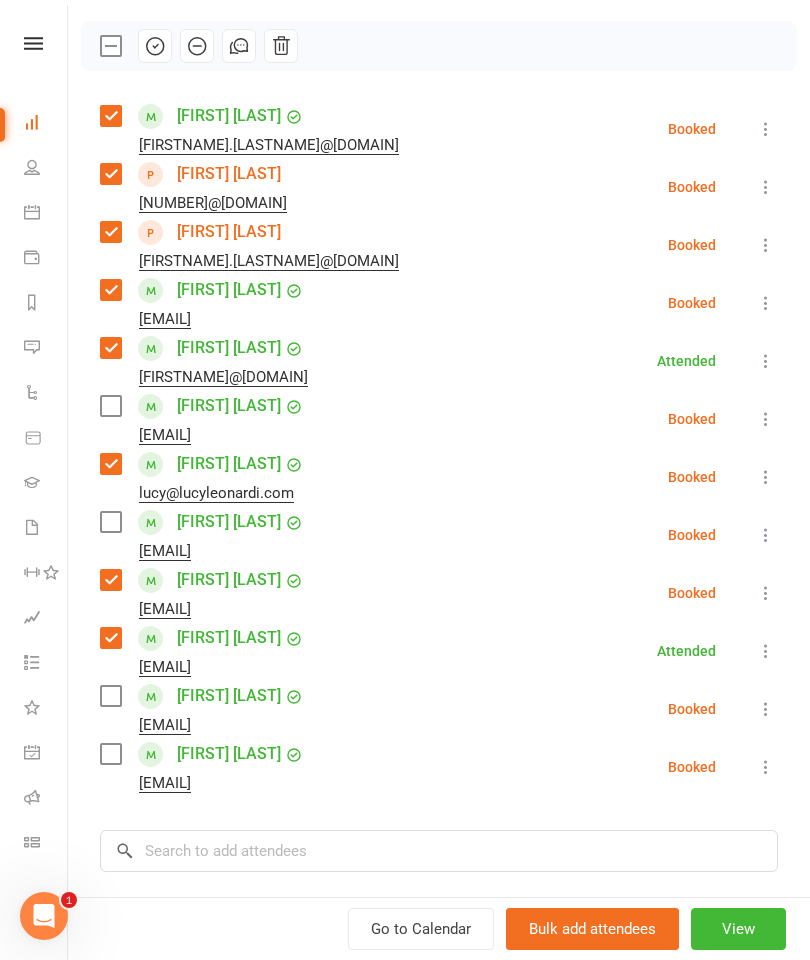 click at bounding box center (110, 754) 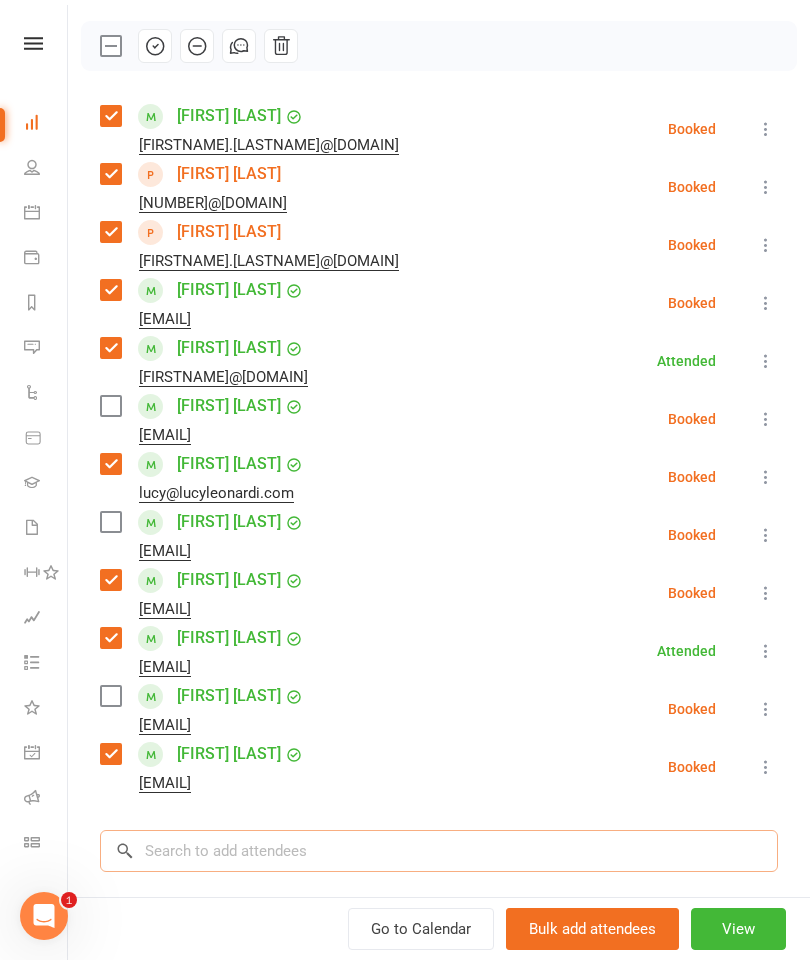 click at bounding box center [439, 851] 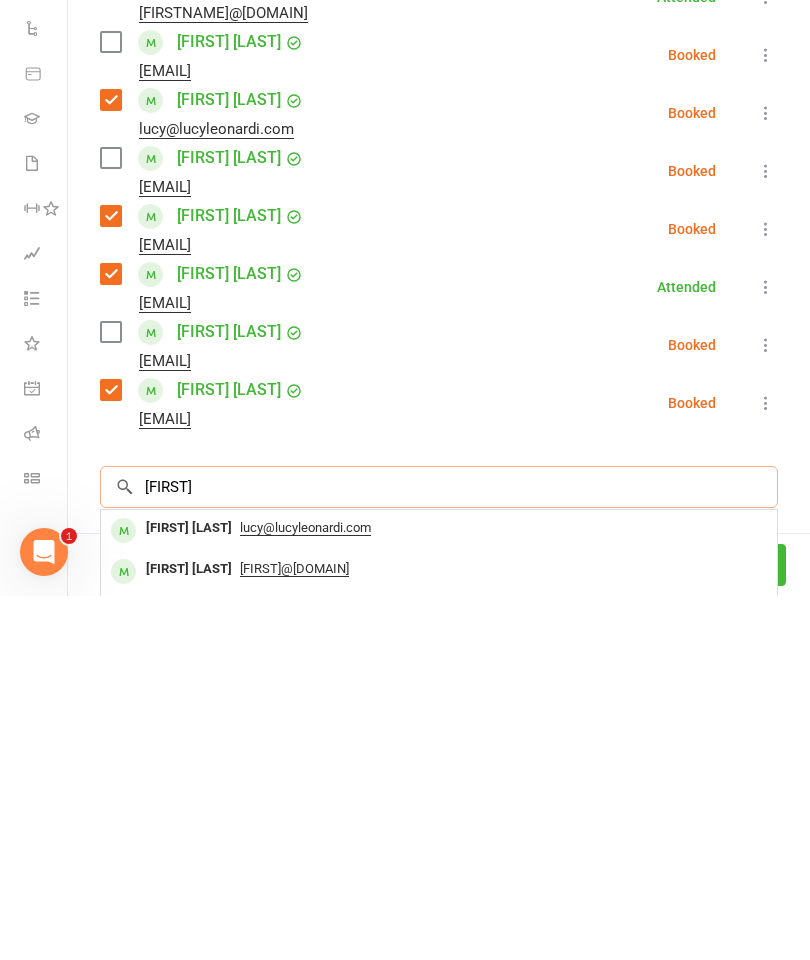 scroll, scrollTop: 339, scrollLeft: 0, axis: vertical 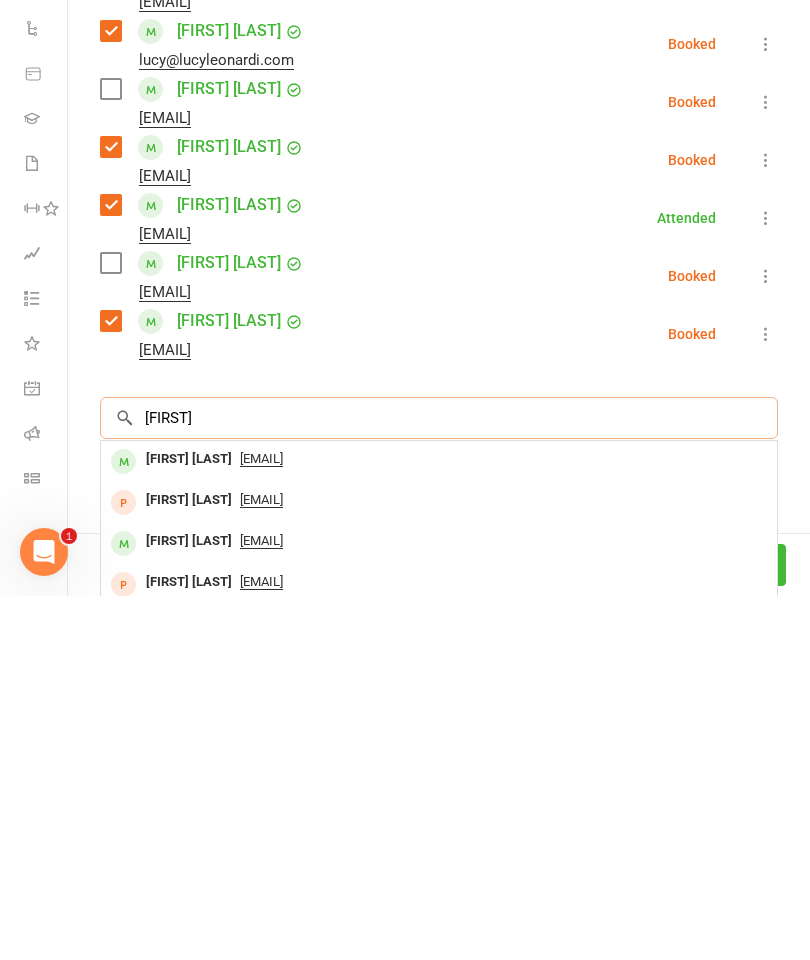 type on "[FIRST]" 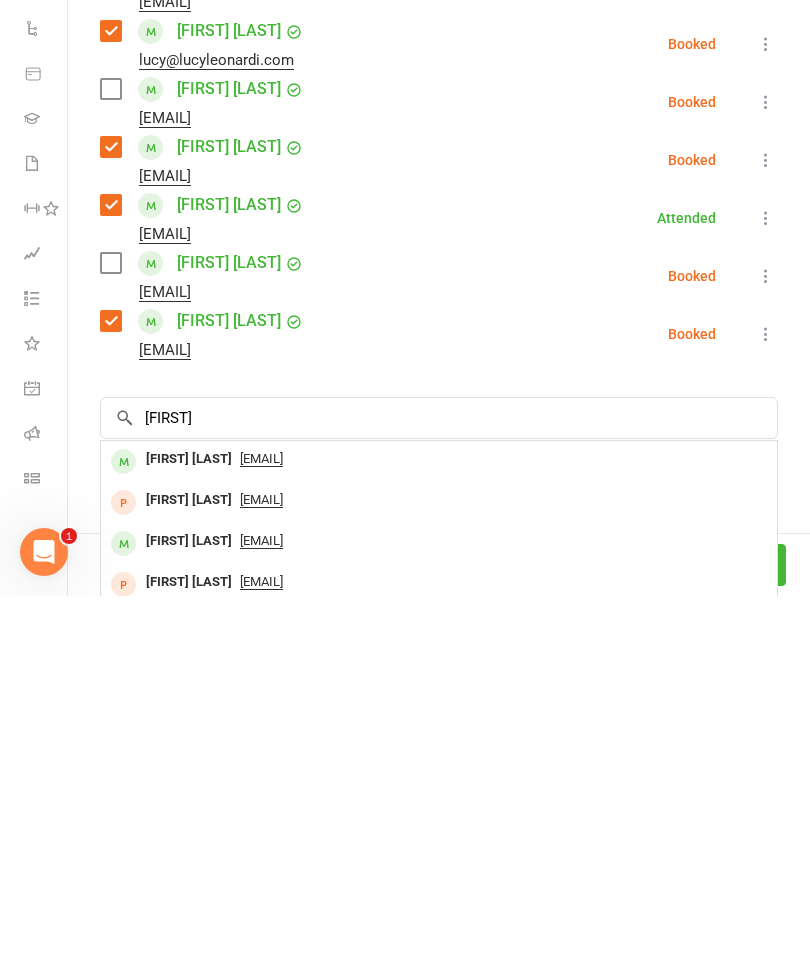 click on "[FIRST] [LAST]" at bounding box center (189, 823) 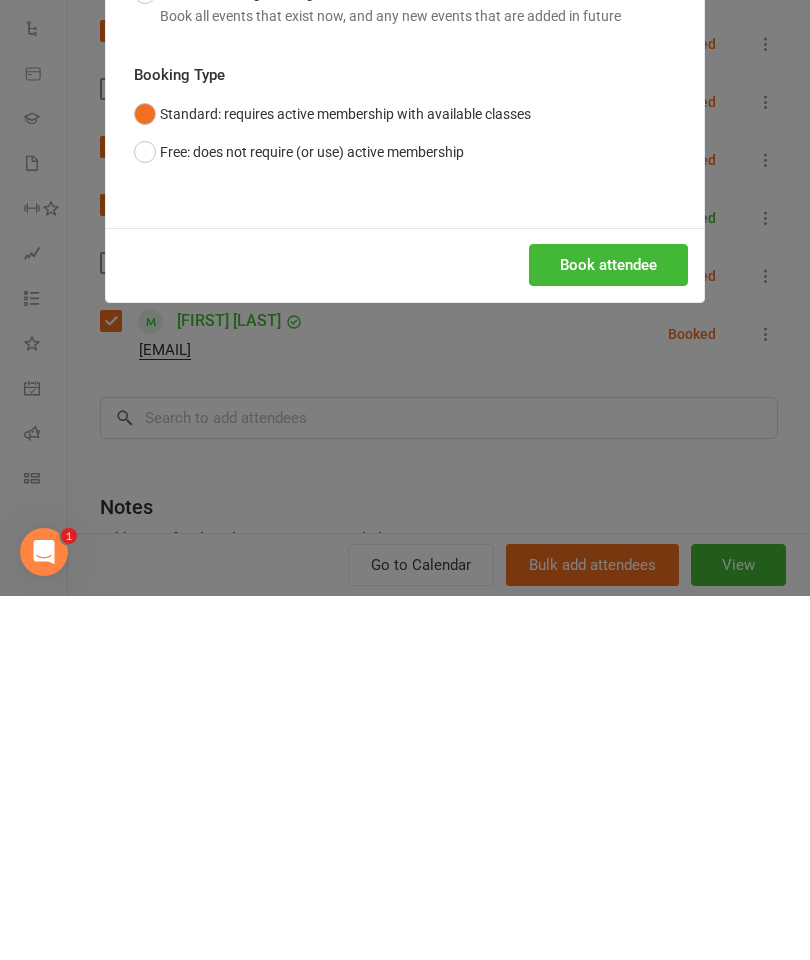scroll, scrollTop: 1575, scrollLeft: 0, axis: vertical 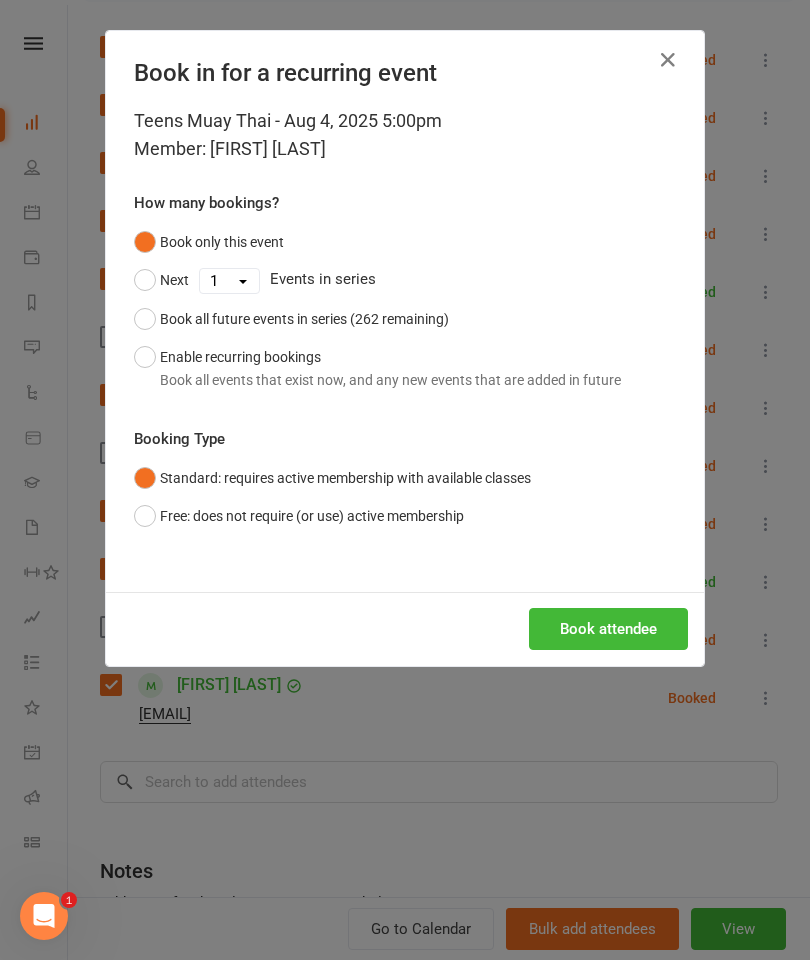 click on "Book attendee" at bounding box center (608, 629) 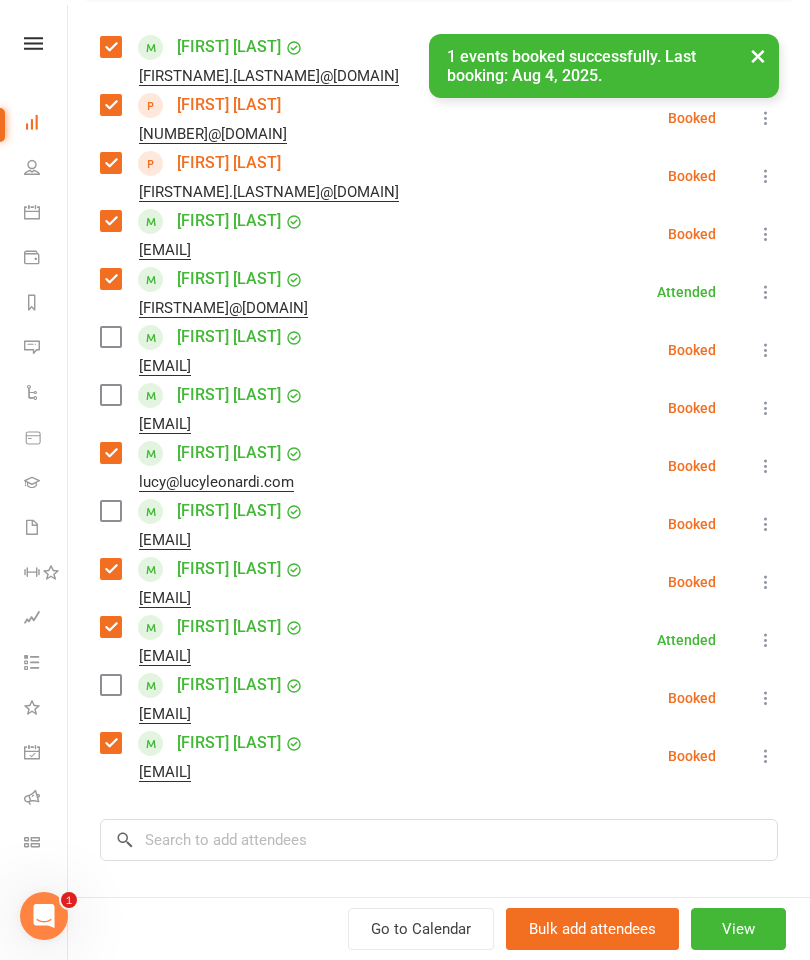 click at bounding box center [110, 395] 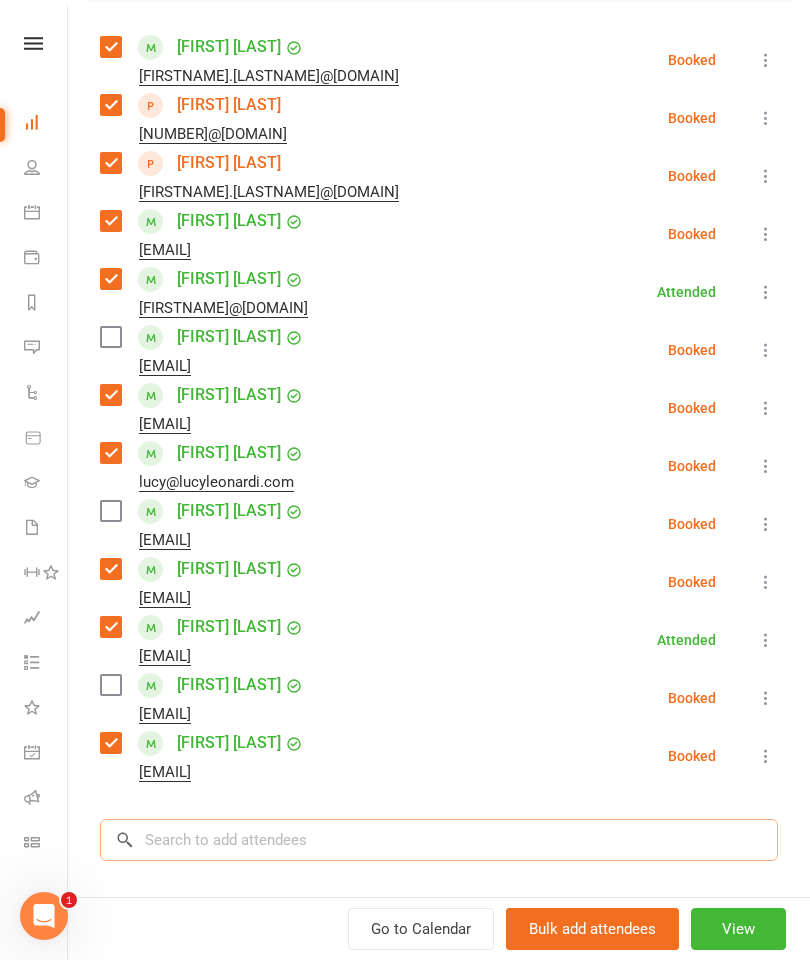 click at bounding box center [439, 840] 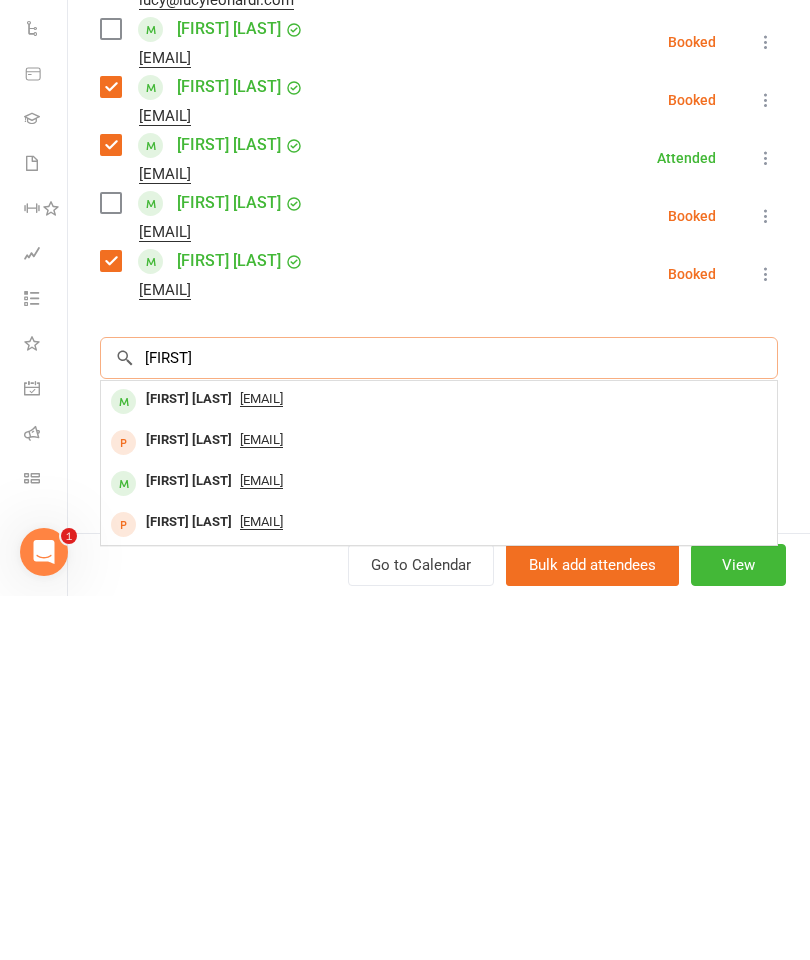 scroll, scrollTop: 493, scrollLeft: 0, axis: vertical 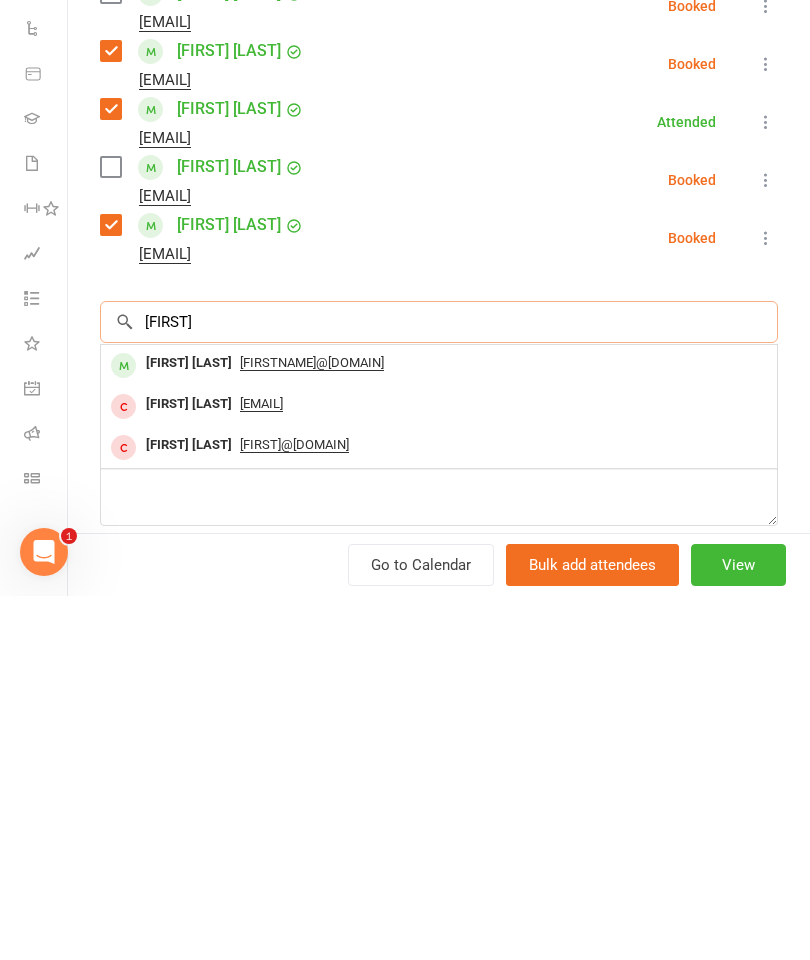 type on "[FIRST]" 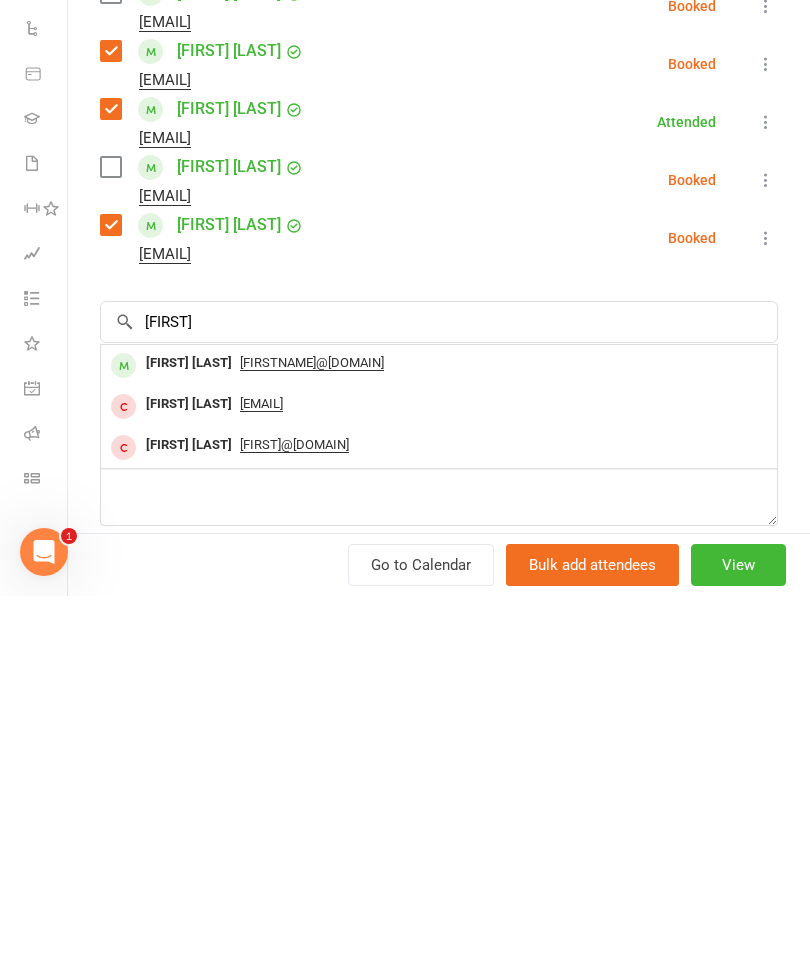 click on "[FIRST] [LAST]" at bounding box center [189, 727] 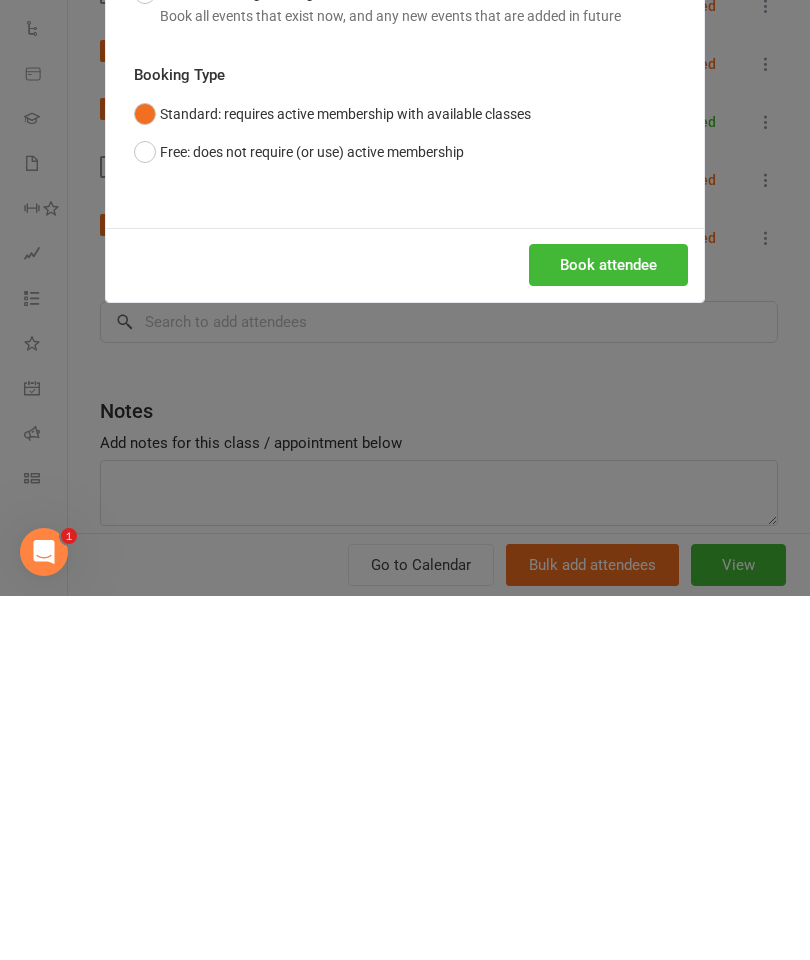 scroll, scrollTop: 2118, scrollLeft: 0, axis: vertical 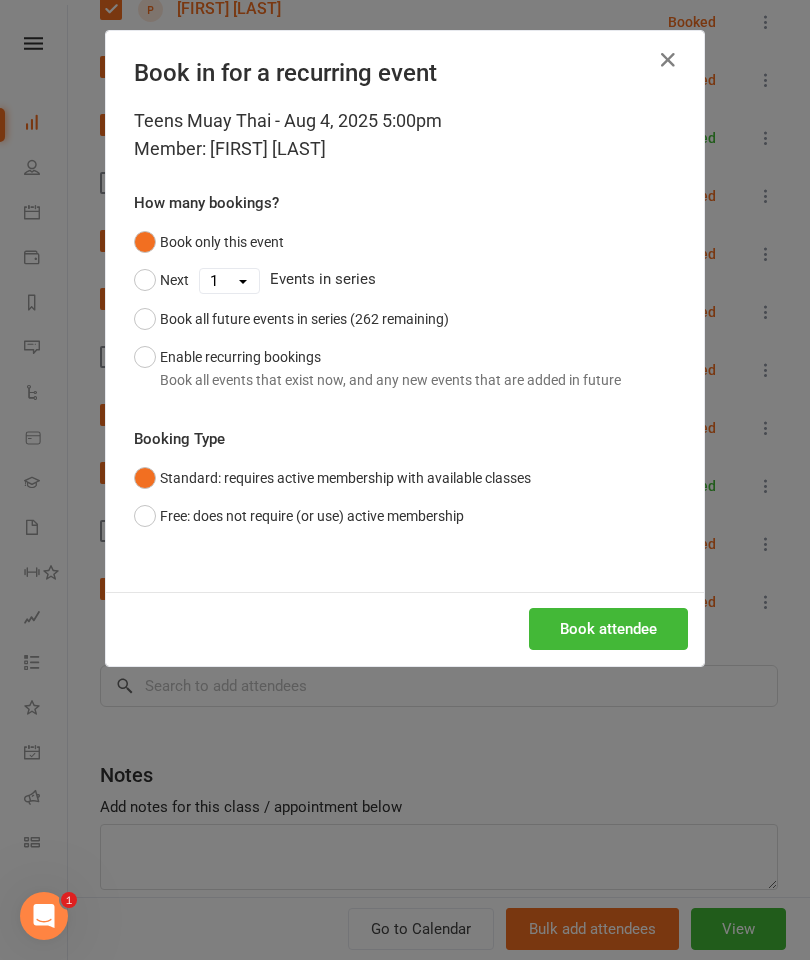 click on "Book attendee" at bounding box center (405, 629) 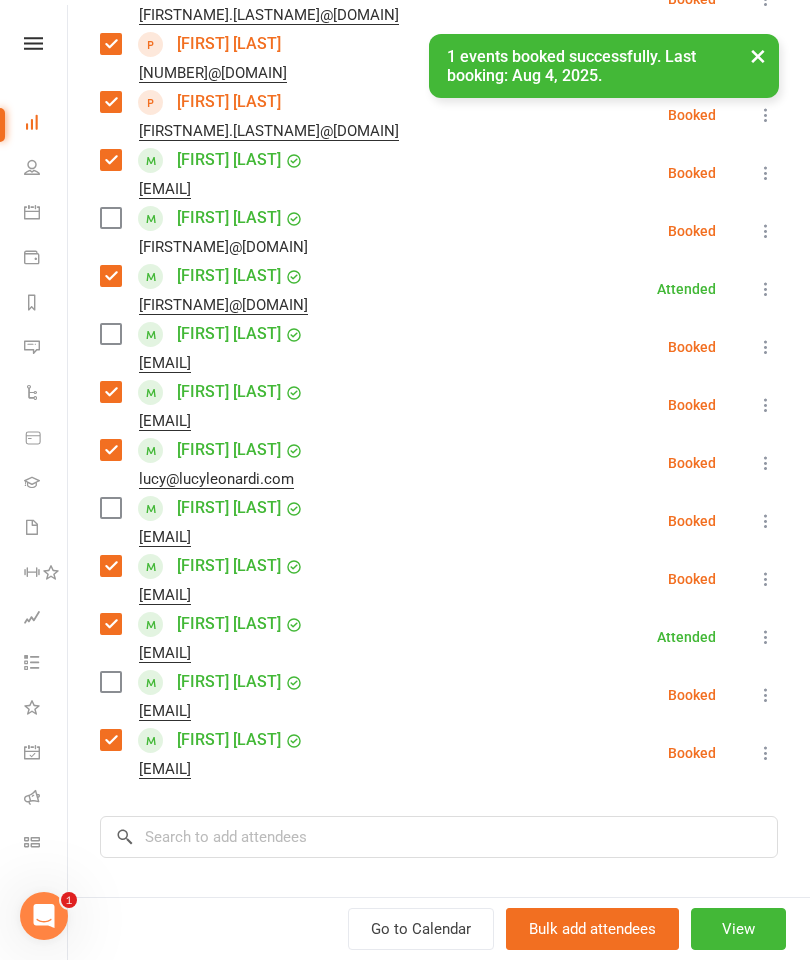 scroll, scrollTop: 385, scrollLeft: 0, axis: vertical 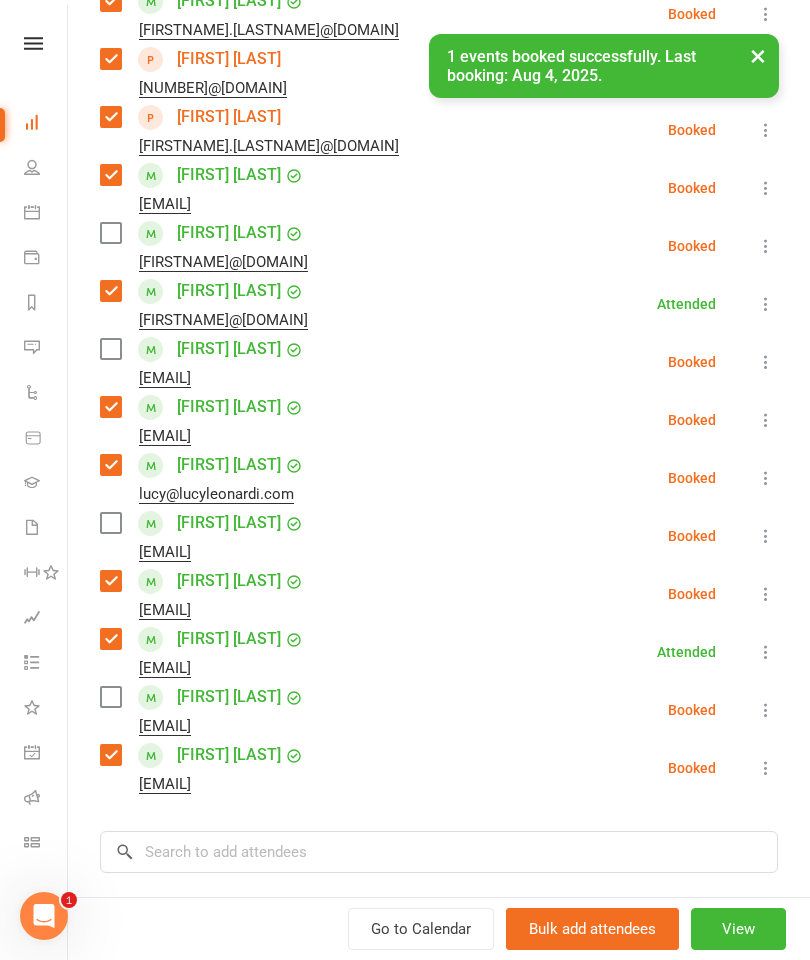 click at bounding box center [110, 233] 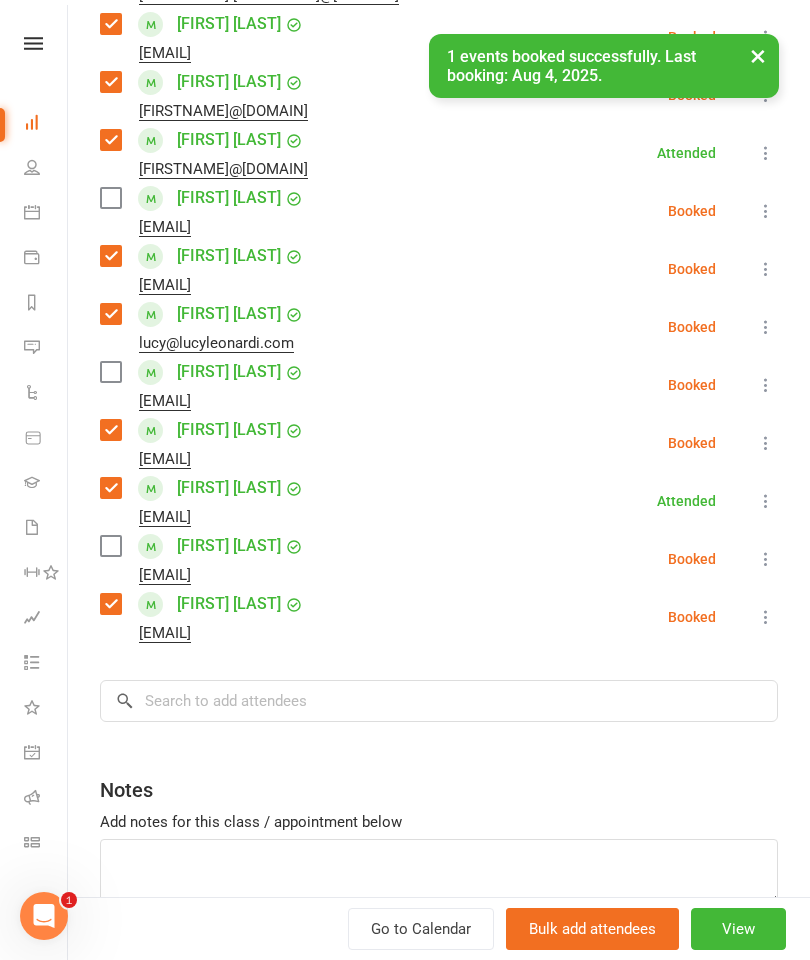 scroll, scrollTop: 535, scrollLeft: 0, axis: vertical 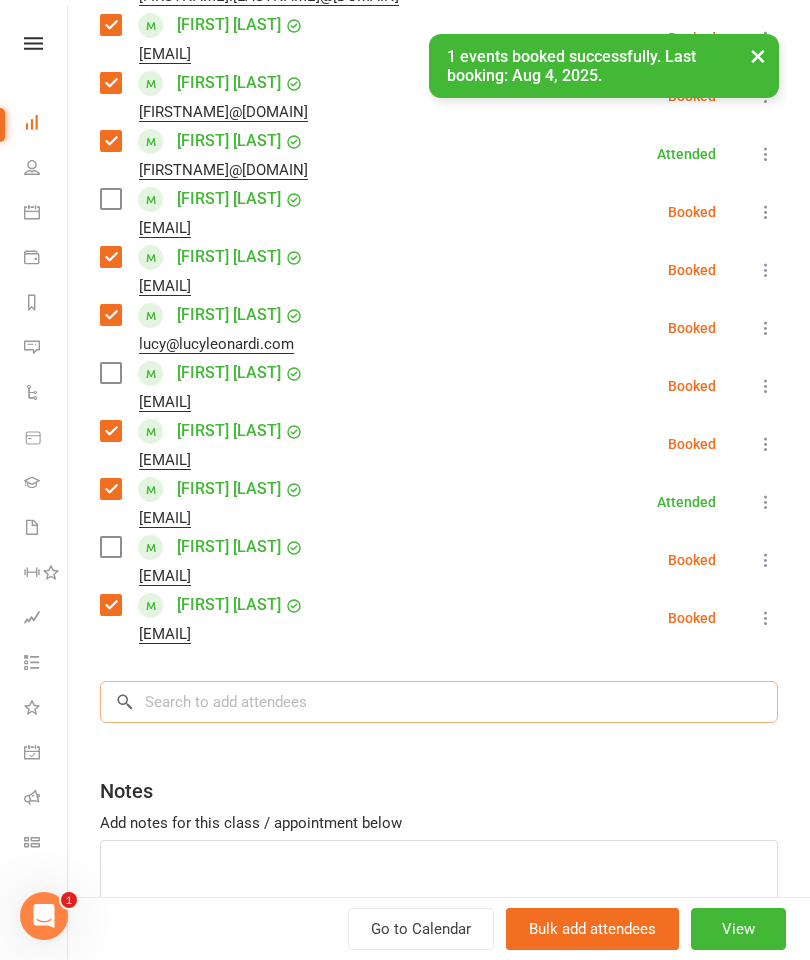click at bounding box center [439, 702] 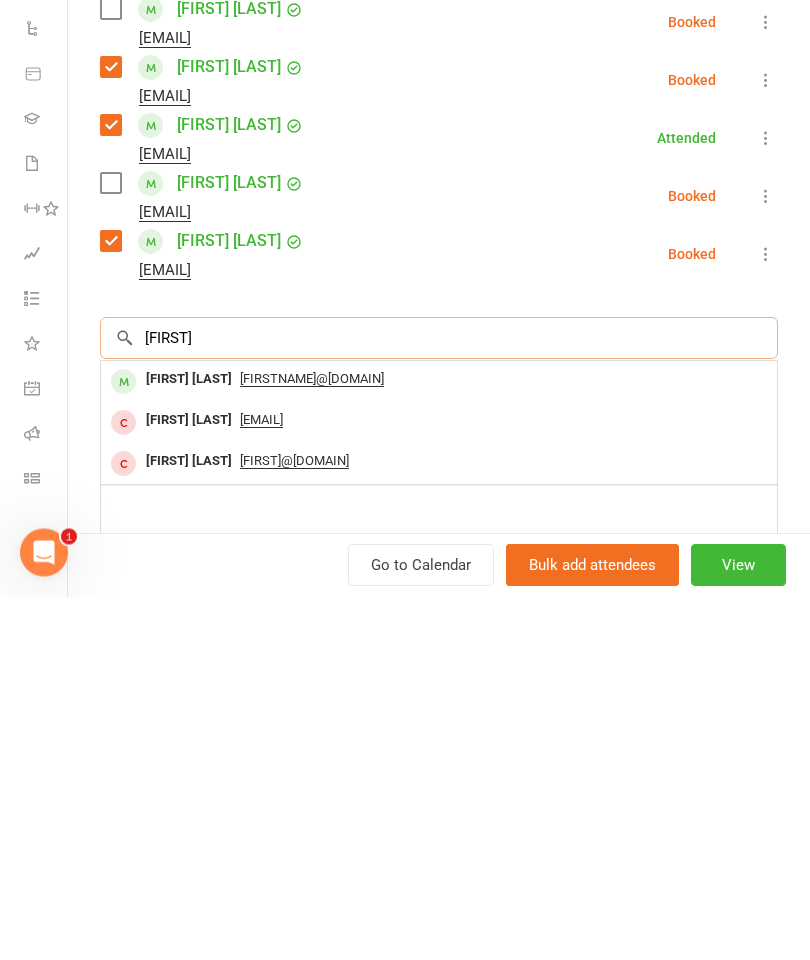 scroll, scrollTop: 2158, scrollLeft: 0, axis: vertical 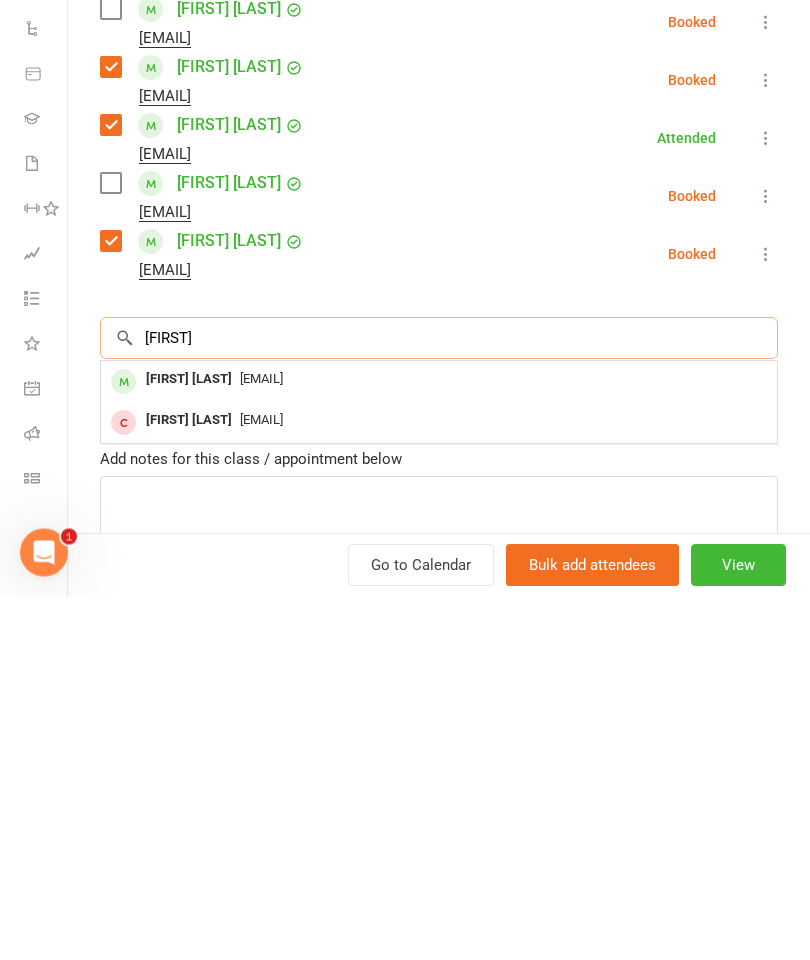 type on "[FIRST]" 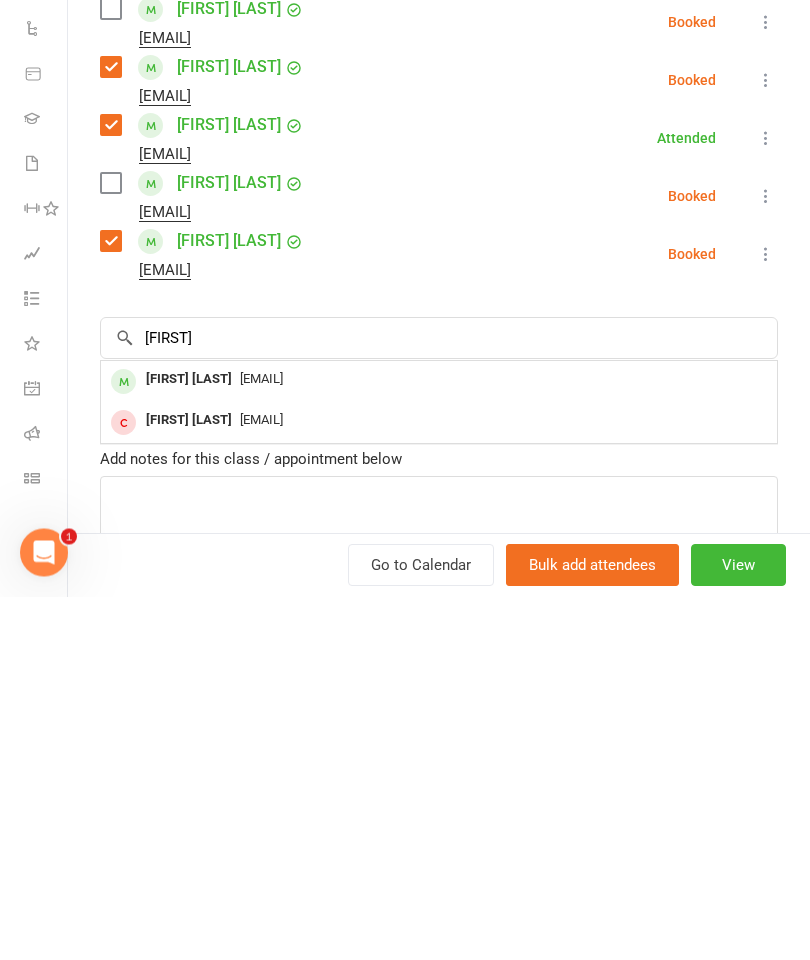 click on "[FIRST] [LAST]" at bounding box center (189, 743) 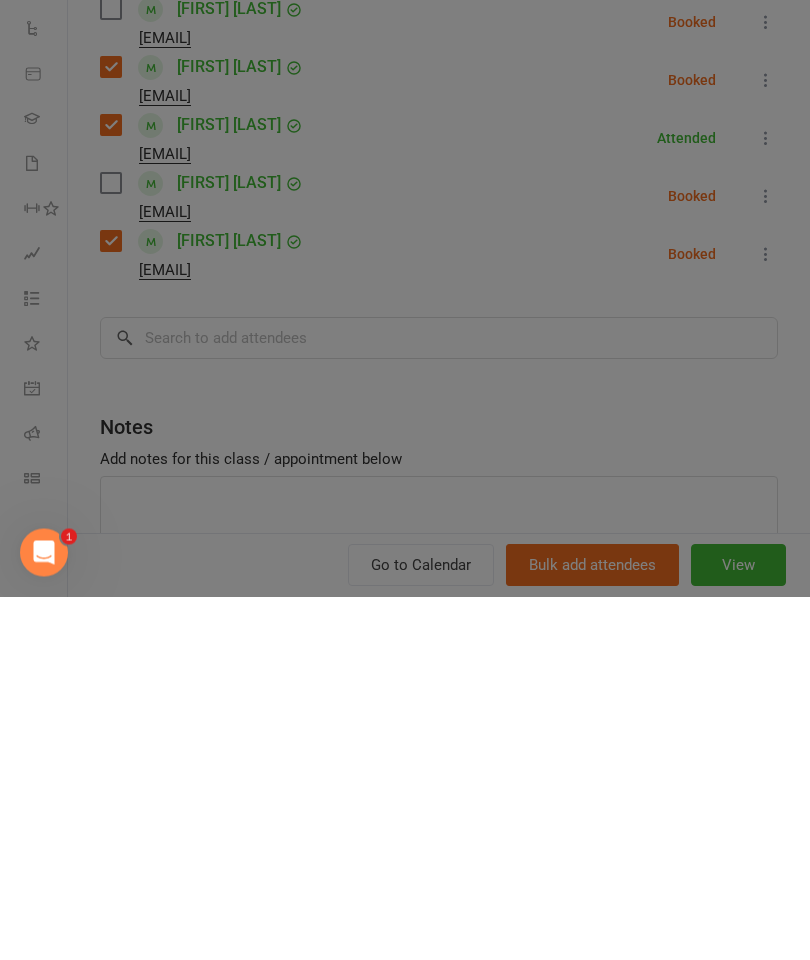 scroll, scrollTop: 2295, scrollLeft: 0, axis: vertical 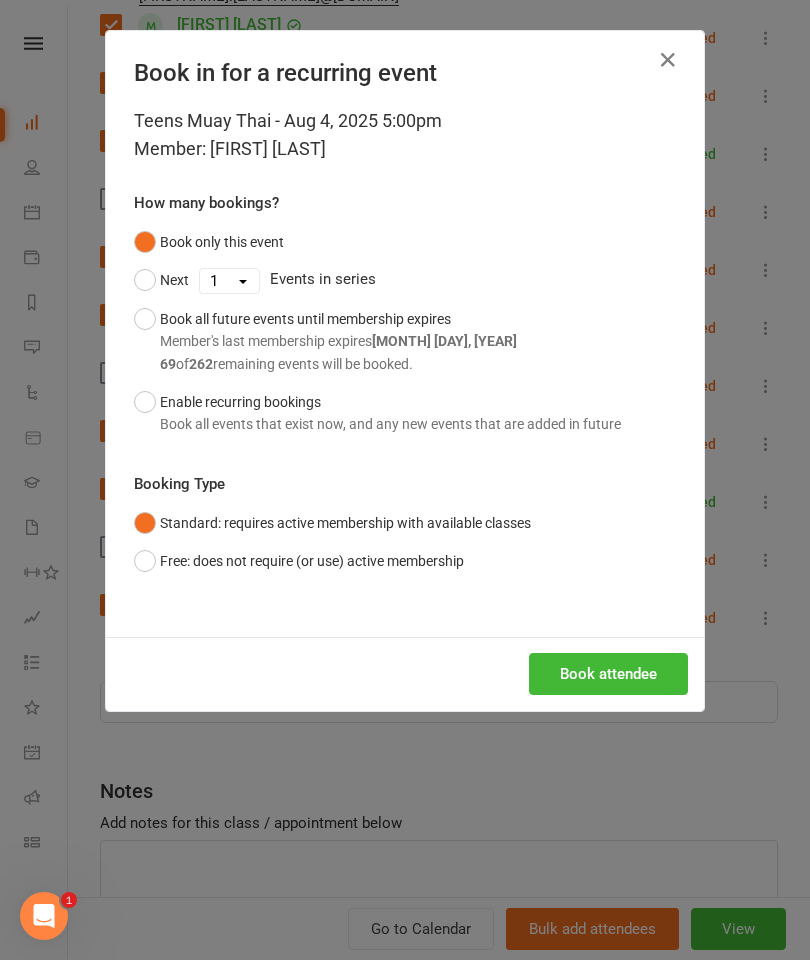 click on "Teens Muay Thai - [DATE] [TIME] Member: [FIRST] [LAST] How many bookings? Book only this event Next 1 2 3 4 5 6 7 8 9 10 11 12 13 14 15 16 17 18 19 20 21 22 23 24 25 26 27 28 29 30 31 32 33 34 35 36 37 38 39 40 41 42 43 44 45 46 47 48 49 50 51 52 53 54 55 56 57 58 59 60 61 62 63 64 65 66 67 68 69 70 71 72 73 74 75 76 77 78 79 80 81 82 83 84 85 86 87 88 89 90 91 92 93 94 95 96 97 98 99 100 101 102 103 104 105 106 107 108 109 110 111 112 113 114 115 116 117 118 119 120 121 122 123 124 125 126 127 128 129 130 131 132 133 134 135 136 137 138 139 140 141 142 143 144 145 146 147 148 149 150 151 152 153 154 155 156 157 158 159 160 161 162 163 164 165 166 167 168 169 170 171 172 173 174 175 176 177 178 179 180 181 182 183 184 185 186 187 188 189 190 191 192 193 194 195 196 197 198 199 200 201 202 203 204 205 206 207 208 209 210 211 212 213 214 215 216 217 218 219 220 221 222 223 224 225 226 227 228 229 230 231 232 233 234 235 236 237 238 239 240 241 242 243 244 245 246 247 248 249 250 251 252 253 254 255 256 257" at bounding box center (405, 372) 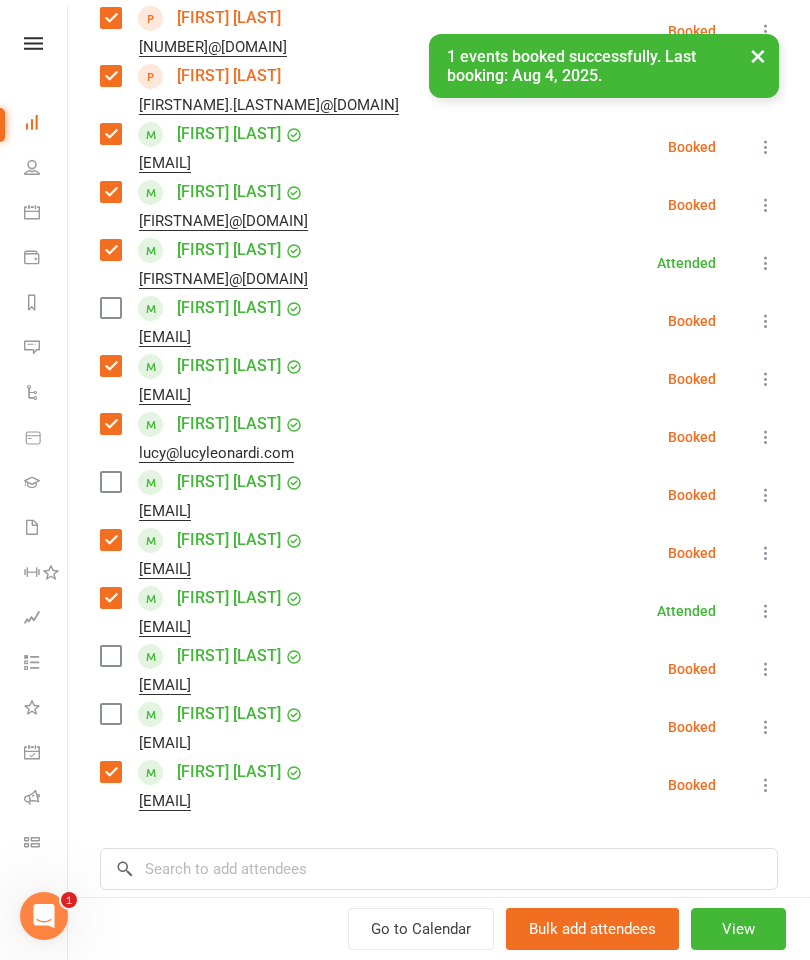 scroll, scrollTop: 424, scrollLeft: 0, axis: vertical 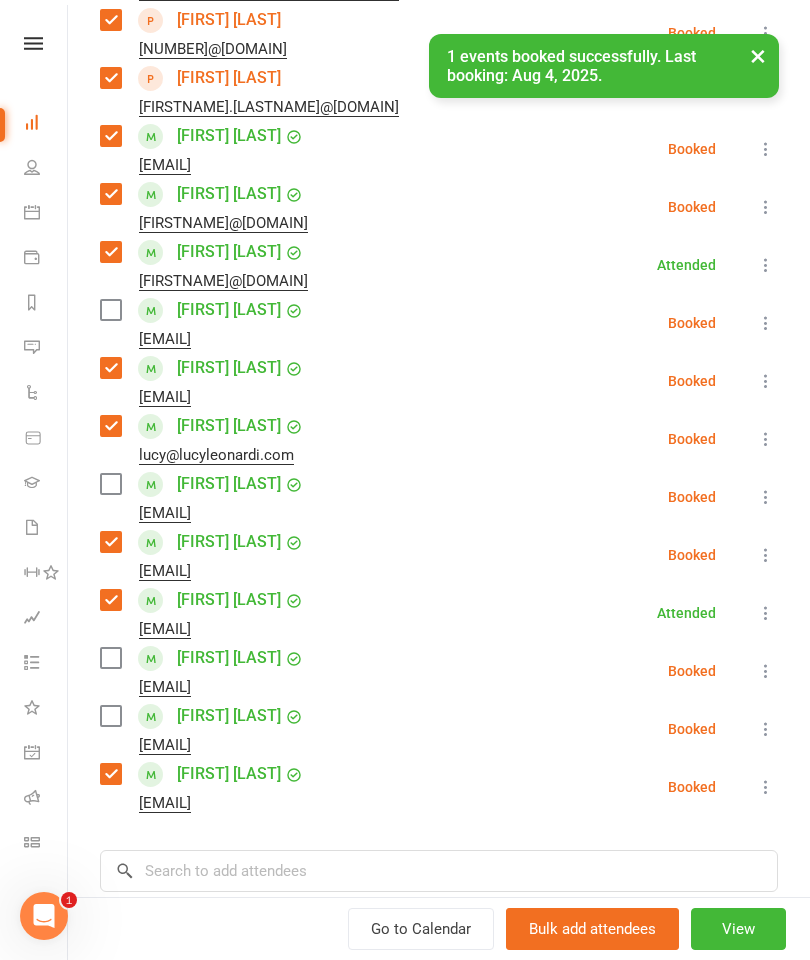 click at bounding box center (110, 716) 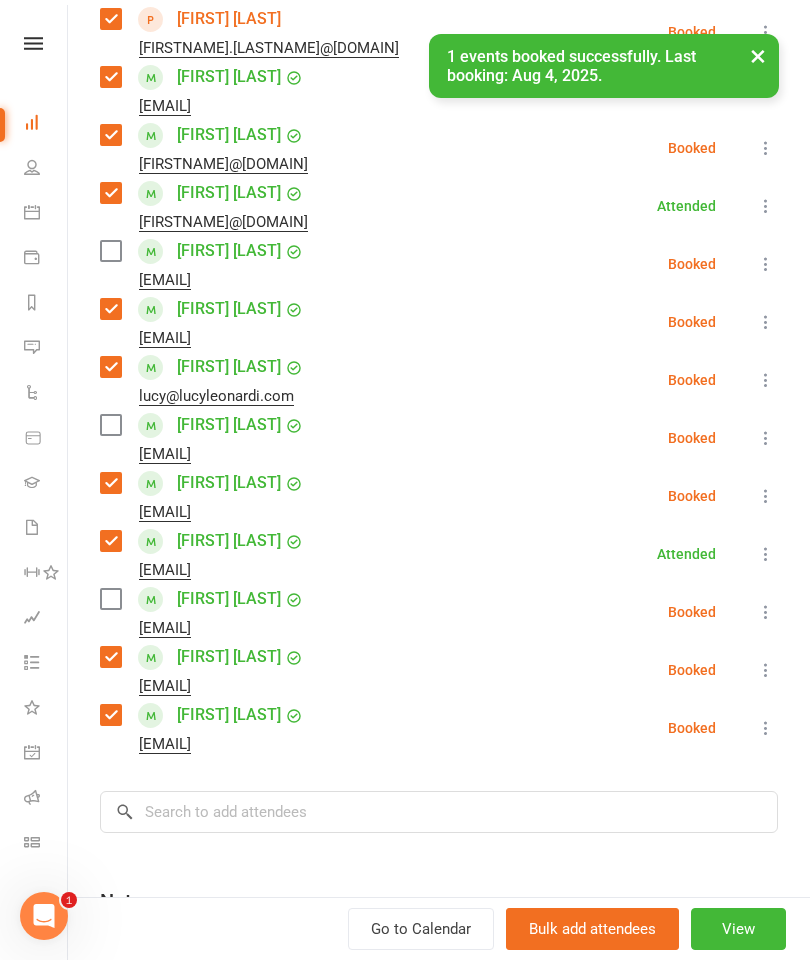 scroll, scrollTop: 482, scrollLeft: 0, axis: vertical 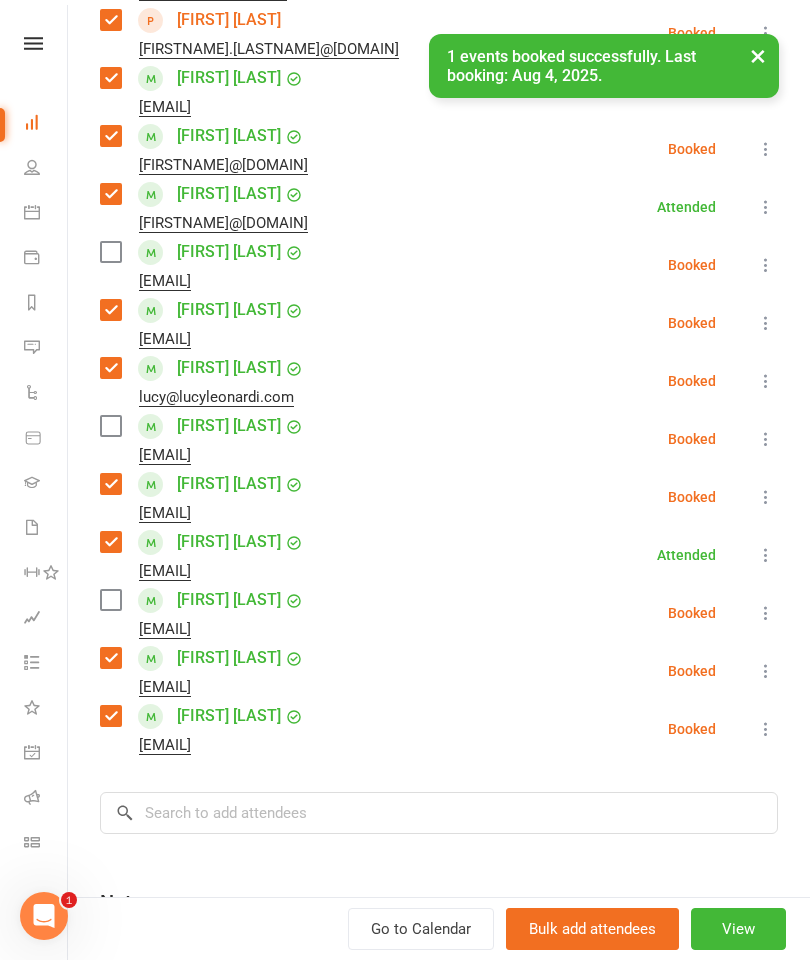 click on "Class kiosk mode  Roll call  5:00 PM - 5:45 PM, Monday, August, 4, 2025 with [FIRST] [LAST]  at  Striking Mat  Attendees  15  places booked 25  places available Sort by  Last name  First name  Booking created    [LAST] [LAST]  [FIRSTNAME].[LASTNAME]@[DOMAIN] Booked More info  Remove  Check in  Mark absent  Send message  Enable recurring bookings  All bookings for series    [FIRST] [LAST]  [NUMBER]@[DOMAIN] Booked More info  Remove  Check in  Mark absent  Send message  Enable recurring bookings    [FIRST] [LAST]  [FIRSTNAME].[LASTNAME]@[DOMAIN] Booked More info  Remove  Check in  Mark absent  Send message  Enable recurring bookings    [FIRST] [LAST]  [FIRSTNAME].[LASTNAME]@[DOMAIN] Booked More info  Remove  Check in  Mark absent  Send message  Enable recurring bookings  All bookings for series    [FIRST] [LAST]  [FIRSTNAME]@[DOMAIN] Booked More info  Remove  Check in  Mark absent  Send message  Enable recurring bookings  All bookings for series    [FIRST] [LAST]" at bounding box center [439, 359] 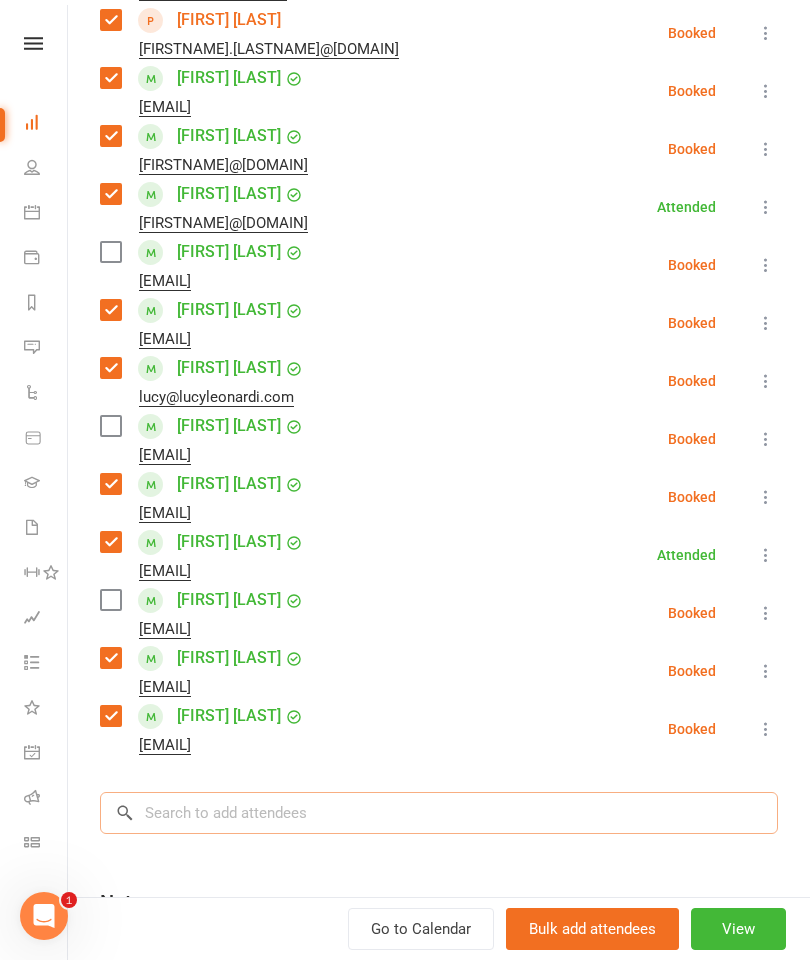click at bounding box center [439, 813] 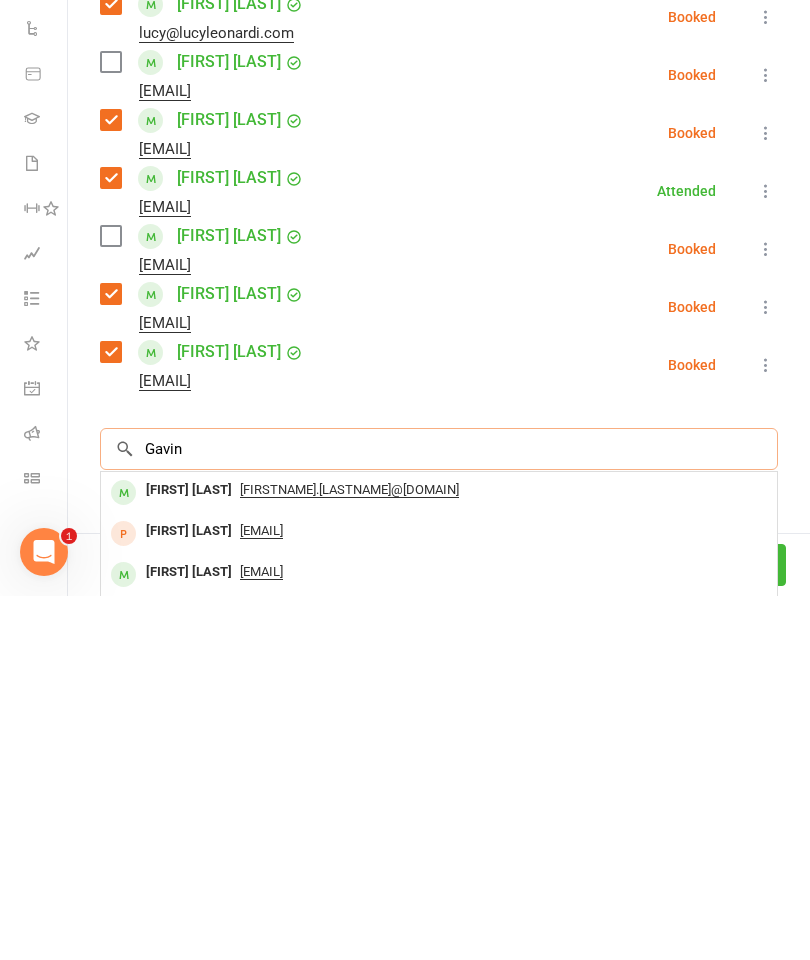 type on "Gavin" 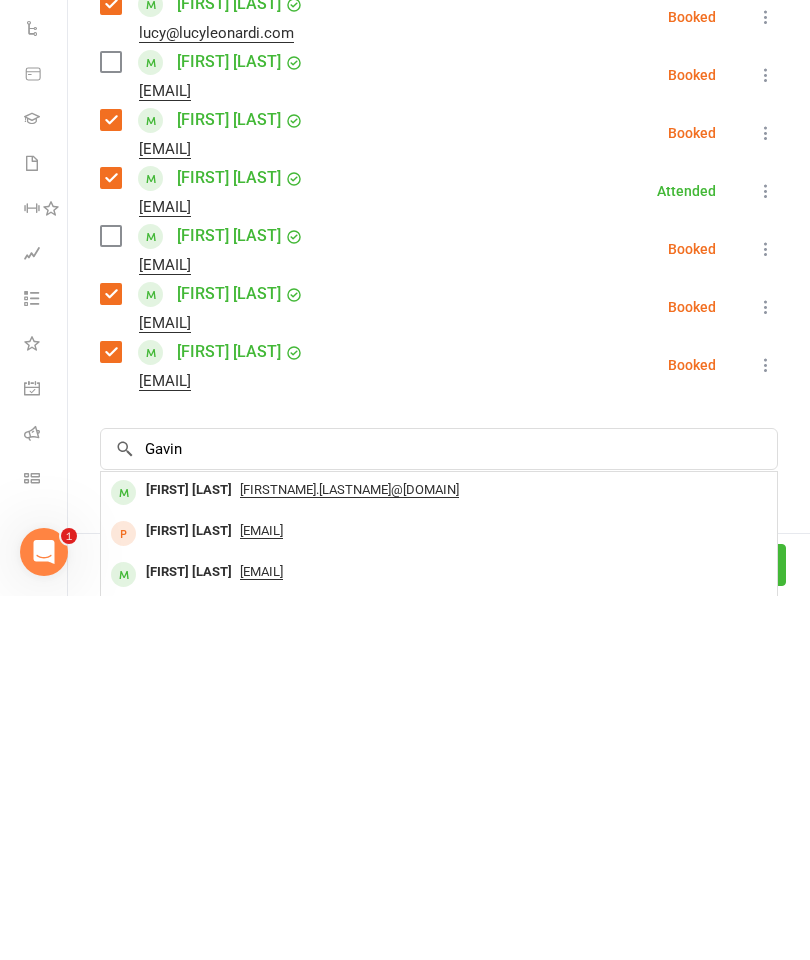 click on "[FIRST] [LAST]" at bounding box center (189, 936) 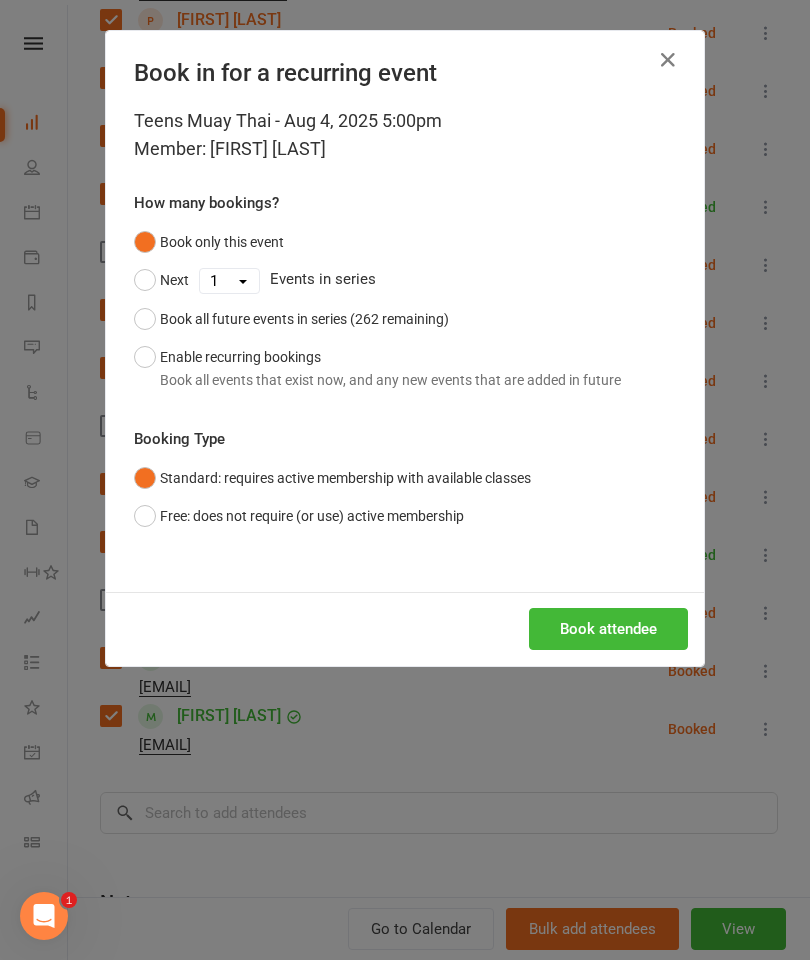 click on "Book attendee" at bounding box center [608, 629] 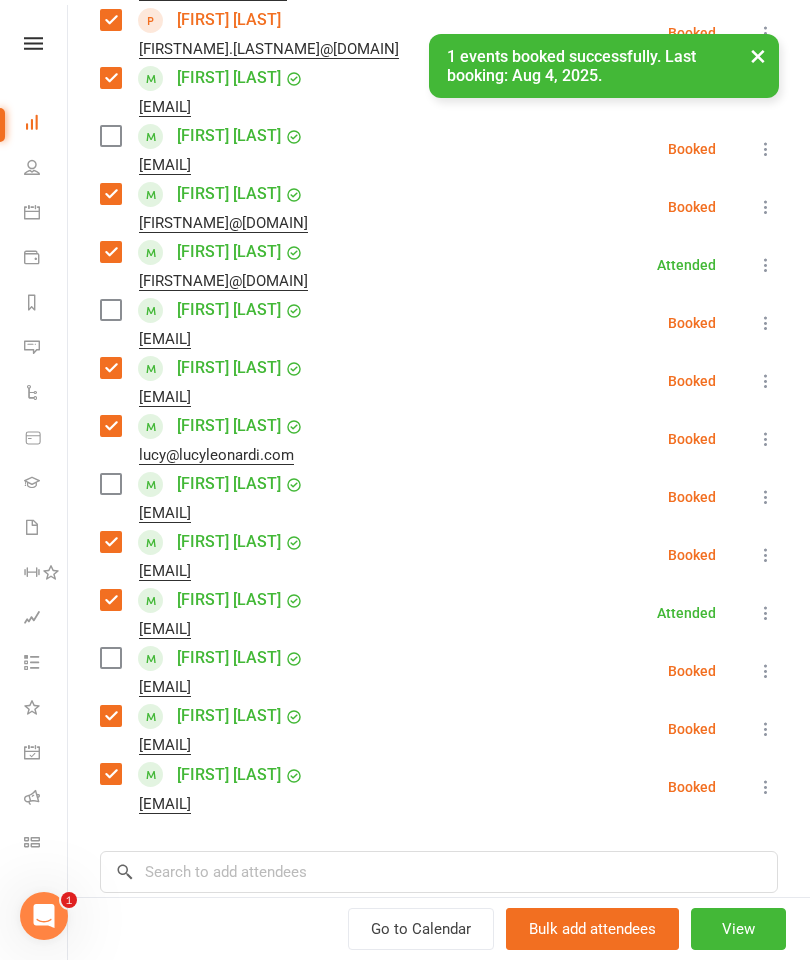 click at bounding box center [110, 136] 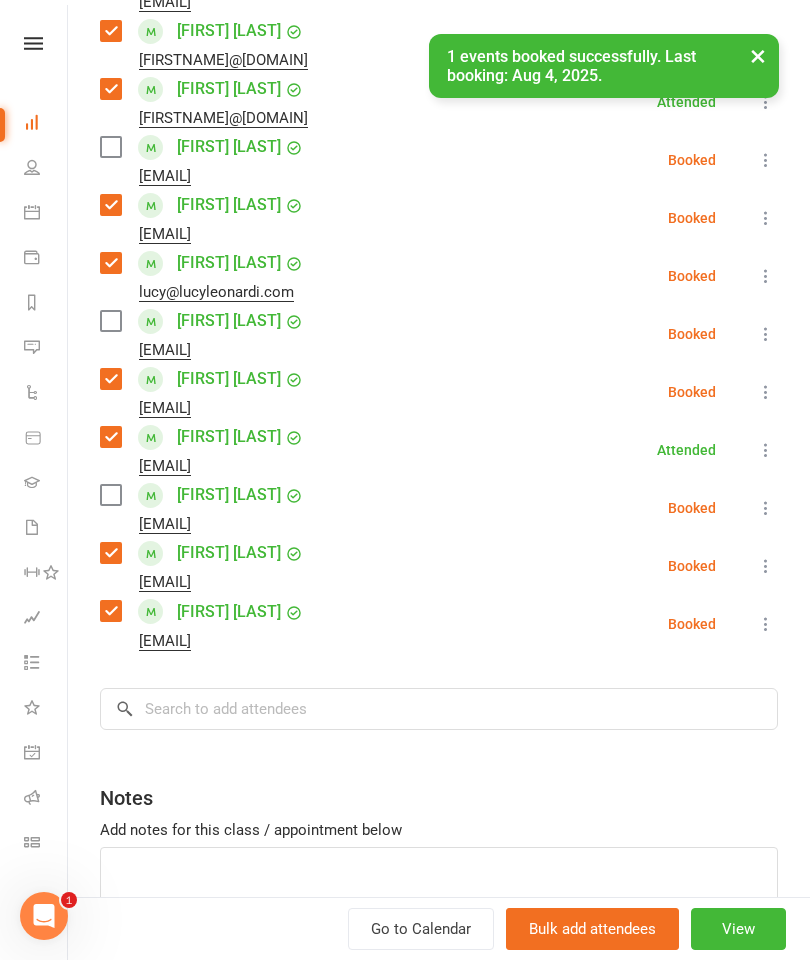 scroll, scrollTop: 646, scrollLeft: 0, axis: vertical 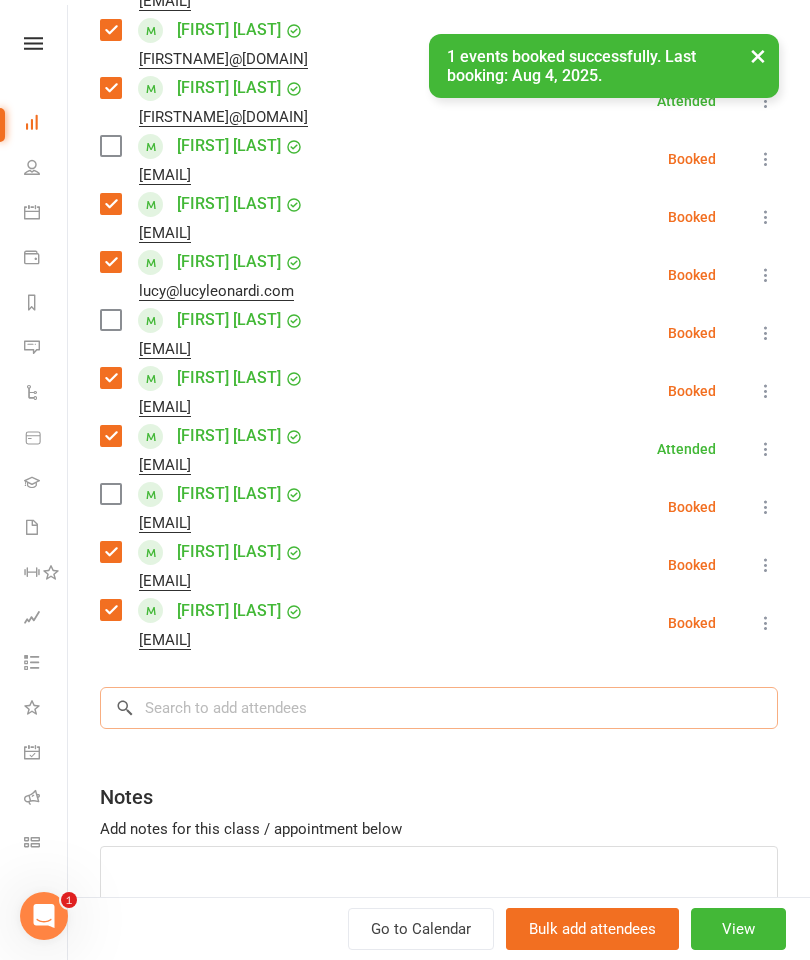 click at bounding box center [439, 708] 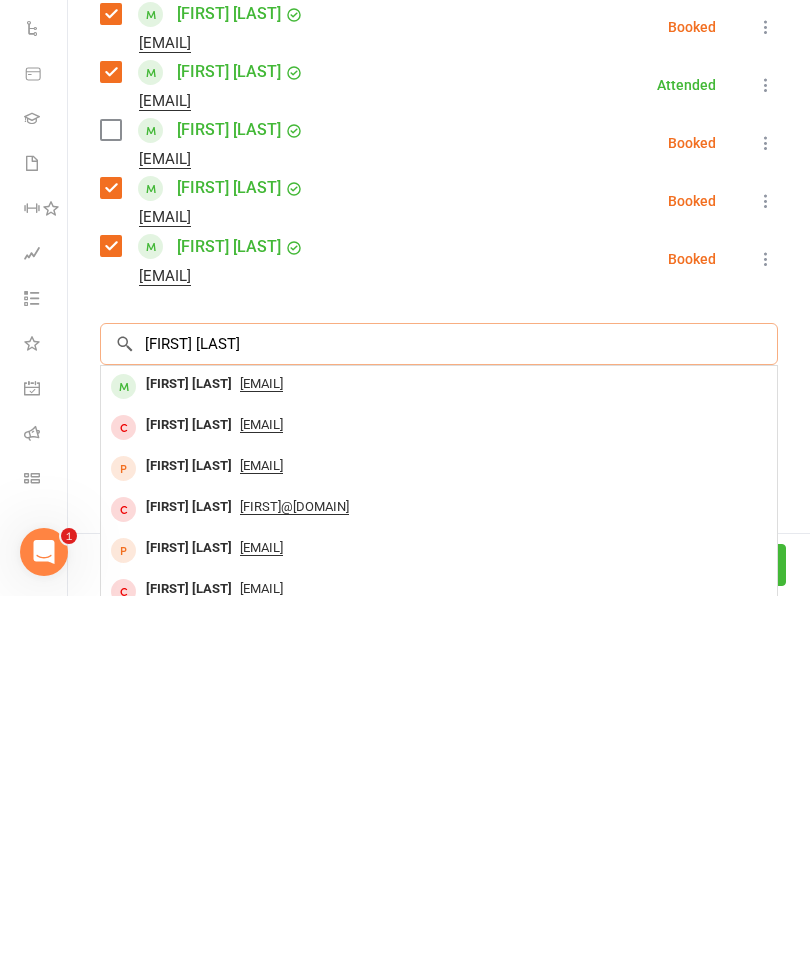 type on "[FIRST] [LAST]" 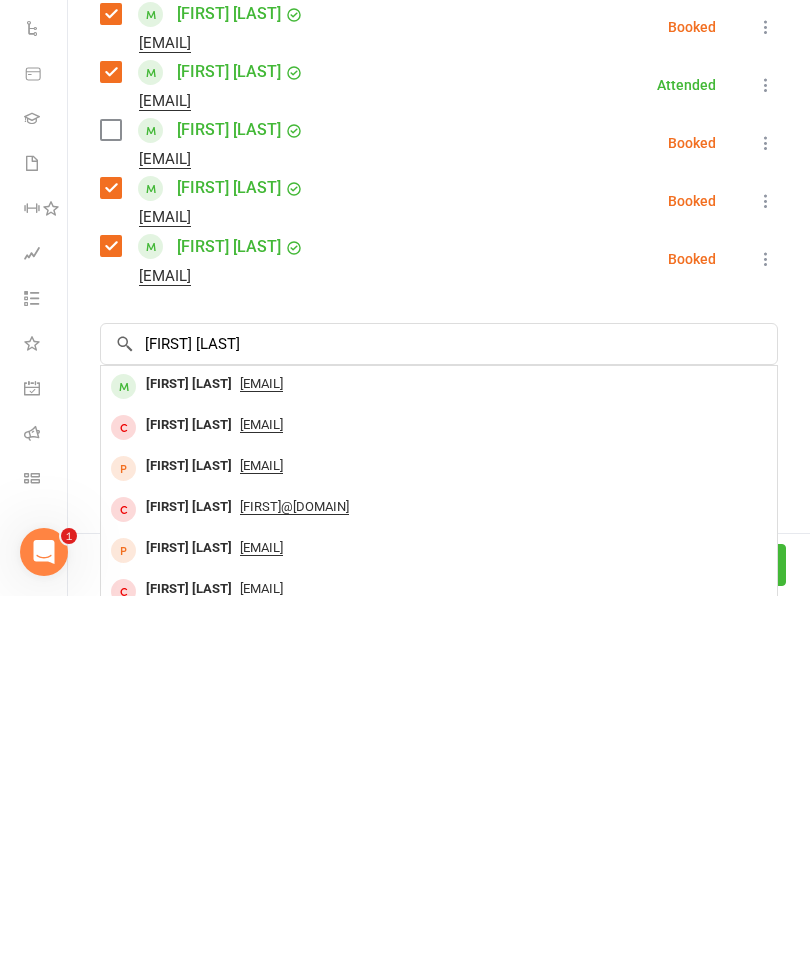 click on "[FIRST] [LAST]" at bounding box center [189, 748] 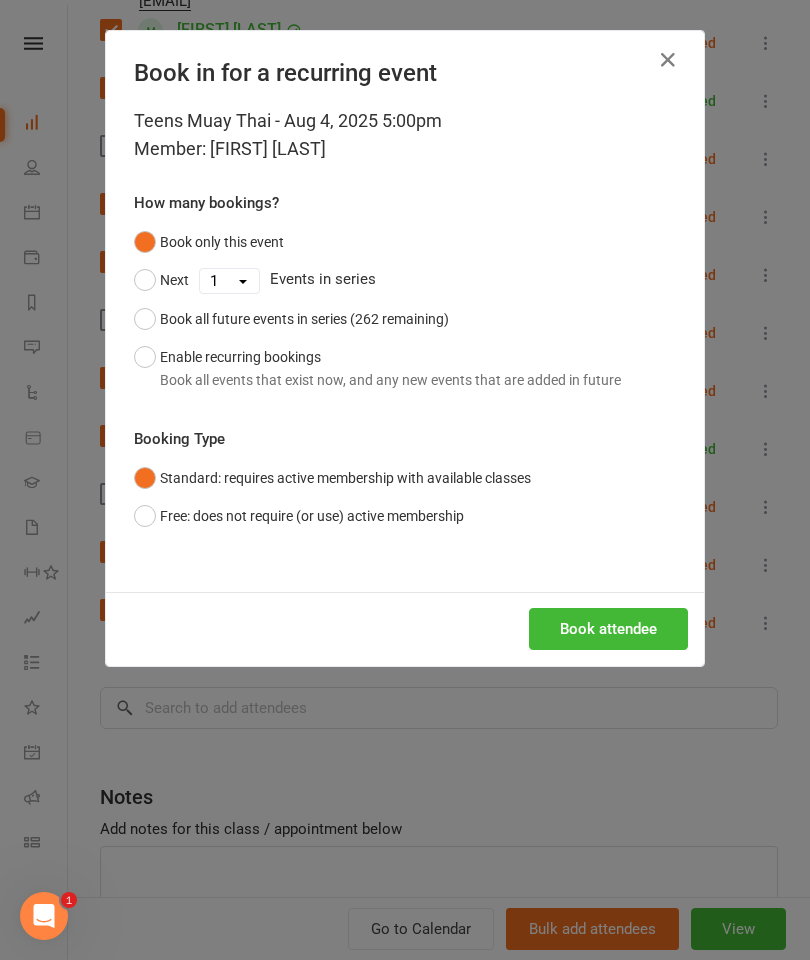 click on "Book attendee" at bounding box center (608, 629) 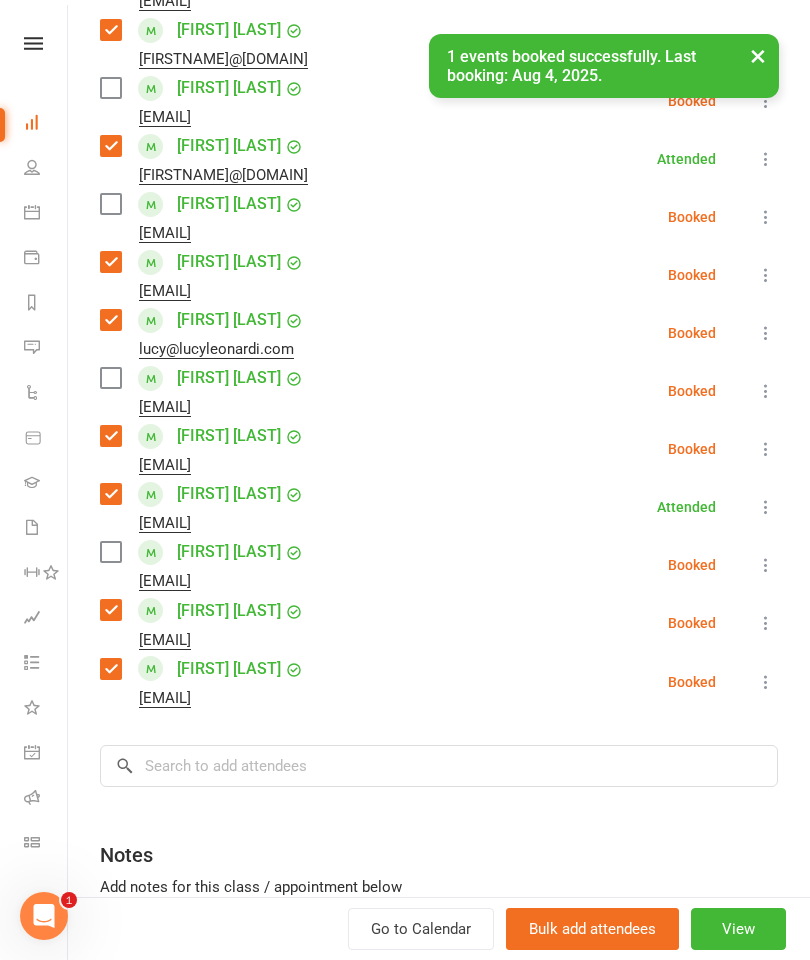 click on "× 1 events booked successfully. Last booking: Aug 4, 2025." at bounding box center (392, 34) 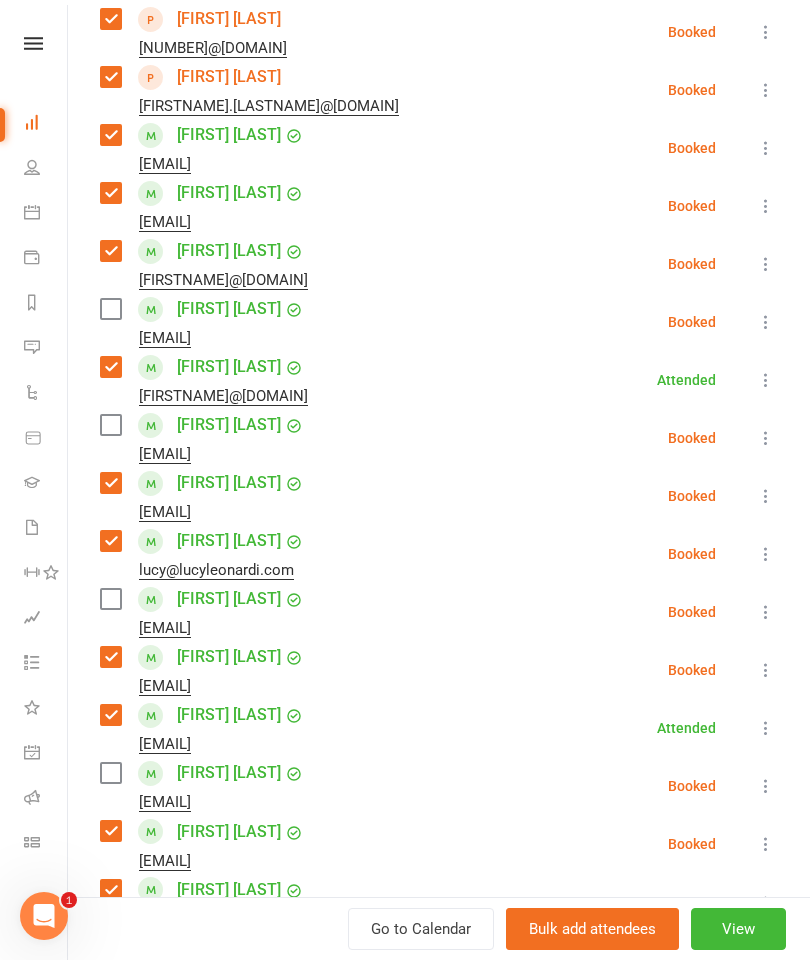 scroll, scrollTop: 423, scrollLeft: 0, axis: vertical 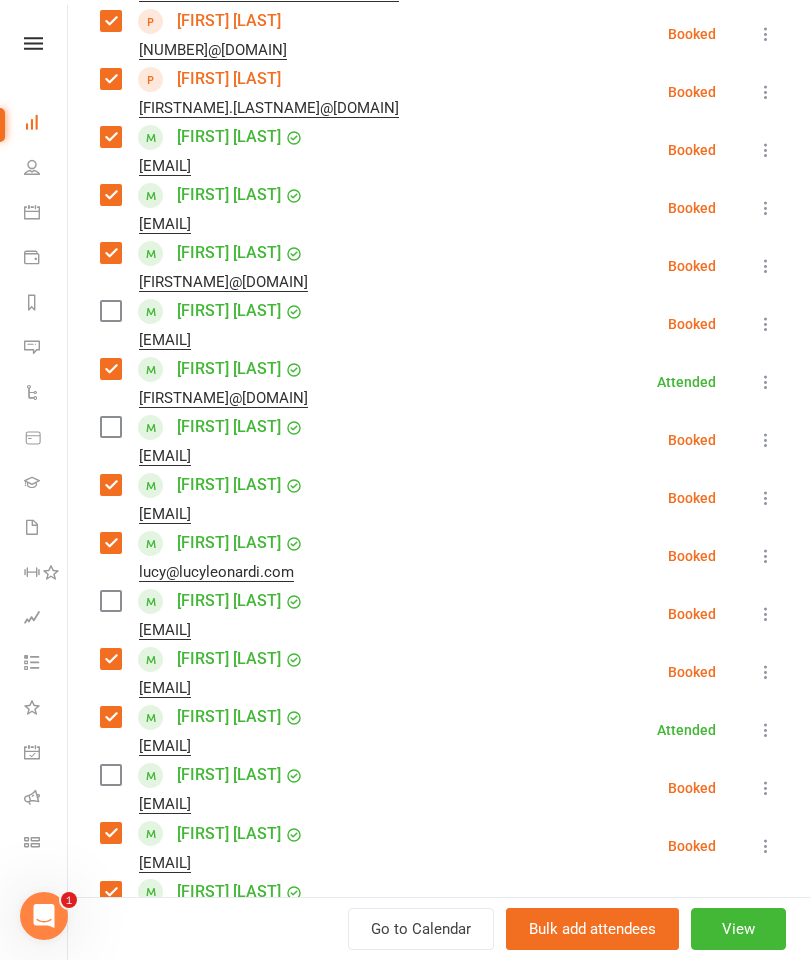 click at bounding box center [110, 311] 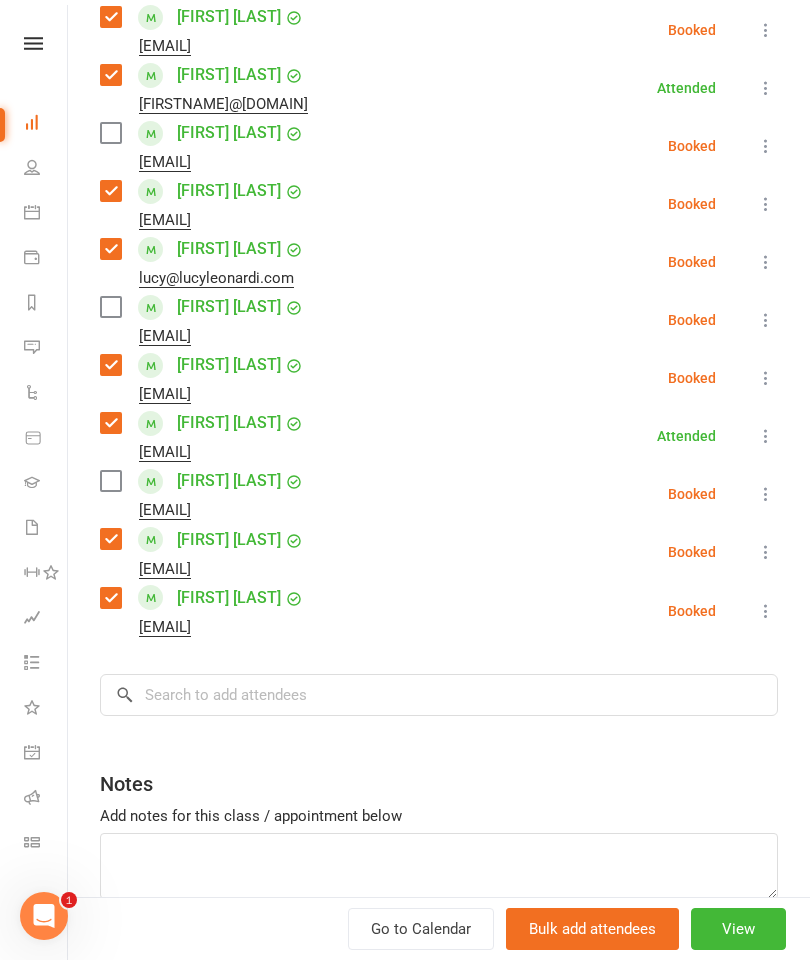 scroll, scrollTop: 724, scrollLeft: 0, axis: vertical 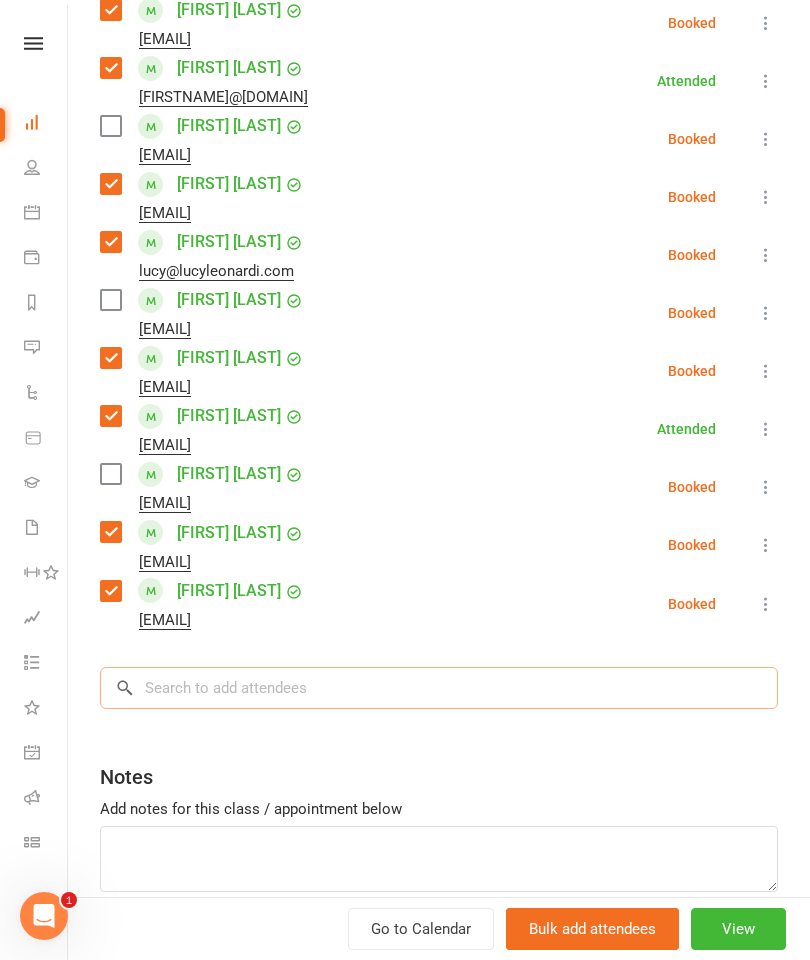 click at bounding box center (439, 688) 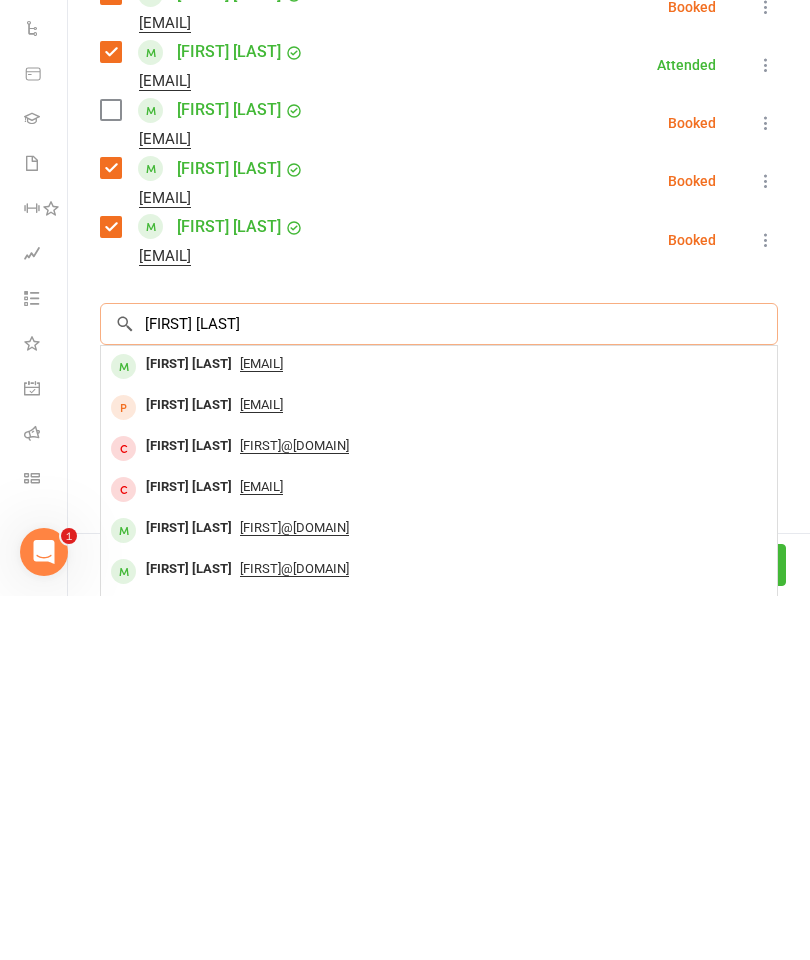 scroll, scrollTop: 653, scrollLeft: 0, axis: vertical 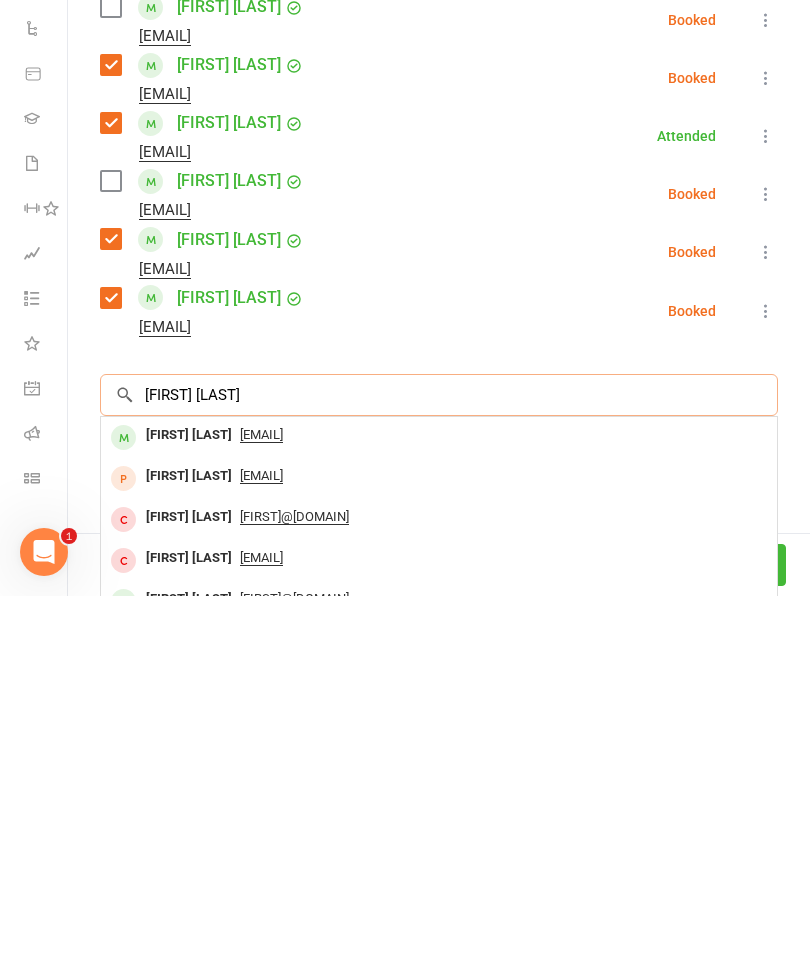 type on "[FIRST] [LAST]" 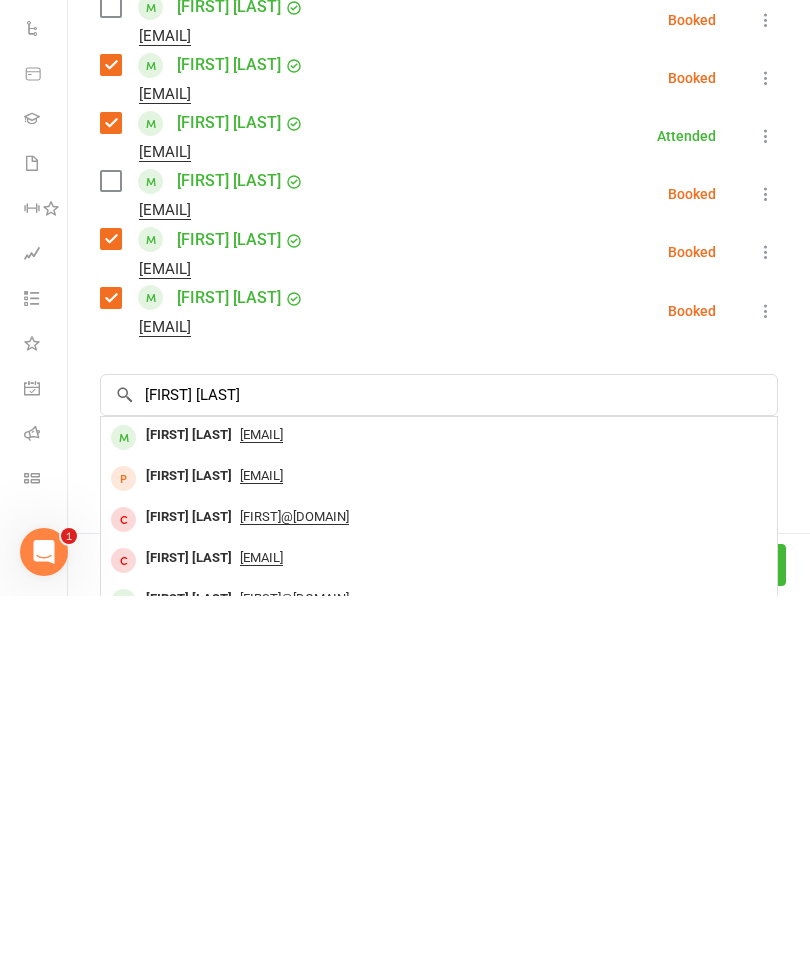 click on "[FIRST] [LAST]" at bounding box center (189, 799) 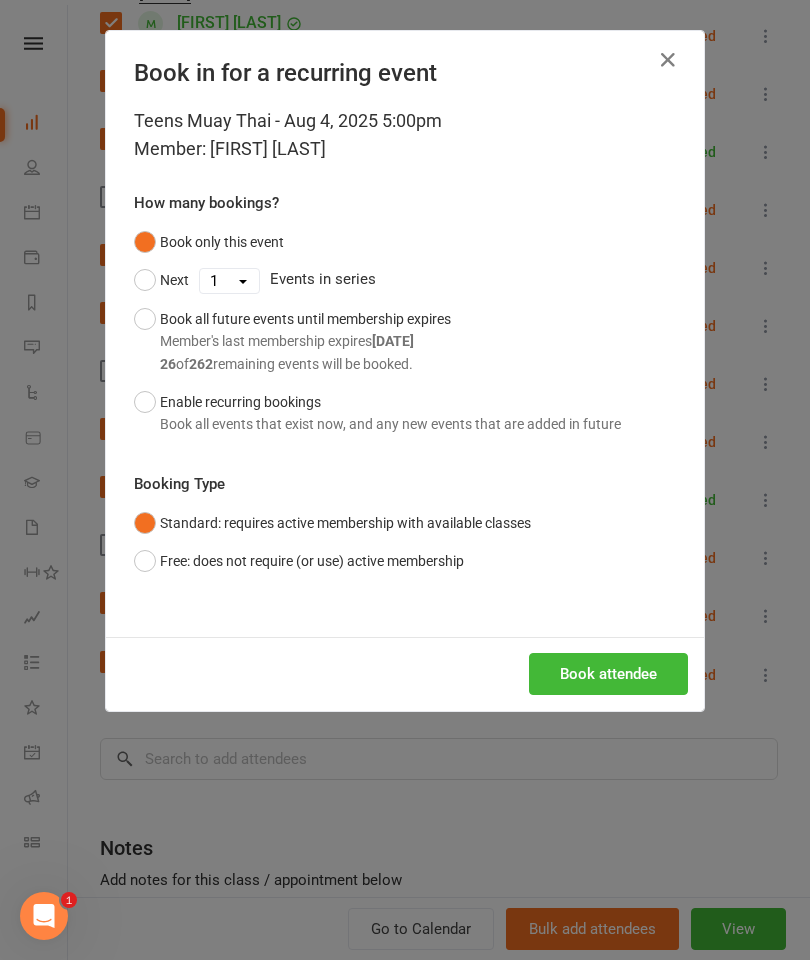 click on "Book attendee" at bounding box center [608, 674] 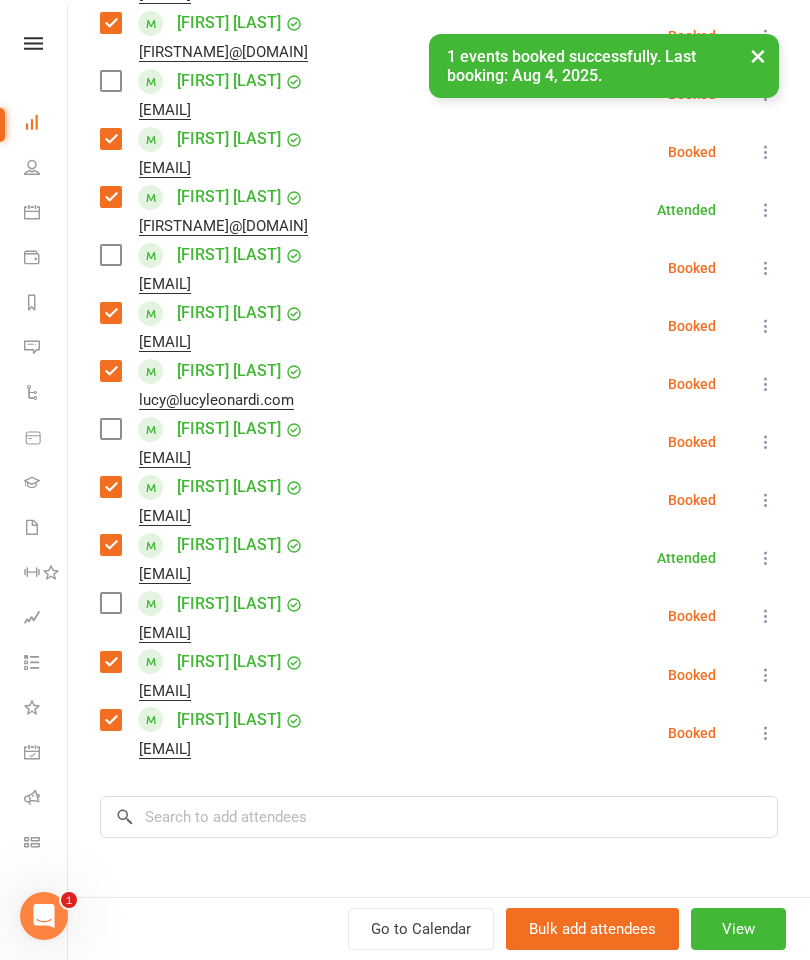 click on "× 1 events booked successfully. Last booking: Aug 4, 2025." at bounding box center [392, 34] 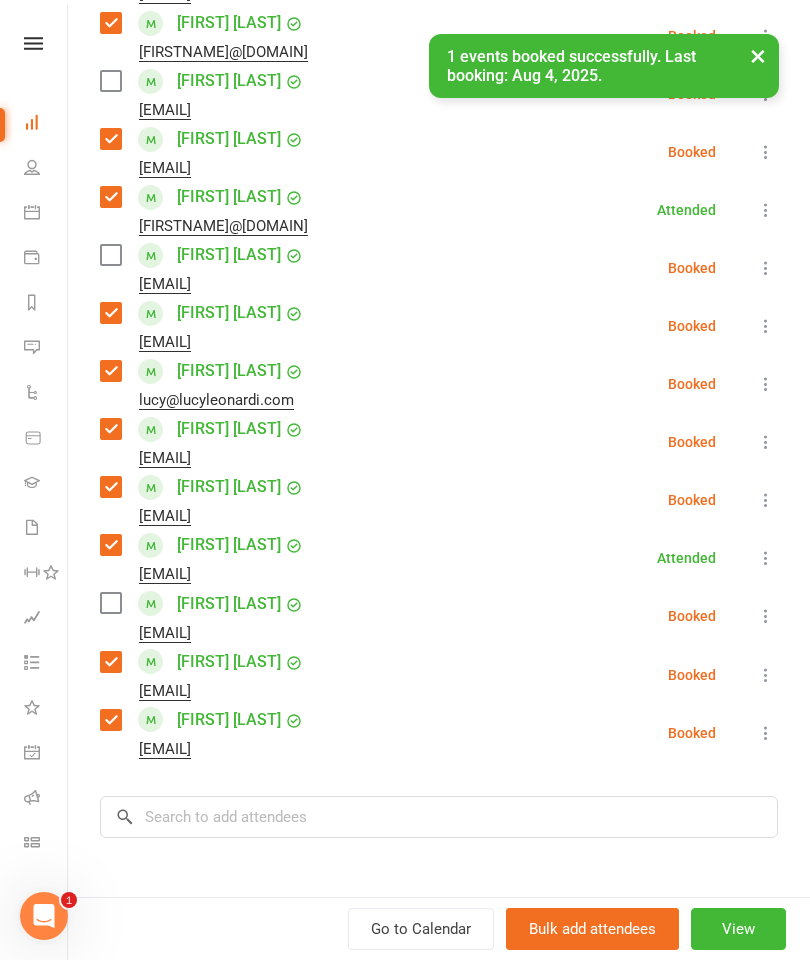 click at bounding box center [110, 255] 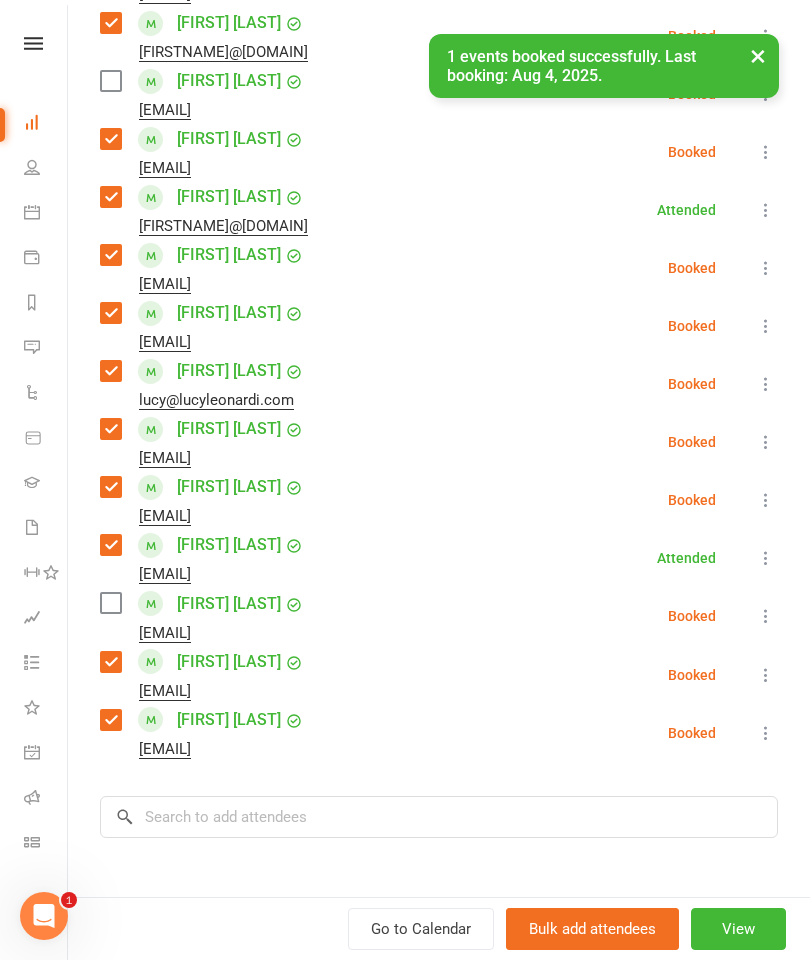 click at bounding box center (110, 603) 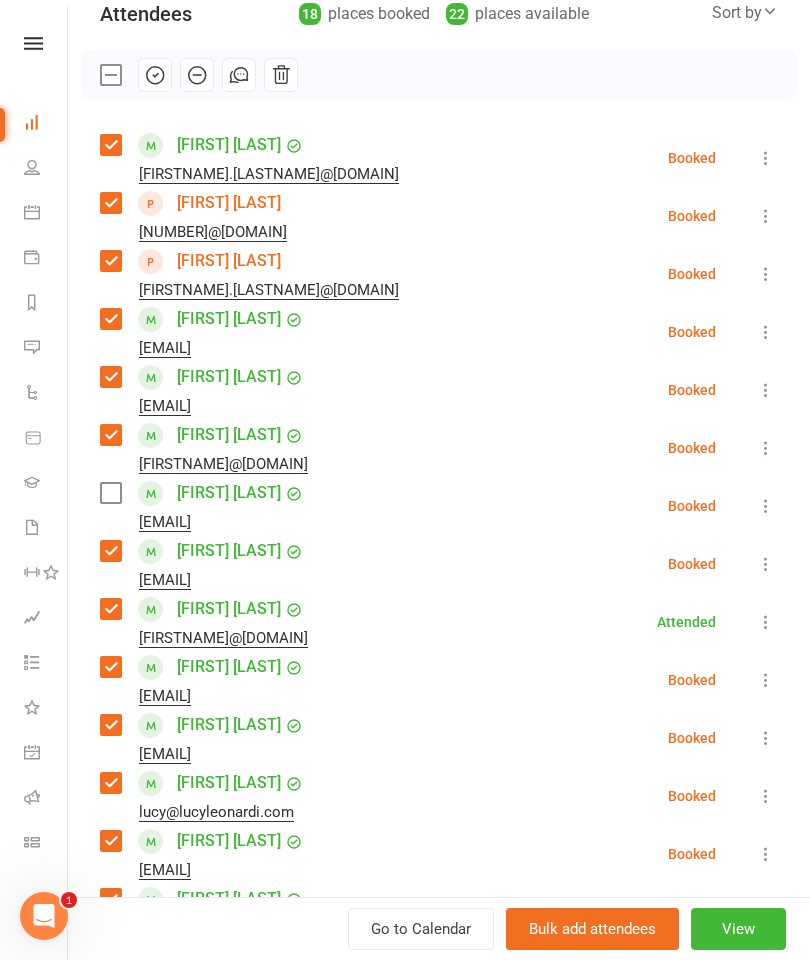 scroll, scrollTop: 240, scrollLeft: 0, axis: vertical 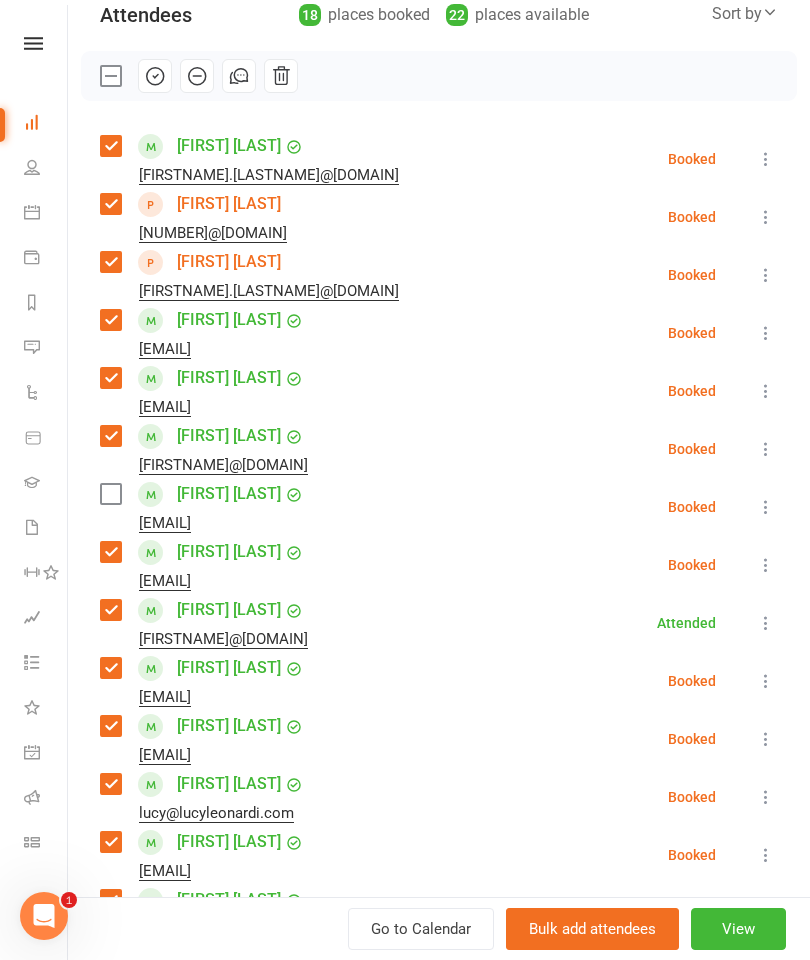 click at bounding box center (110, 494) 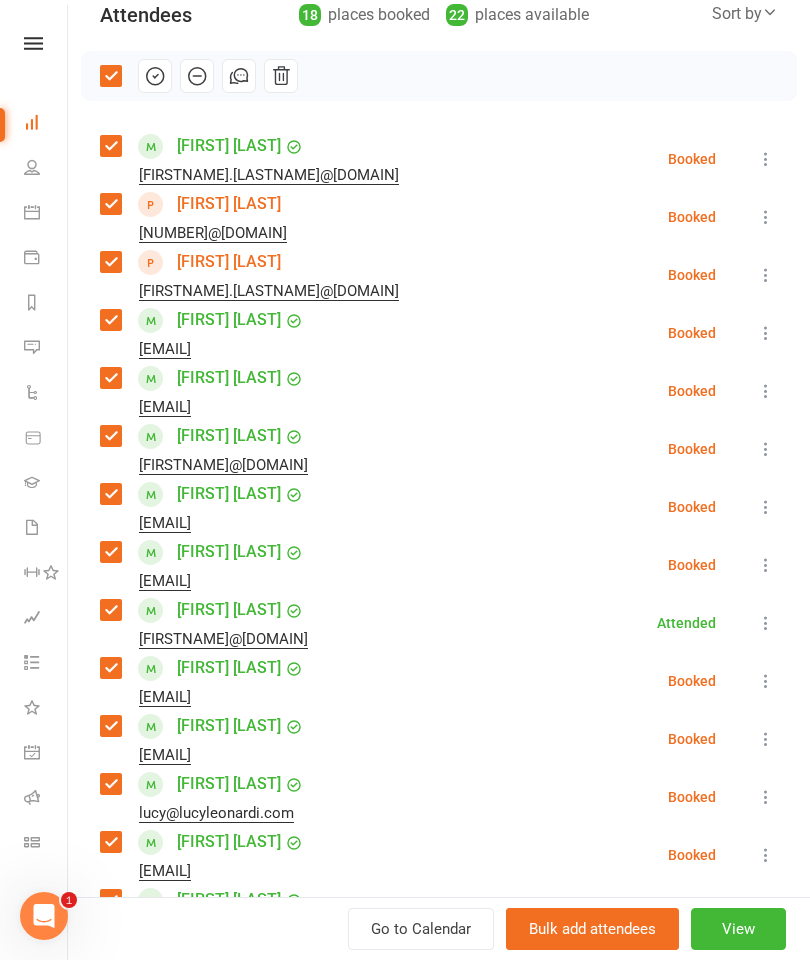 click at bounding box center [155, 76] 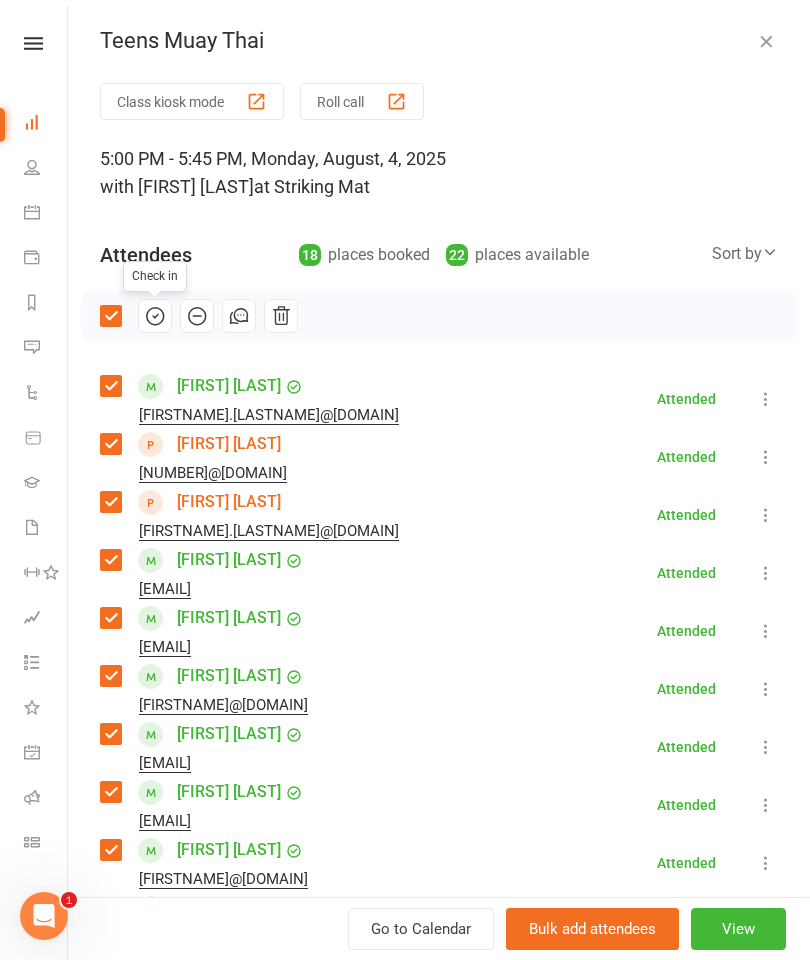 scroll, scrollTop: 0, scrollLeft: 0, axis: both 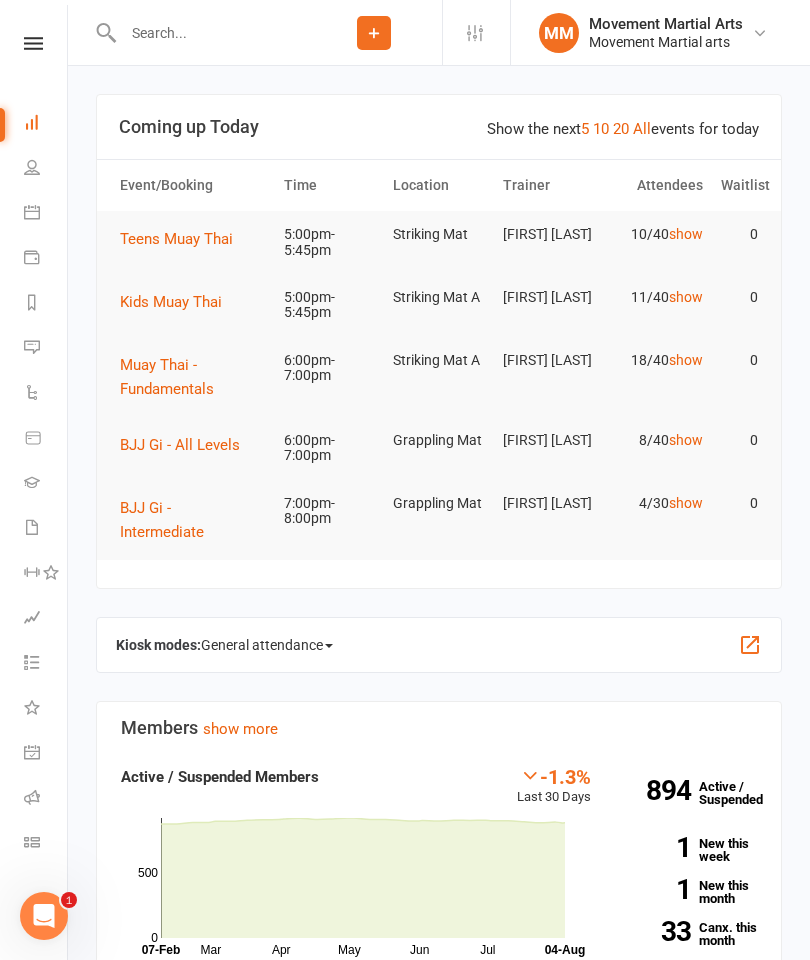 click on "Kids Muay Thai" at bounding box center (178, 302) 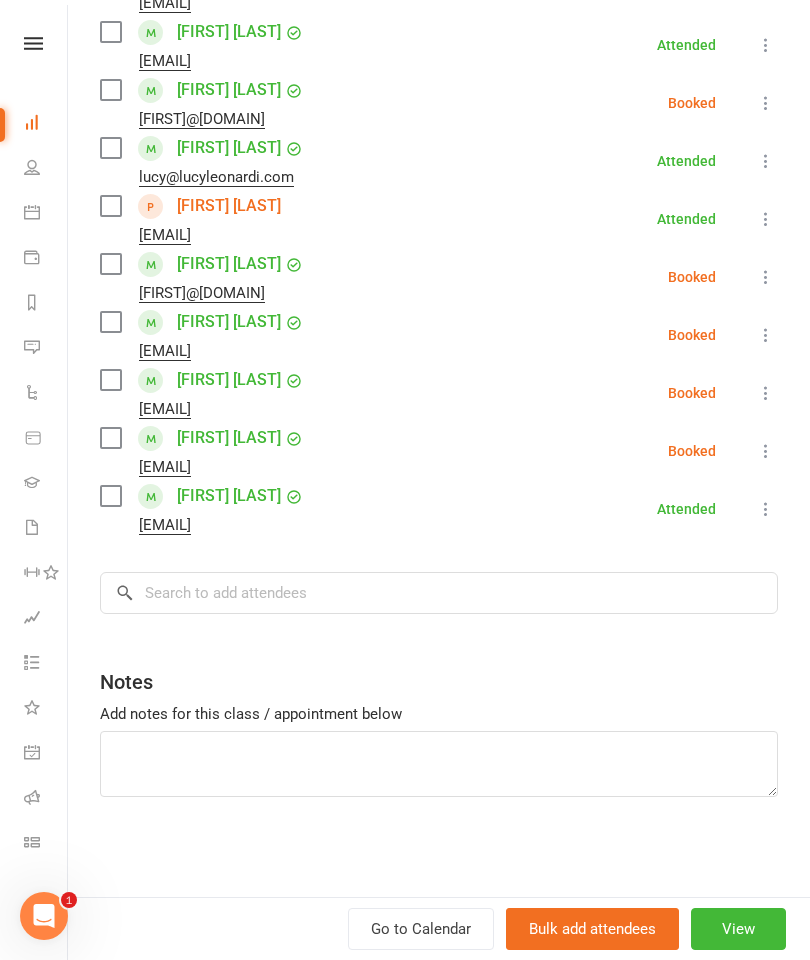 scroll, scrollTop: 470, scrollLeft: 0, axis: vertical 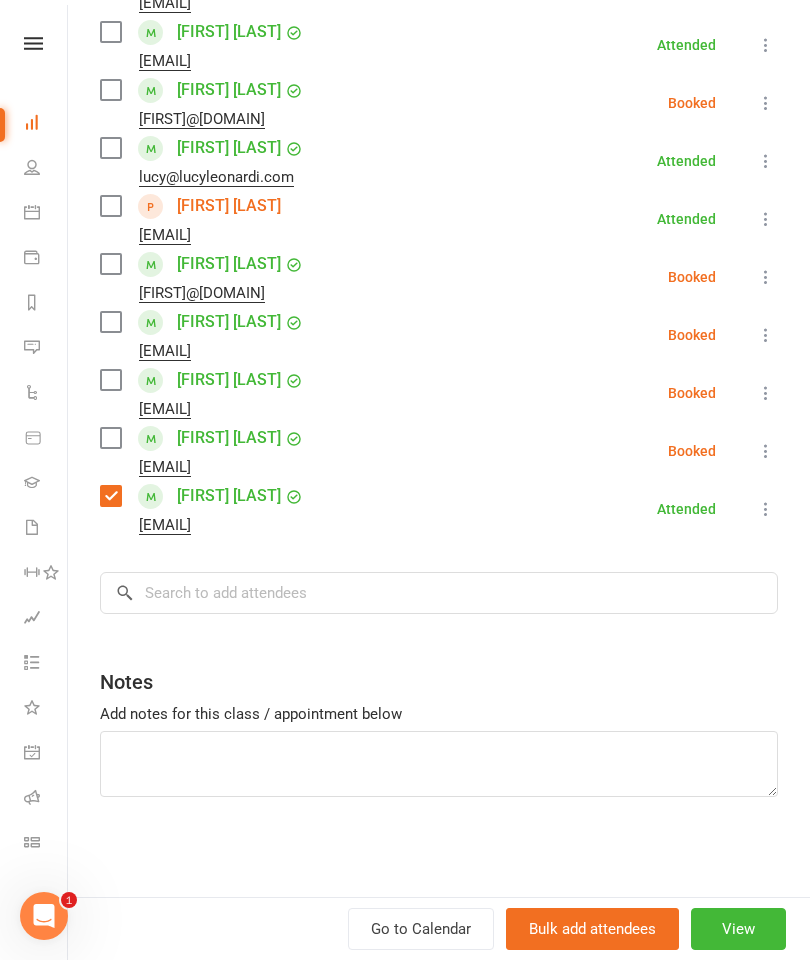 click at bounding box center [766, 219] 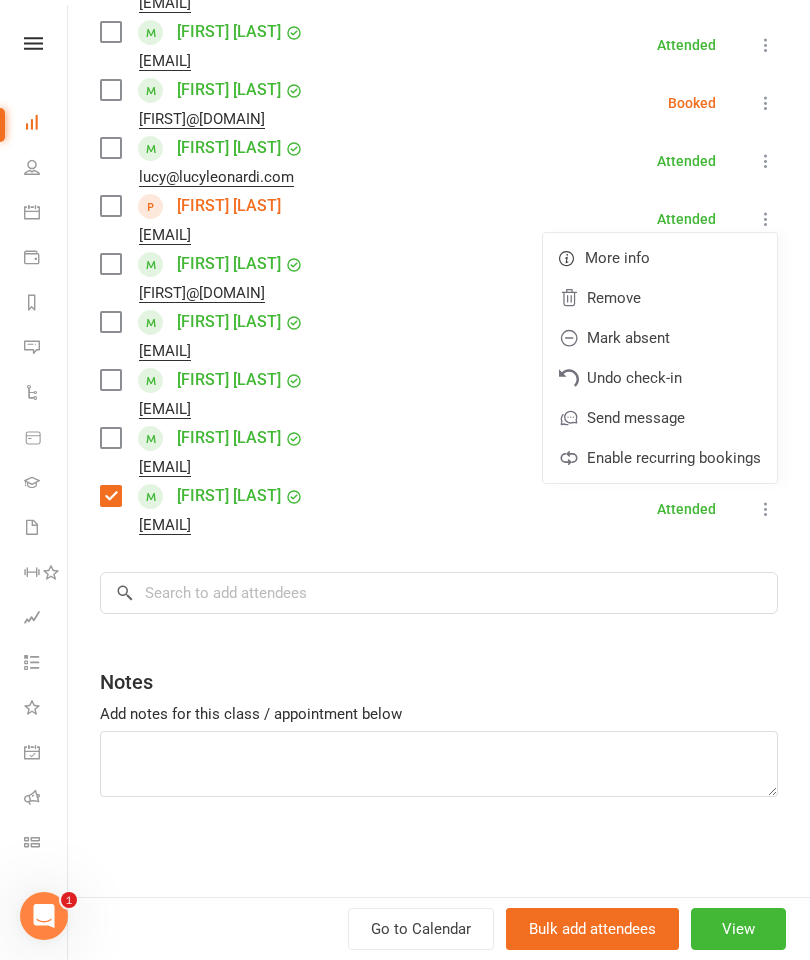 click on "Remove" at bounding box center [660, 298] 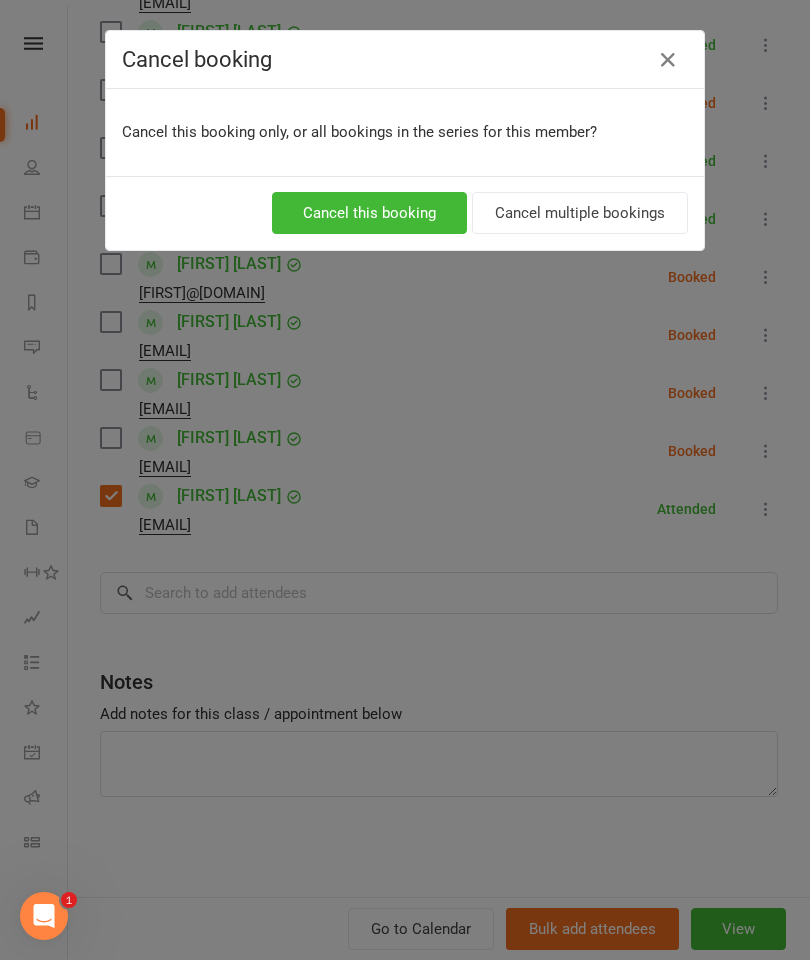 click on "Cancel this booking" at bounding box center [369, 213] 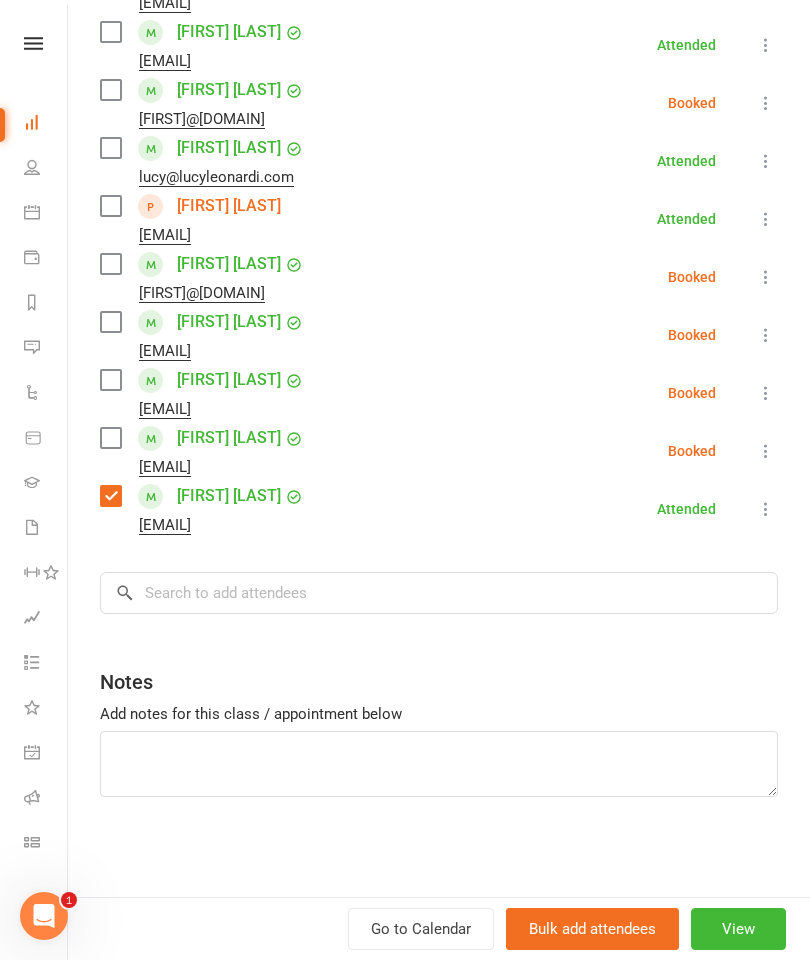 scroll, scrollTop: 412, scrollLeft: 0, axis: vertical 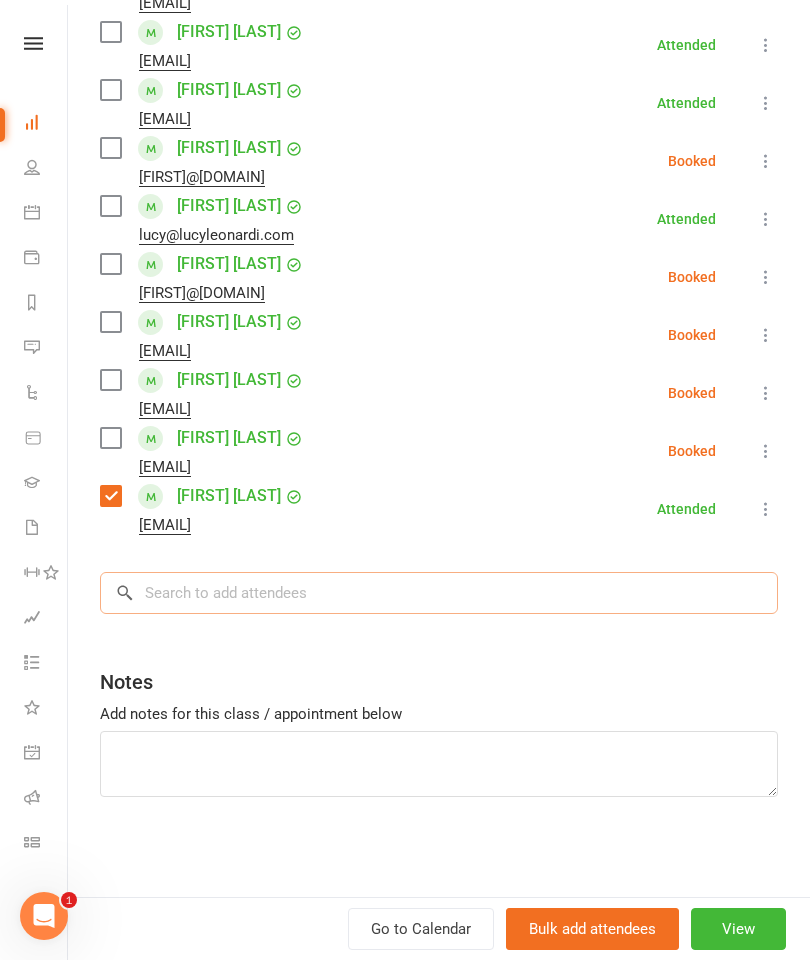 click at bounding box center [439, 593] 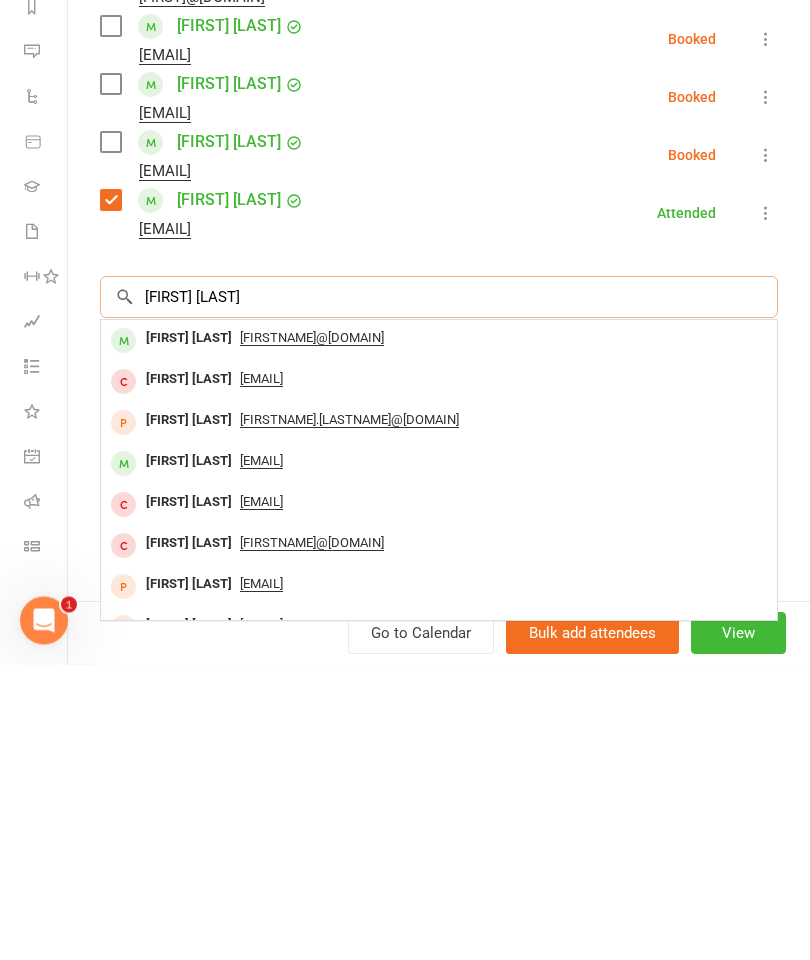 type on "[FIRST] [LAST]" 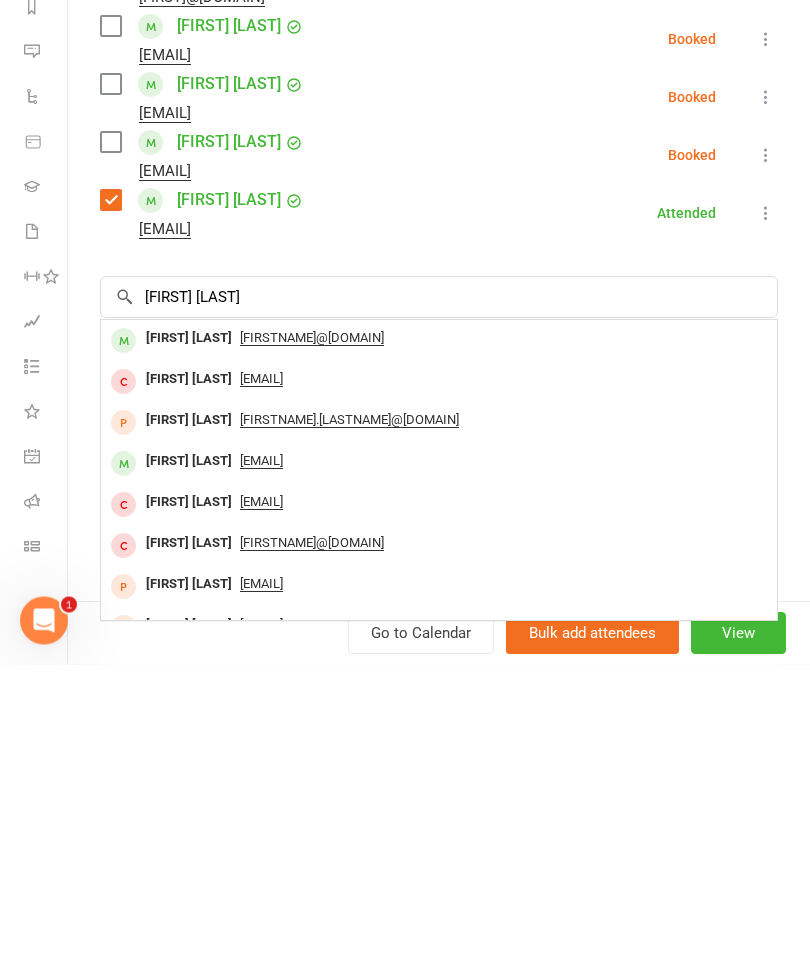click on "[FIRST] [LAST]" at bounding box center [189, 634] 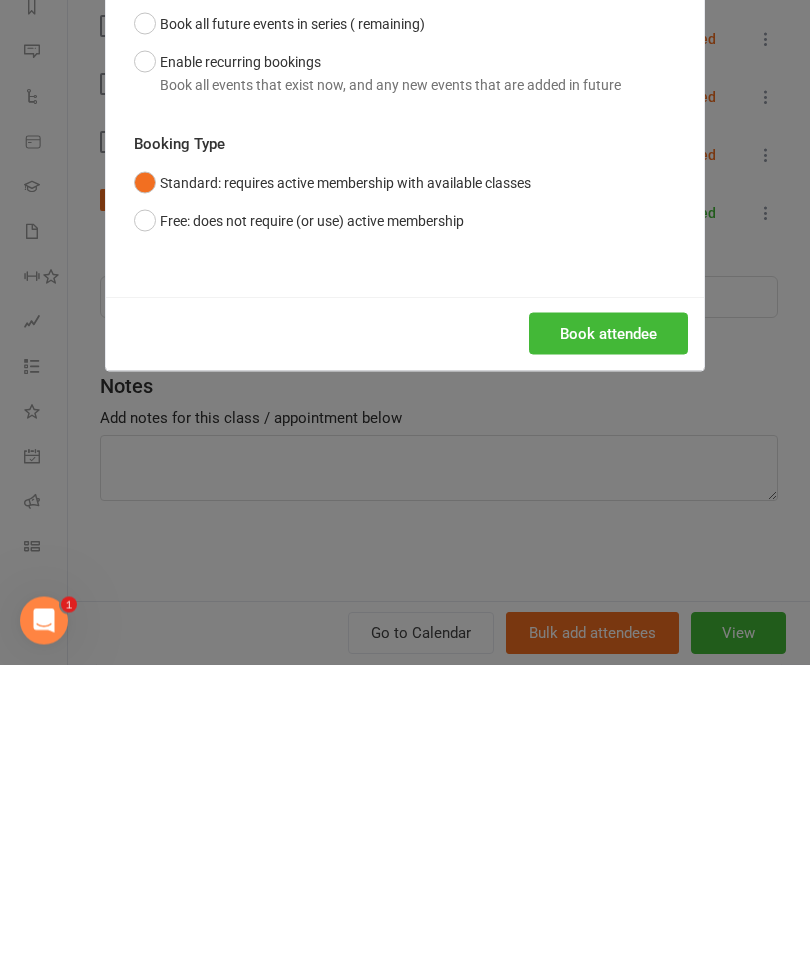 scroll, scrollTop: 296, scrollLeft: 0, axis: vertical 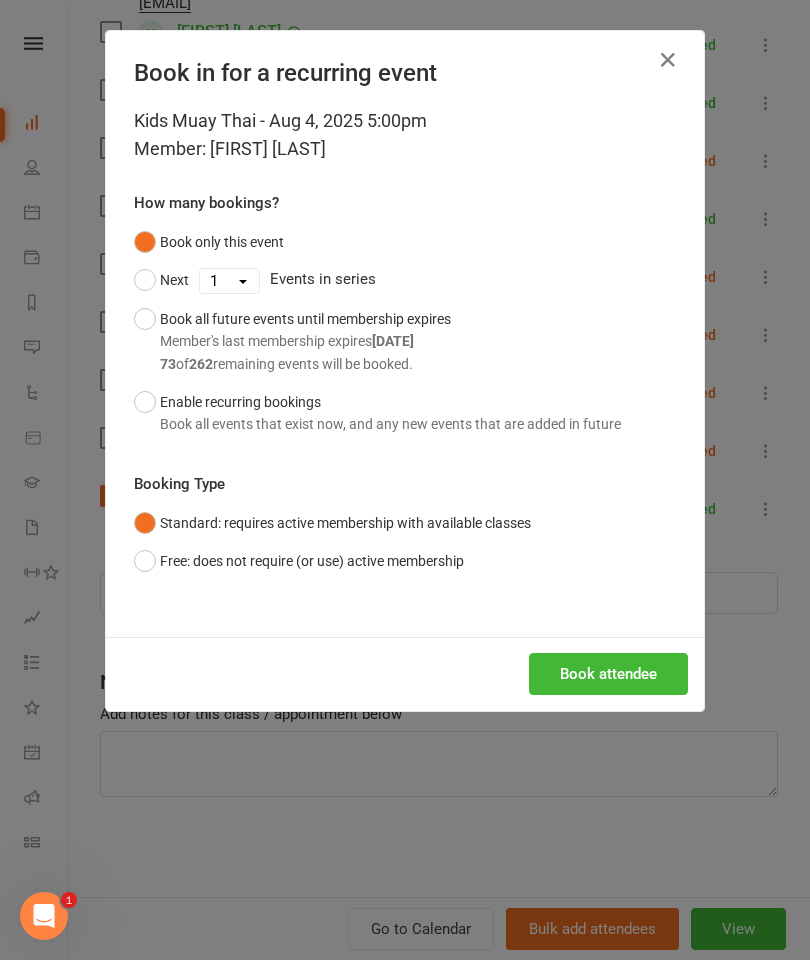 click on "Book attendee" at bounding box center (608, 674) 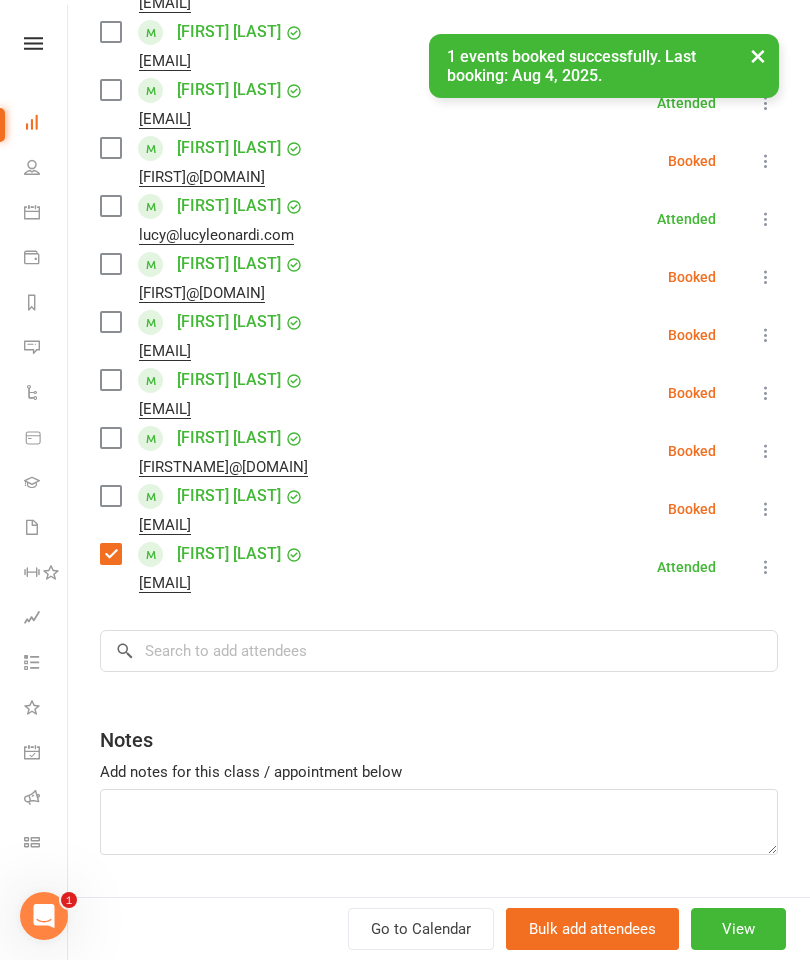 click at bounding box center [110, 438] 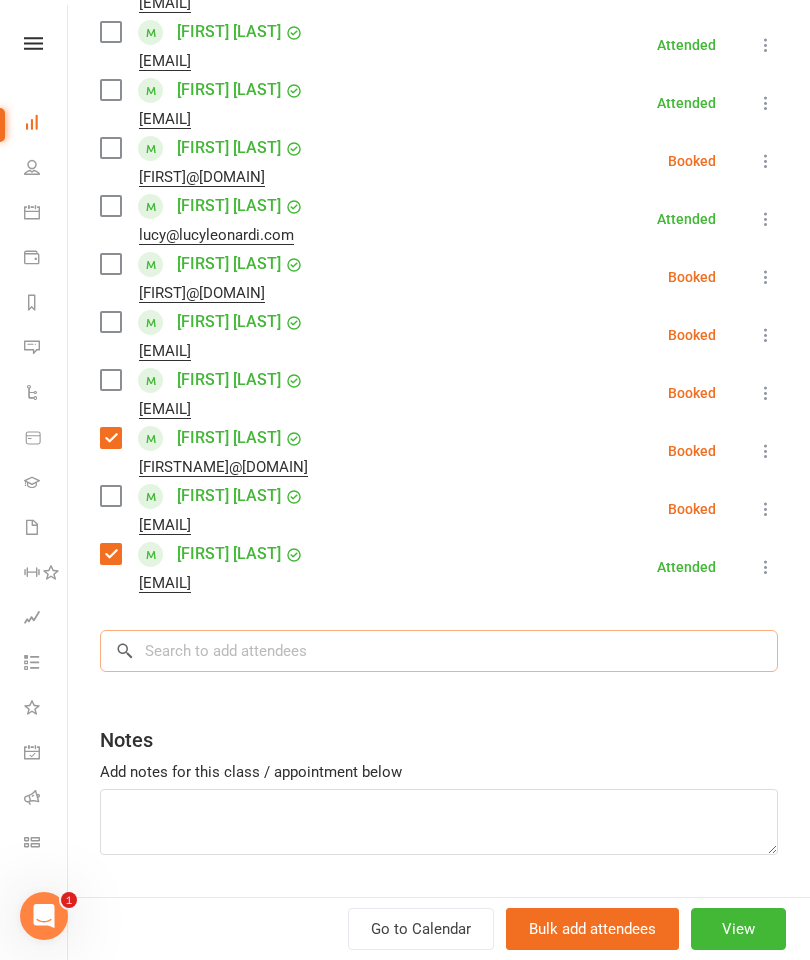 click at bounding box center [439, 651] 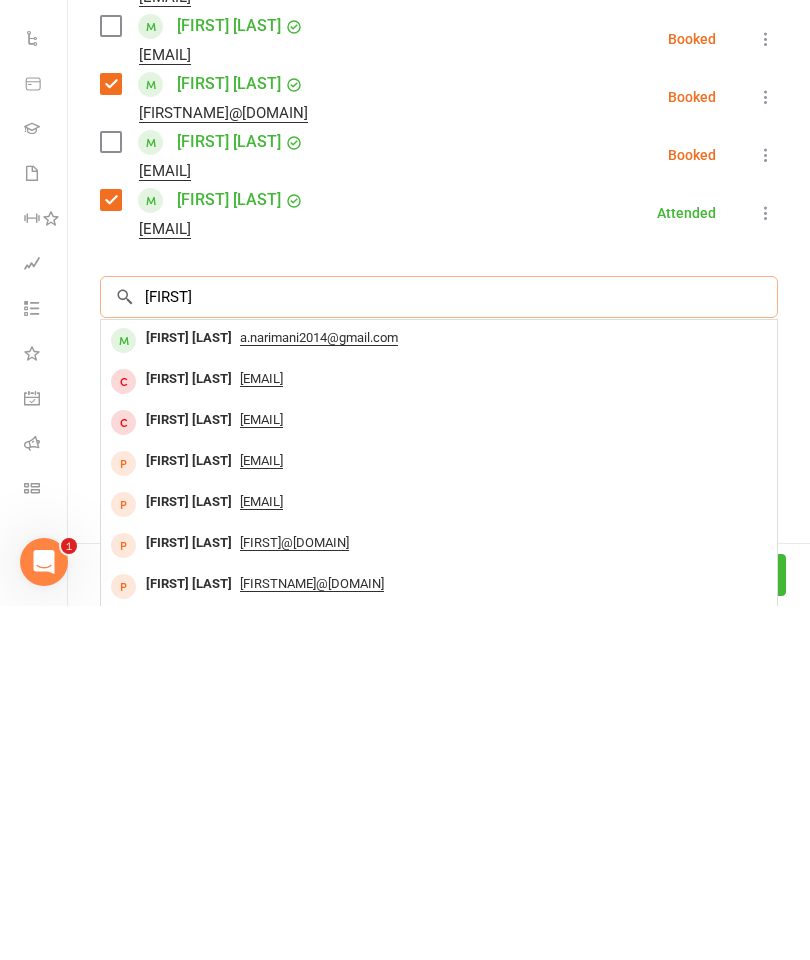 type on "[FIRST]" 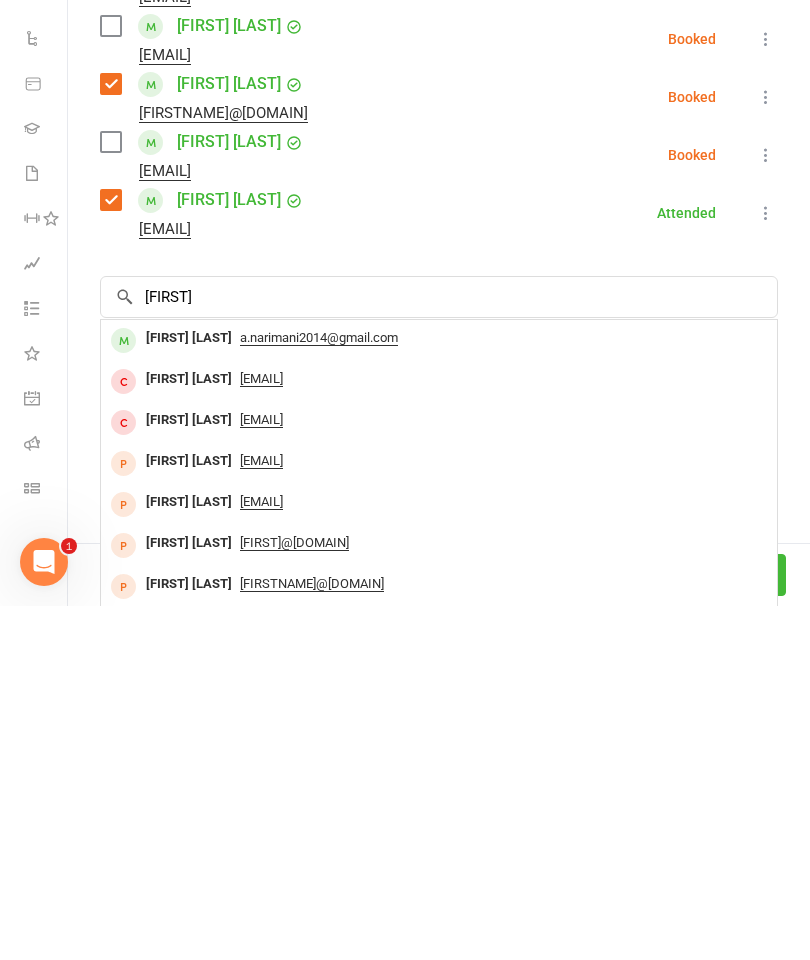 click on "[FIRST] [LAST]" at bounding box center (189, 692) 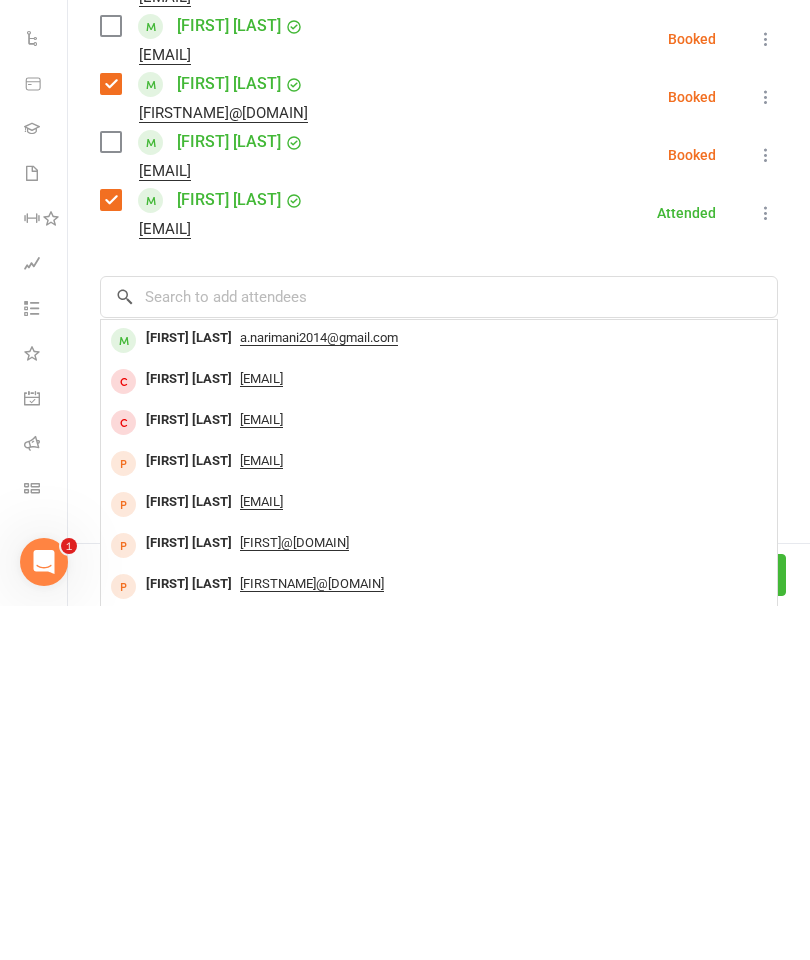 scroll, scrollTop: 650, scrollLeft: 0, axis: vertical 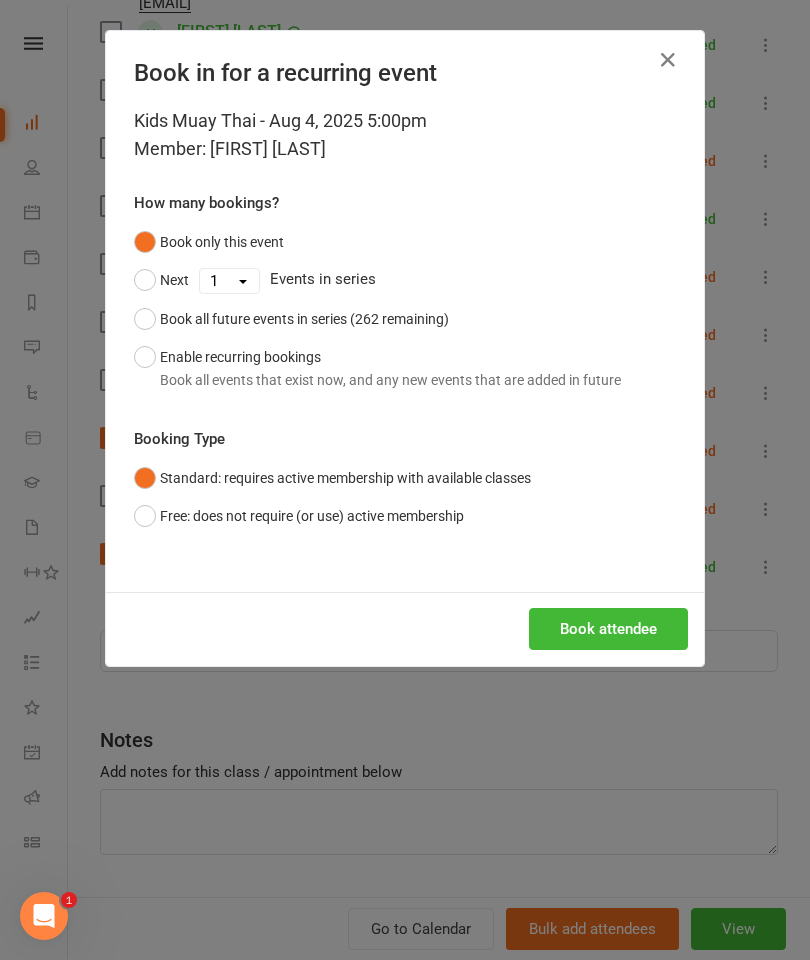 click on "Book attendee" at bounding box center (608, 629) 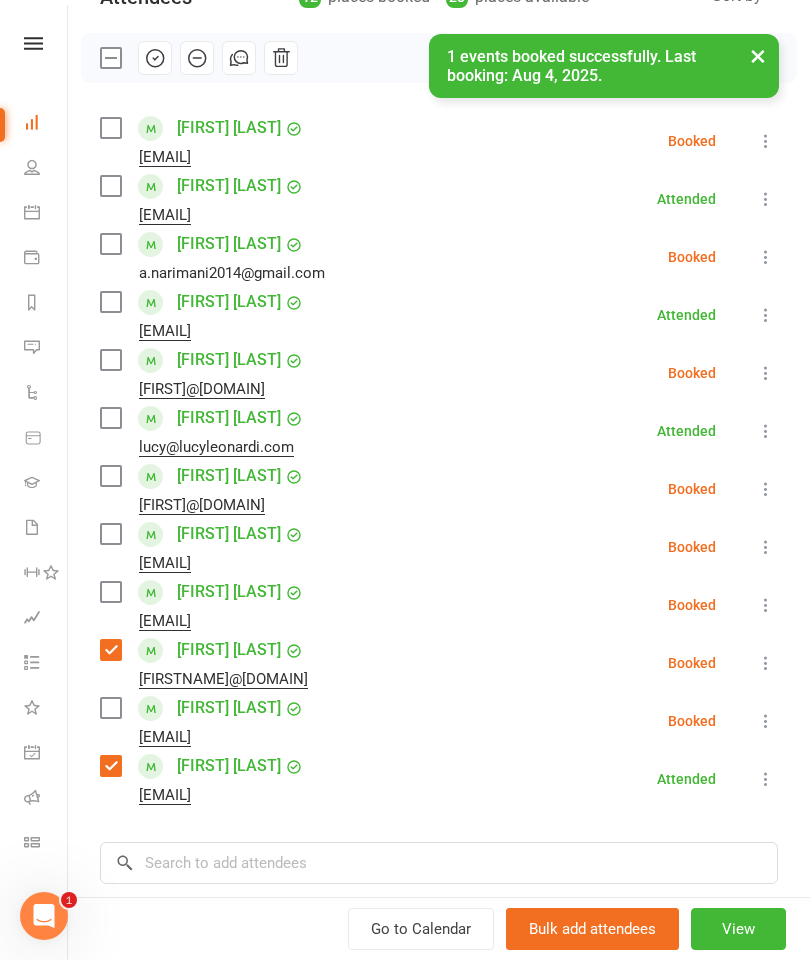 scroll, scrollTop: 256, scrollLeft: 0, axis: vertical 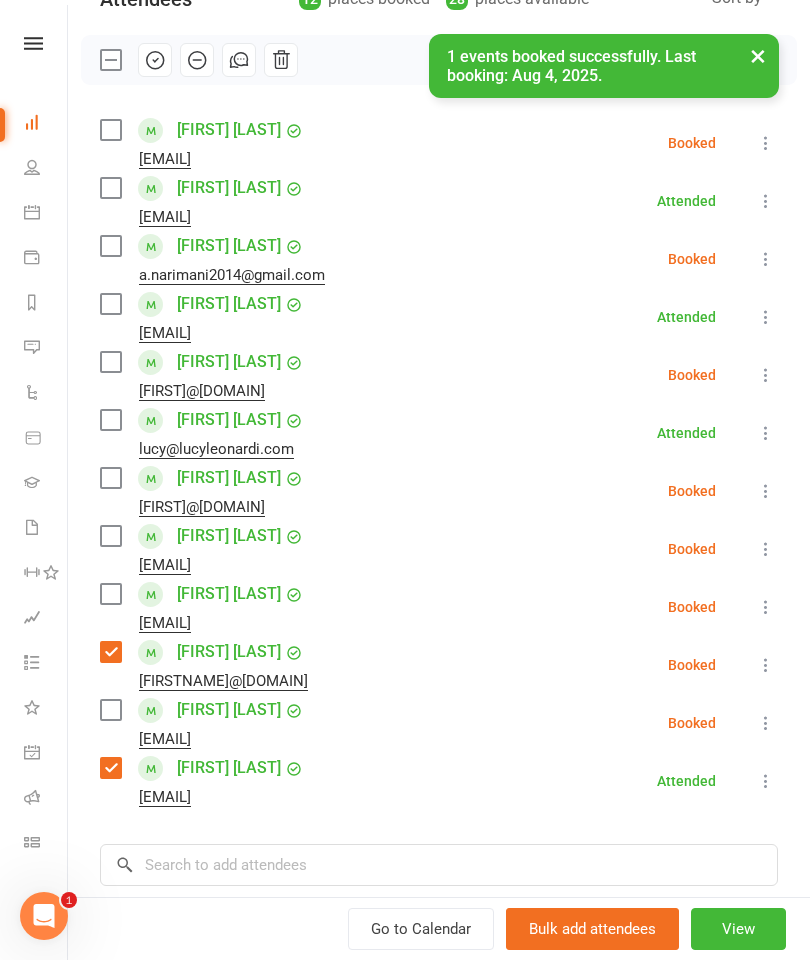click at bounding box center [110, 246] 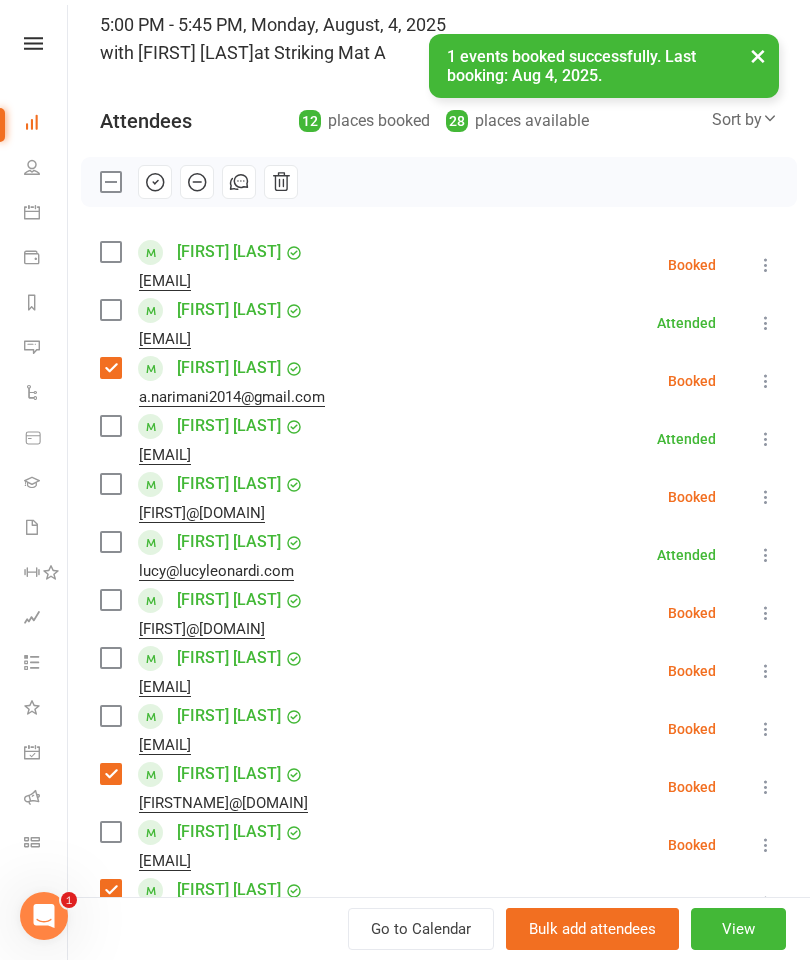 scroll, scrollTop: 113, scrollLeft: 0, axis: vertical 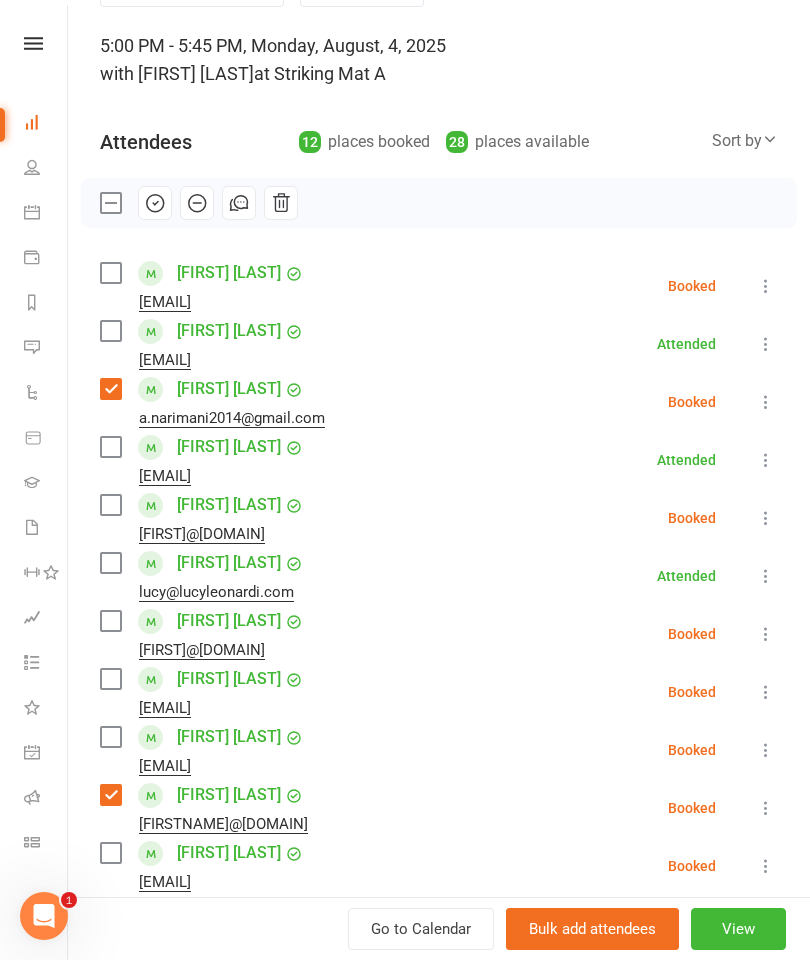 click at bounding box center [766, 750] 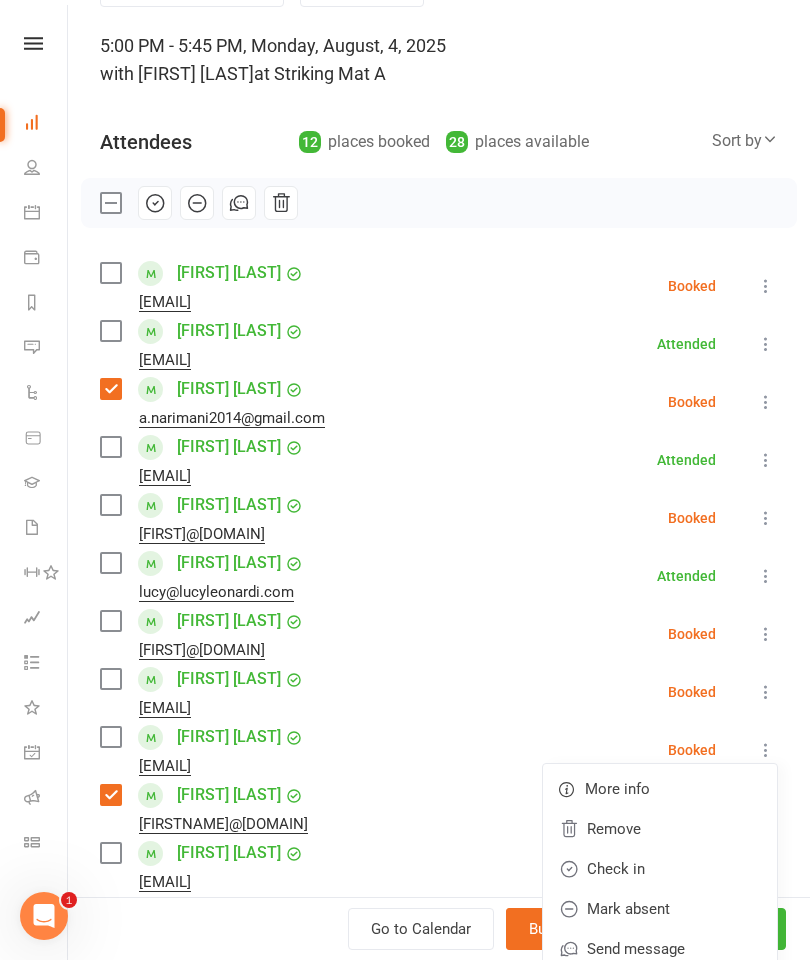 click on "Remove" at bounding box center [660, 829] 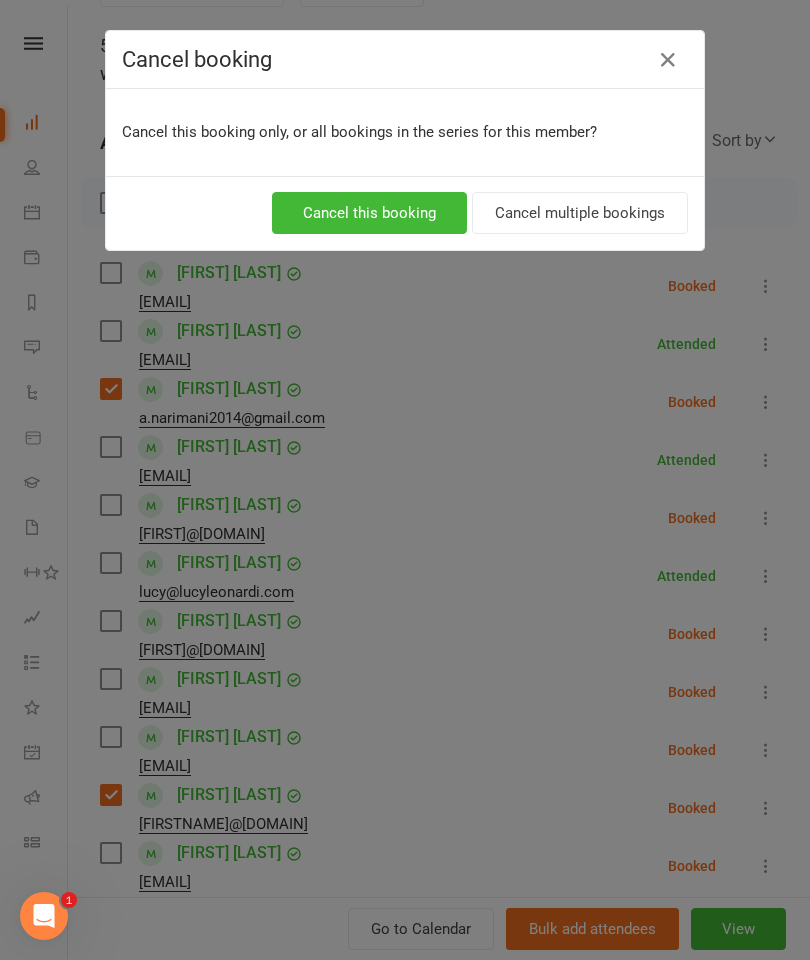 click on "Cancel this booking" at bounding box center [369, 213] 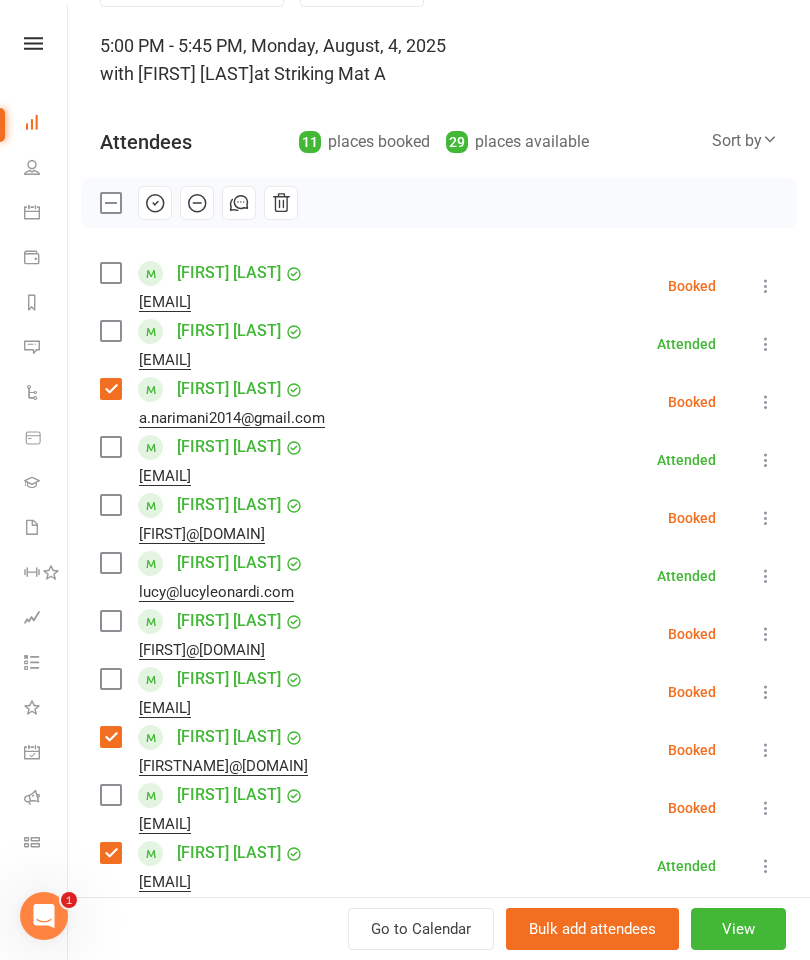 click at bounding box center (110, 621) 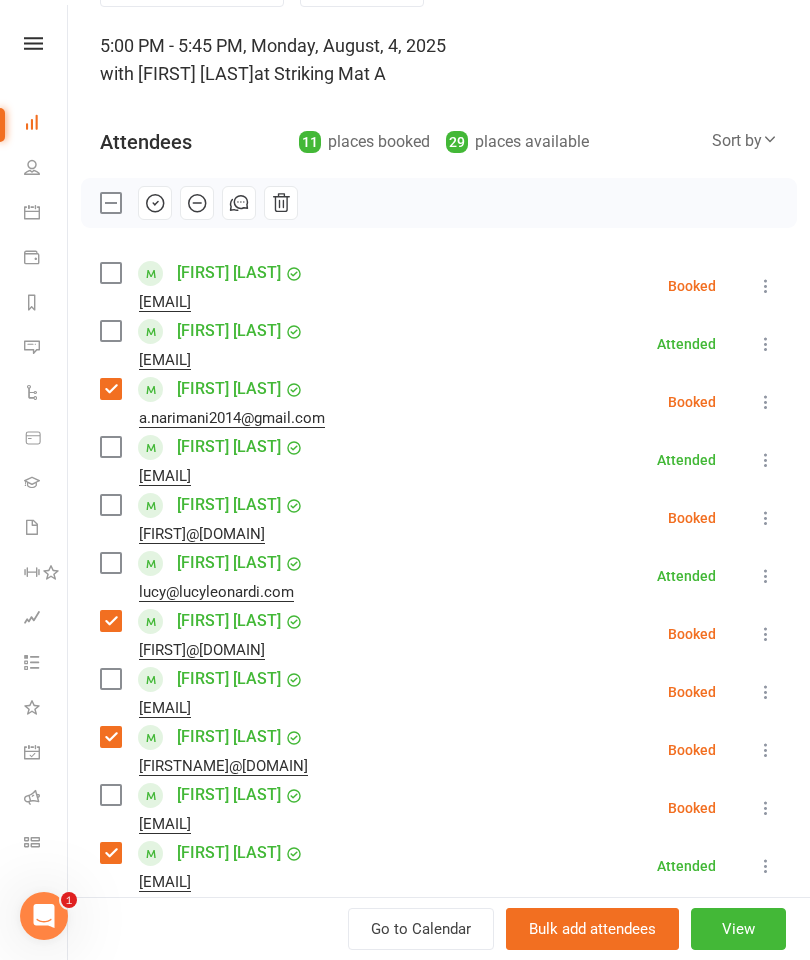 click at bounding box center (110, 505) 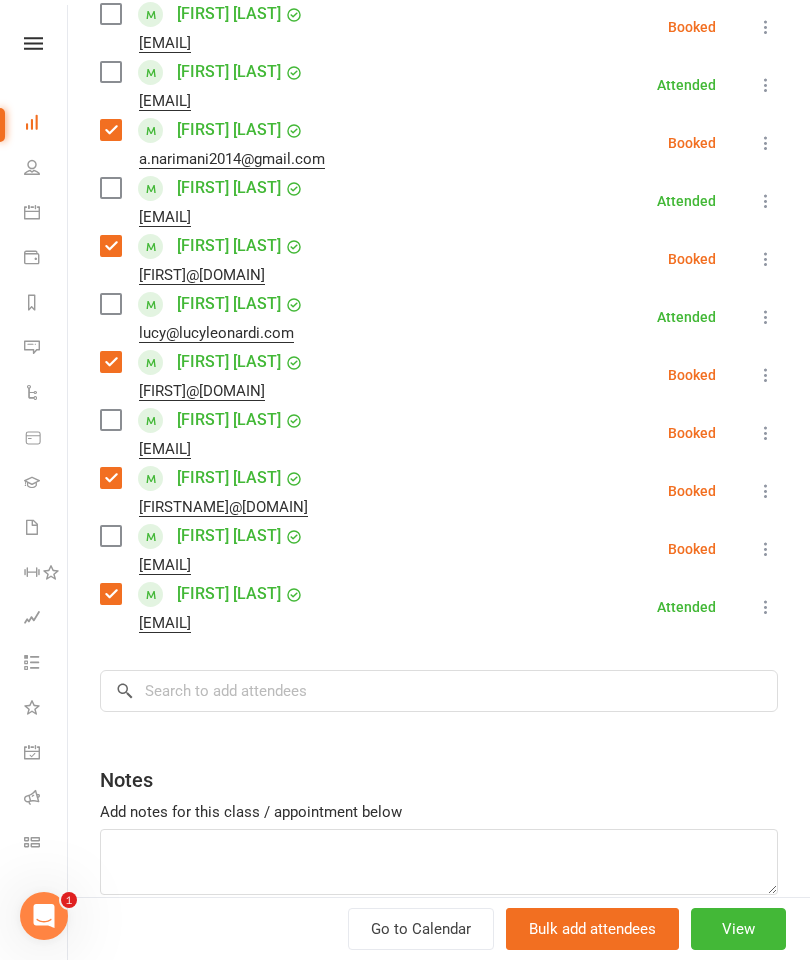 scroll, scrollTop: 417, scrollLeft: 0, axis: vertical 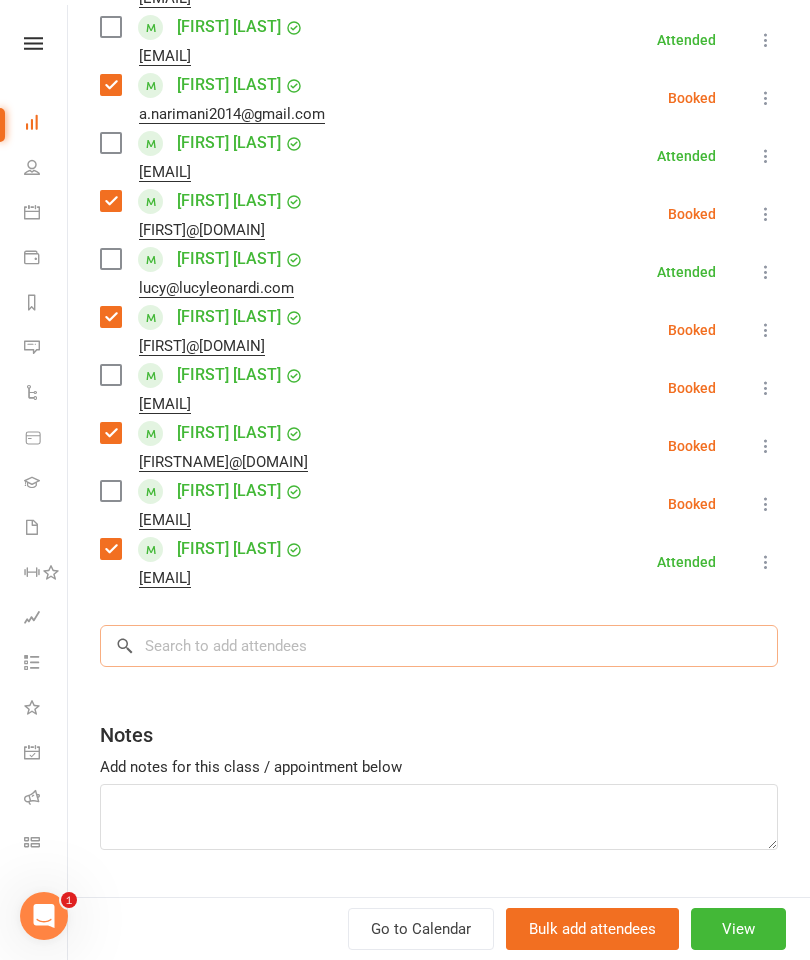 click at bounding box center [439, 646] 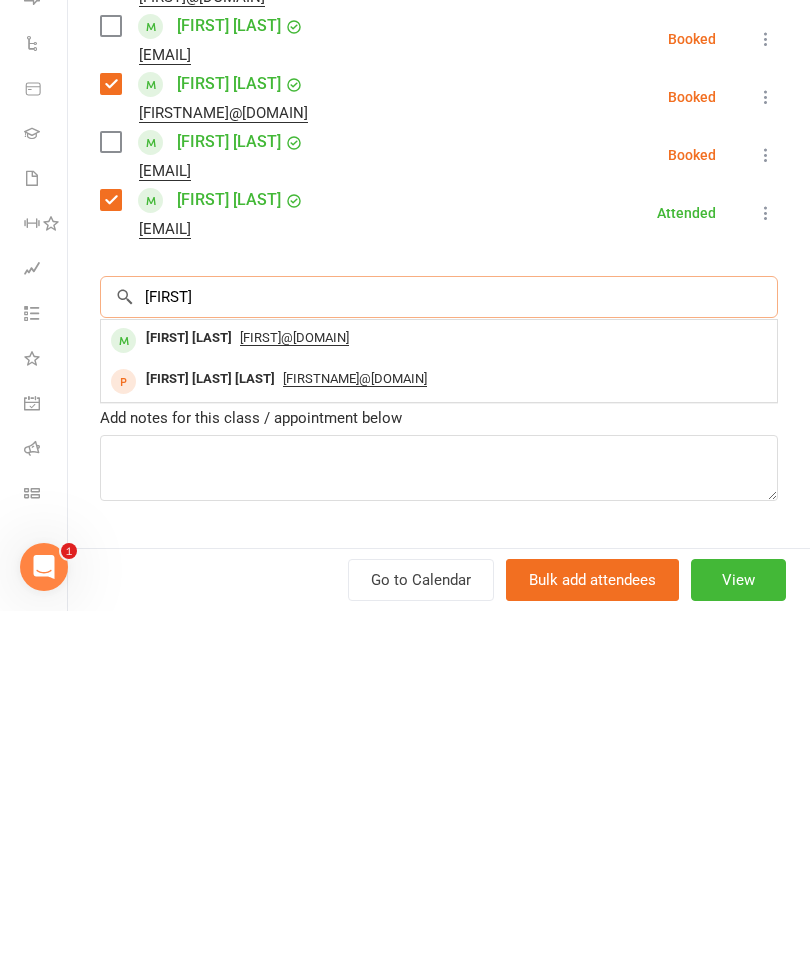 type on "[FIRST]" 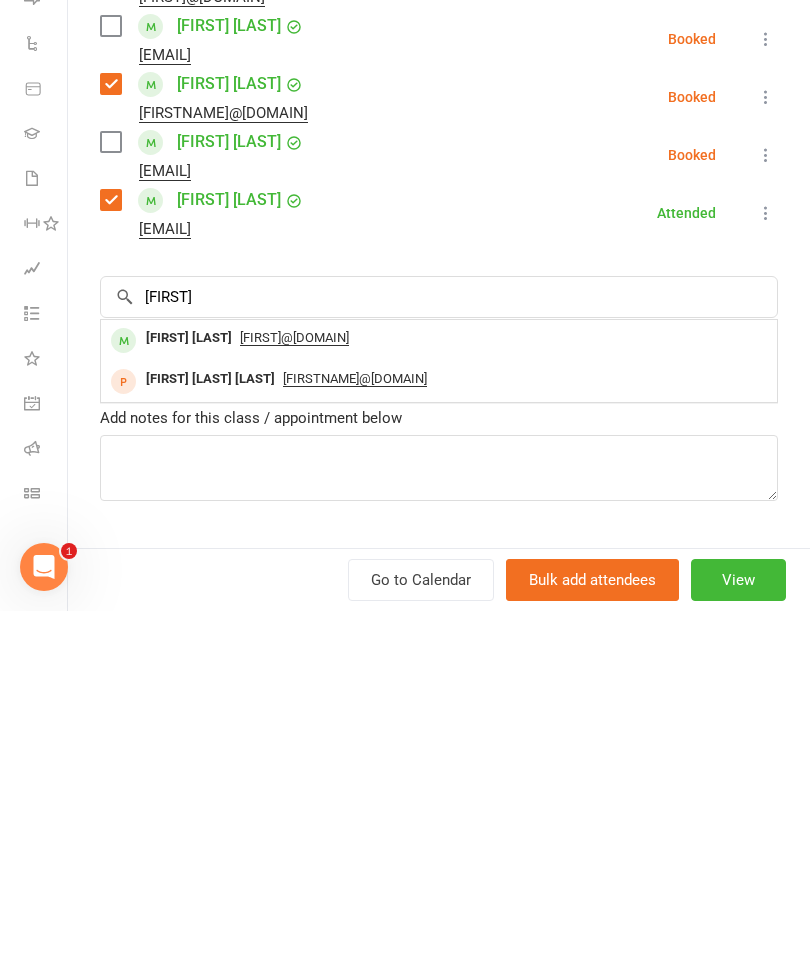 click on "[FIRST] [LAST]" at bounding box center (189, 687) 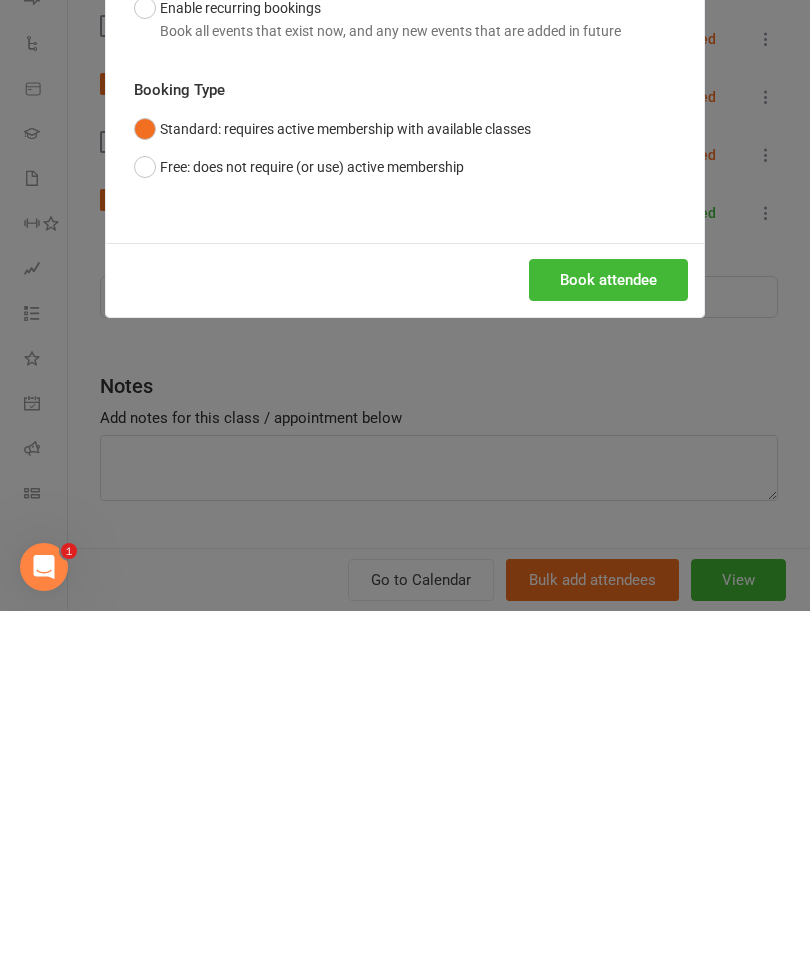 scroll, scrollTop: 999, scrollLeft: 0, axis: vertical 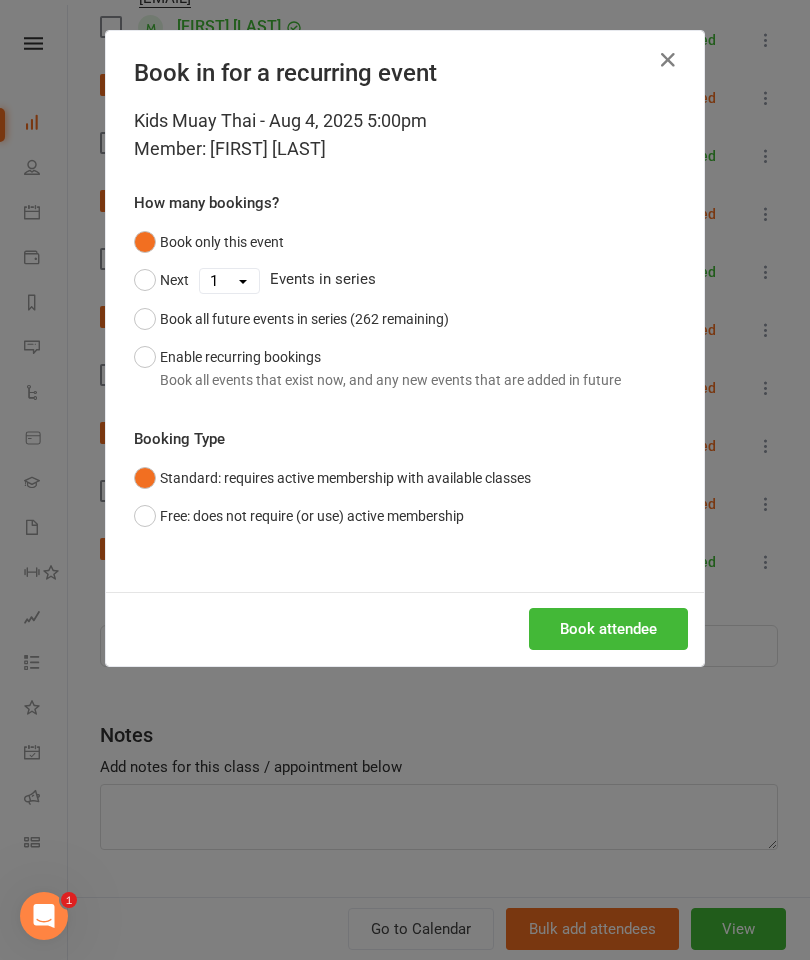 click on "Book attendee" at bounding box center [608, 629] 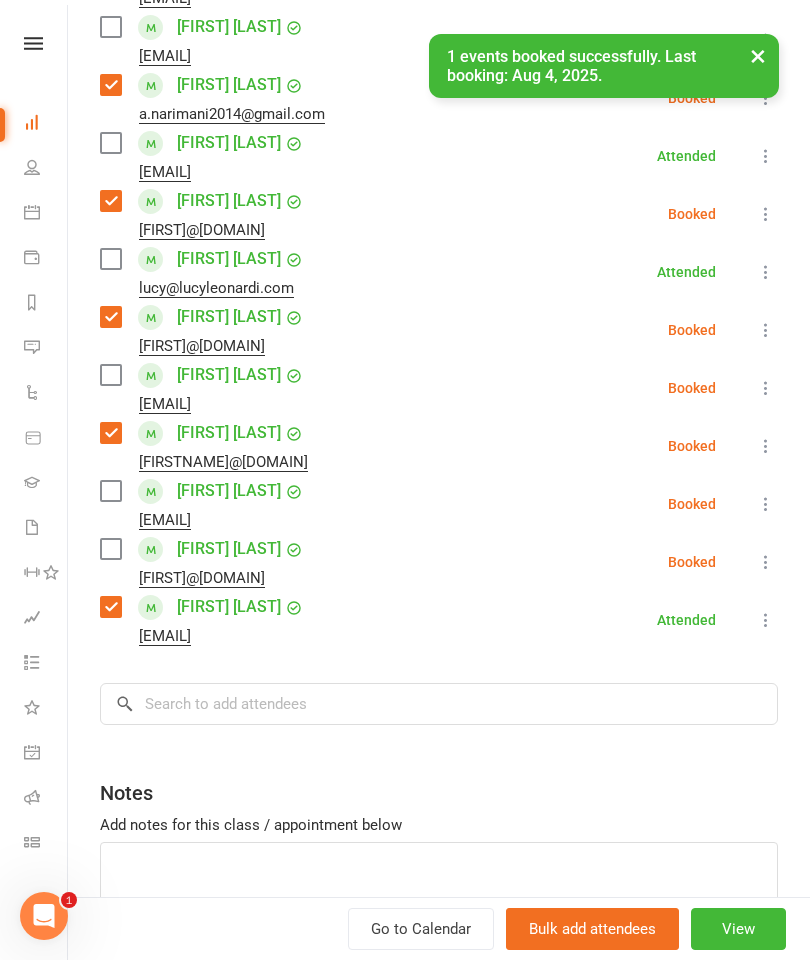 click on "[FIRST] [LAST]  [EMAIL]" at bounding box center [206, 562] 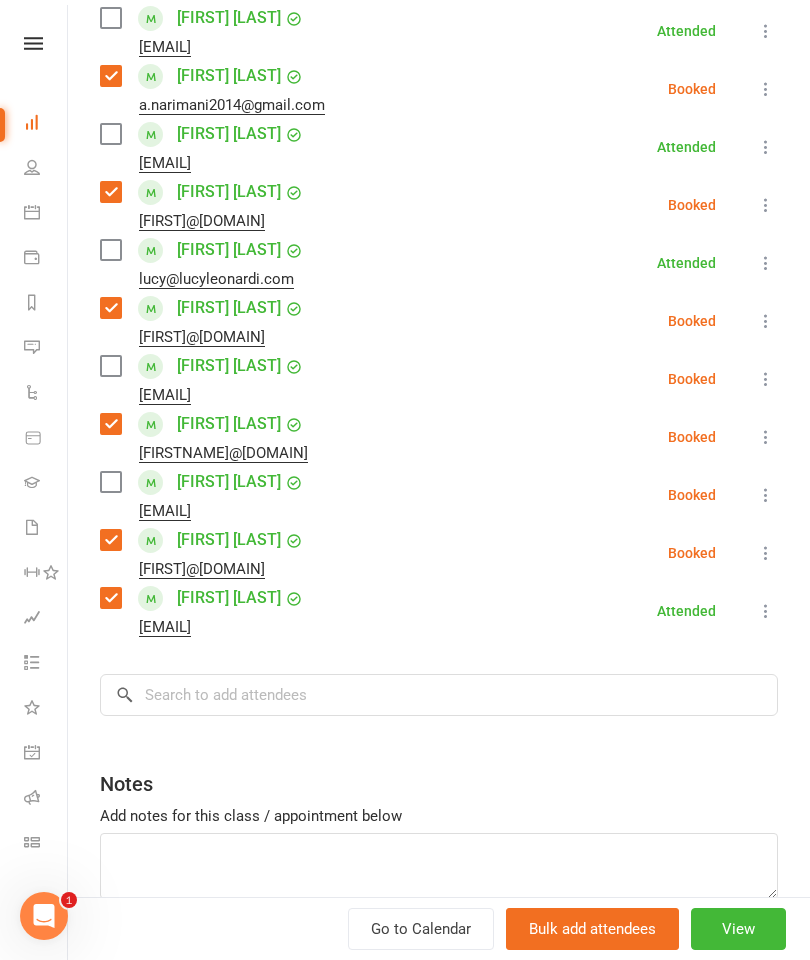 scroll, scrollTop: 454, scrollLeft: 0, axis: vertical 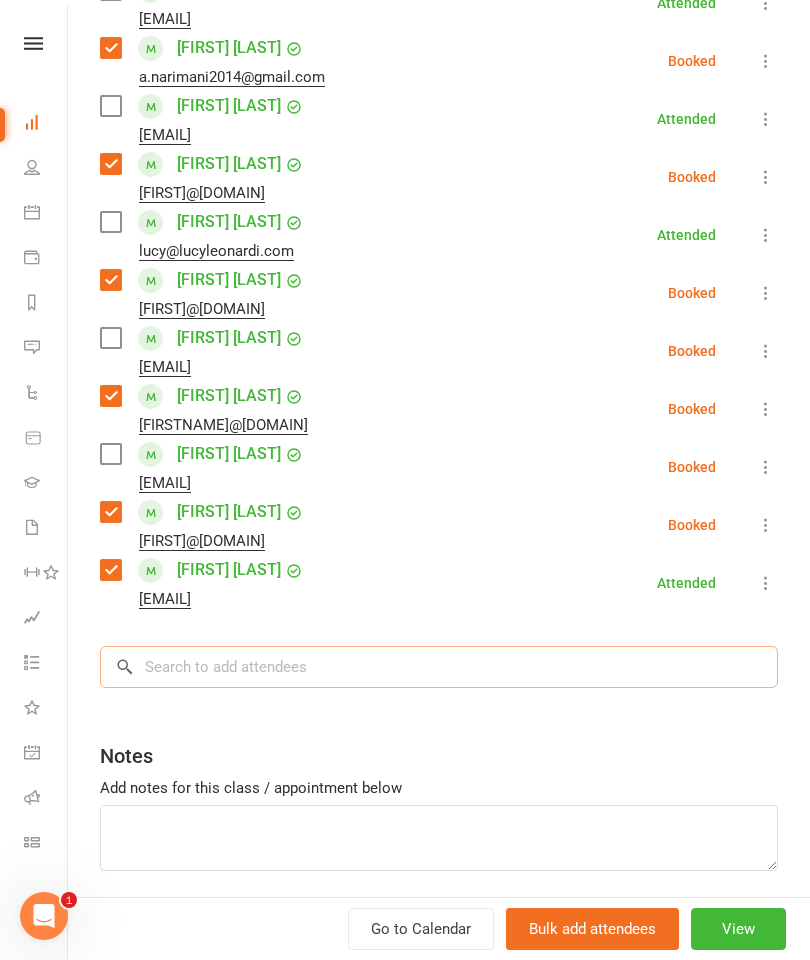click at bounding box center [439, 667] 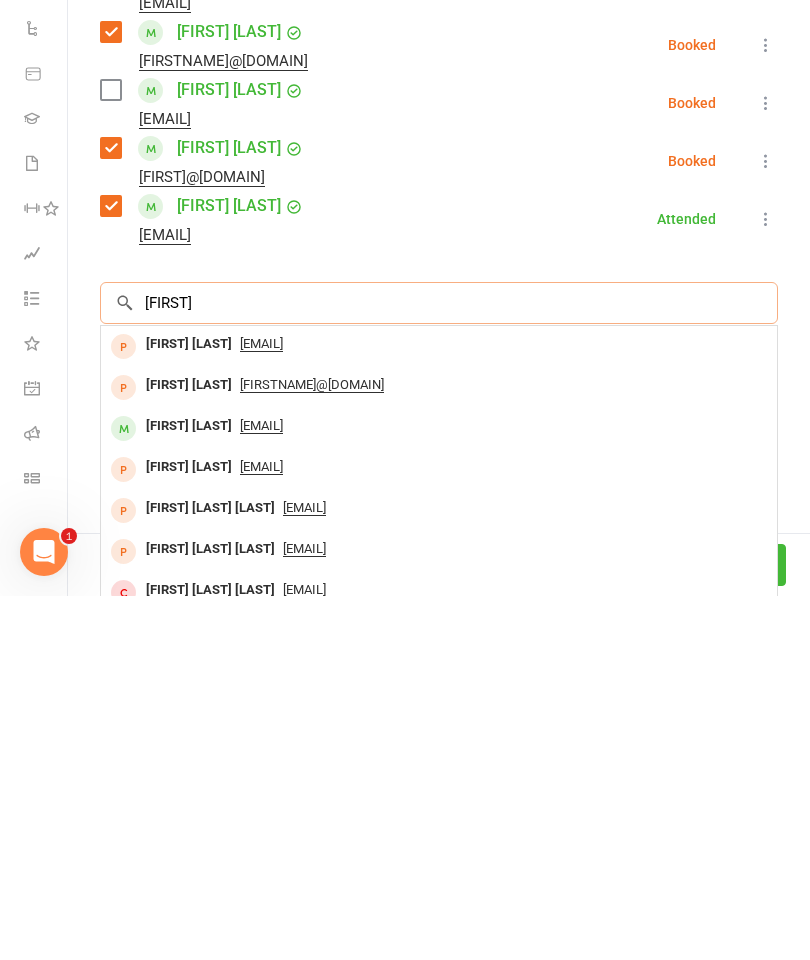 type on "[FIRST]" 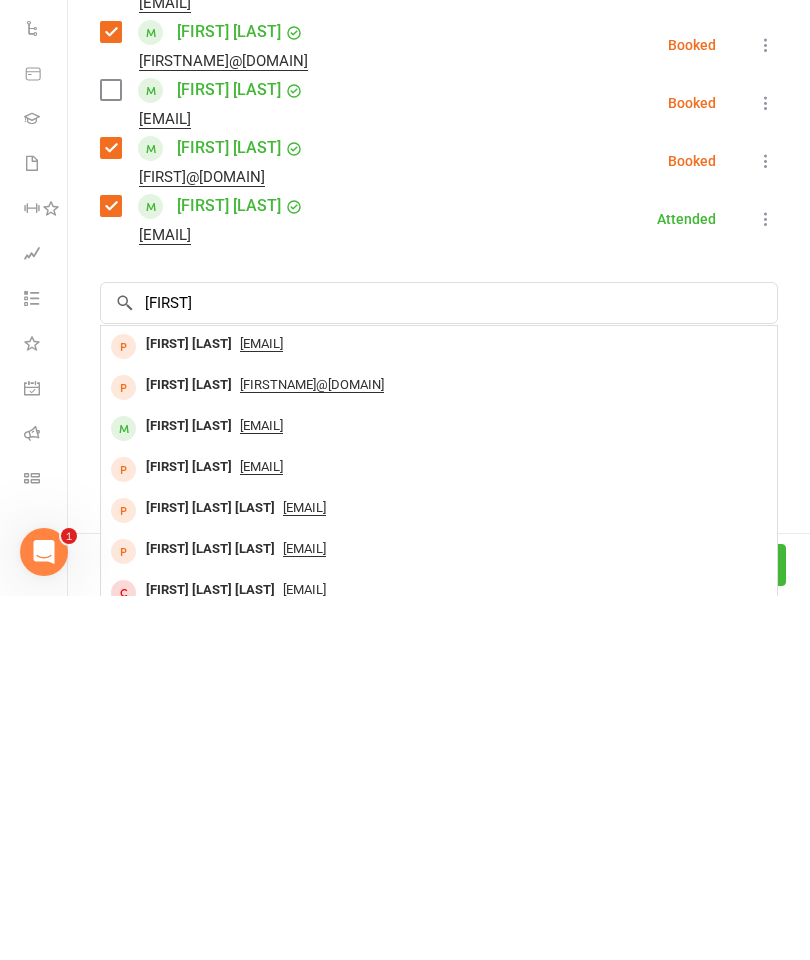 click on "[FIRST] [LAST]" at bounding box center (189, 790) 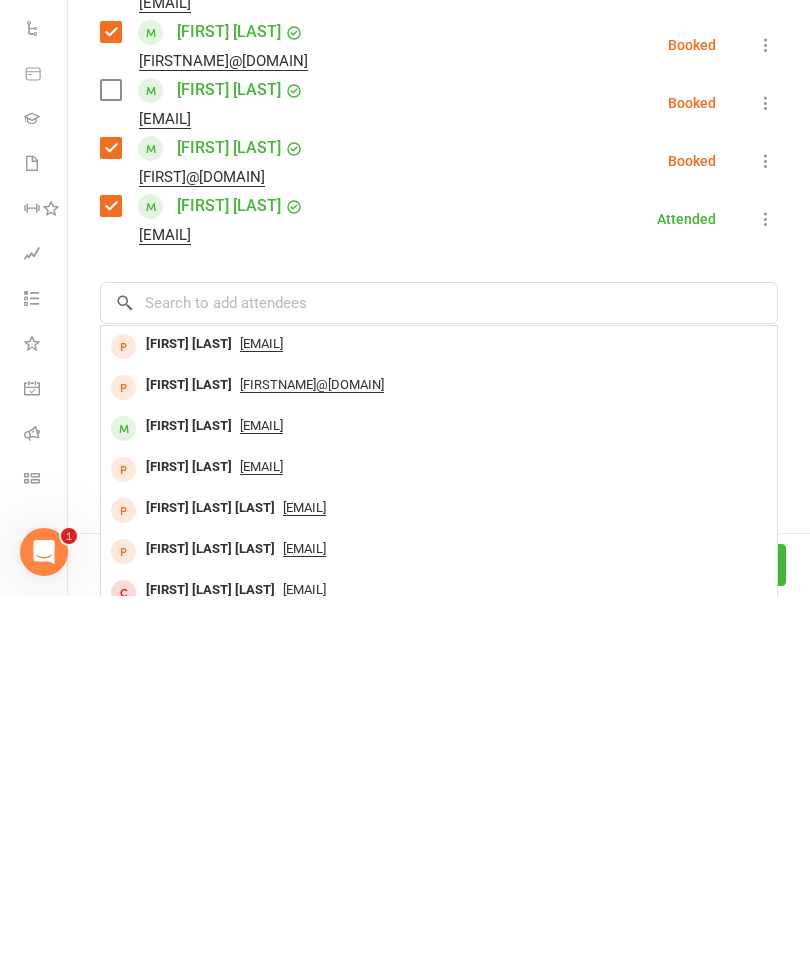 scroll, scrollTop: 1369, scrollLeft: 0, axis: vertical 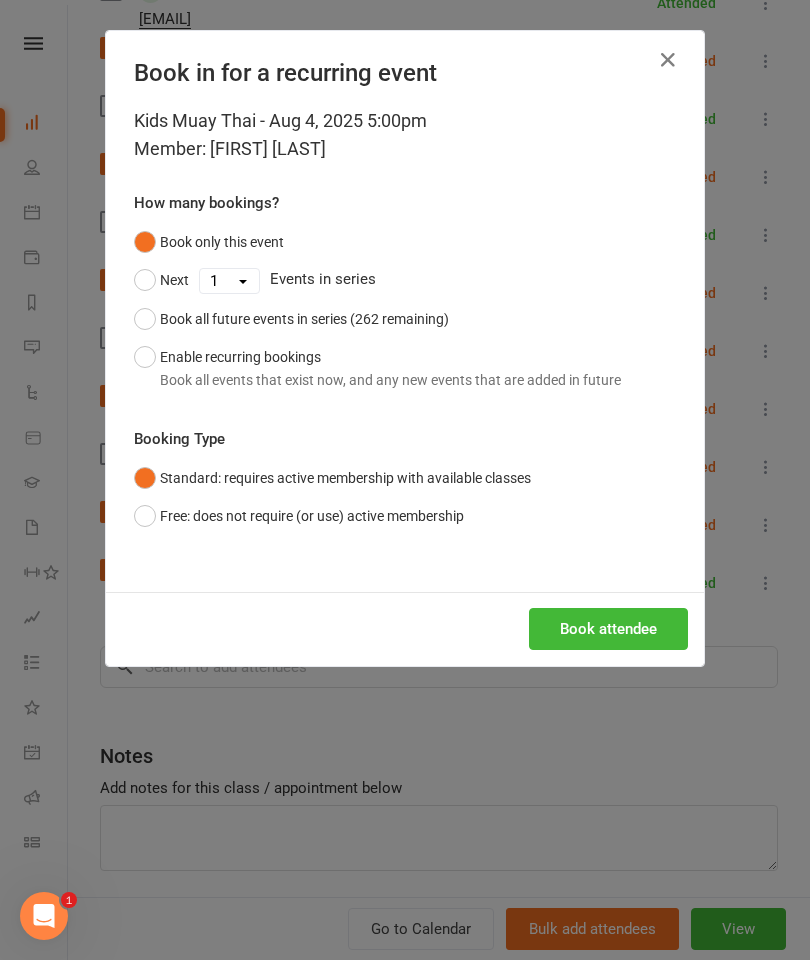 click on "Book attendee" at bounding box center [608, 629] 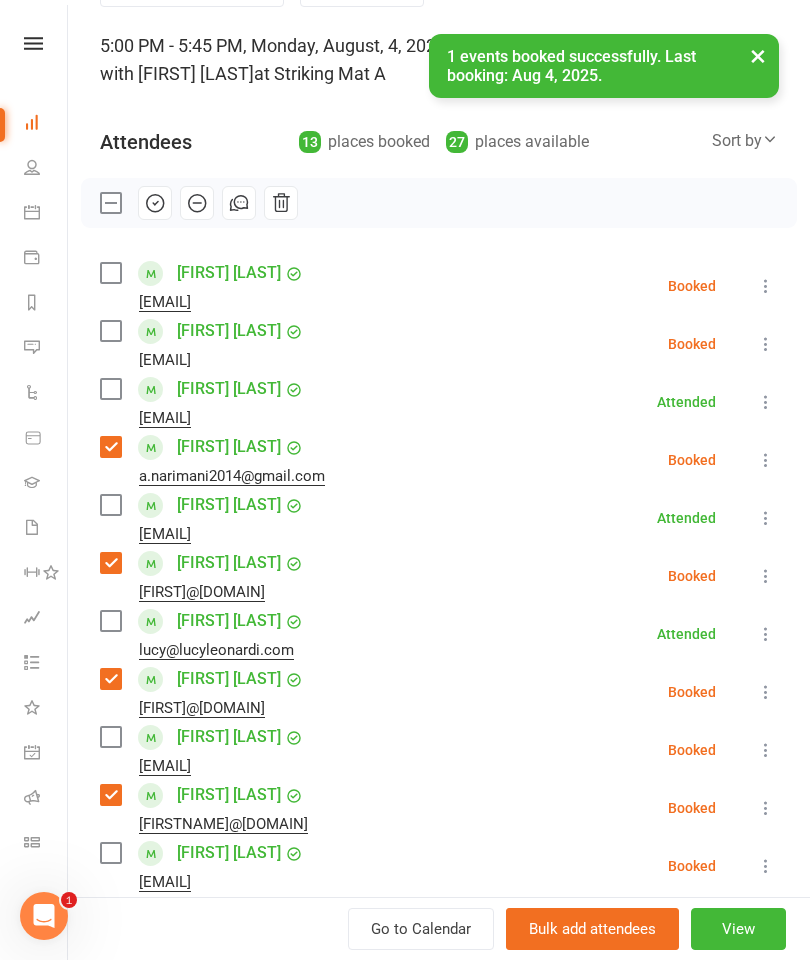 scroll, scrollTop: 114, scrollLeft: 0, axis: vertical 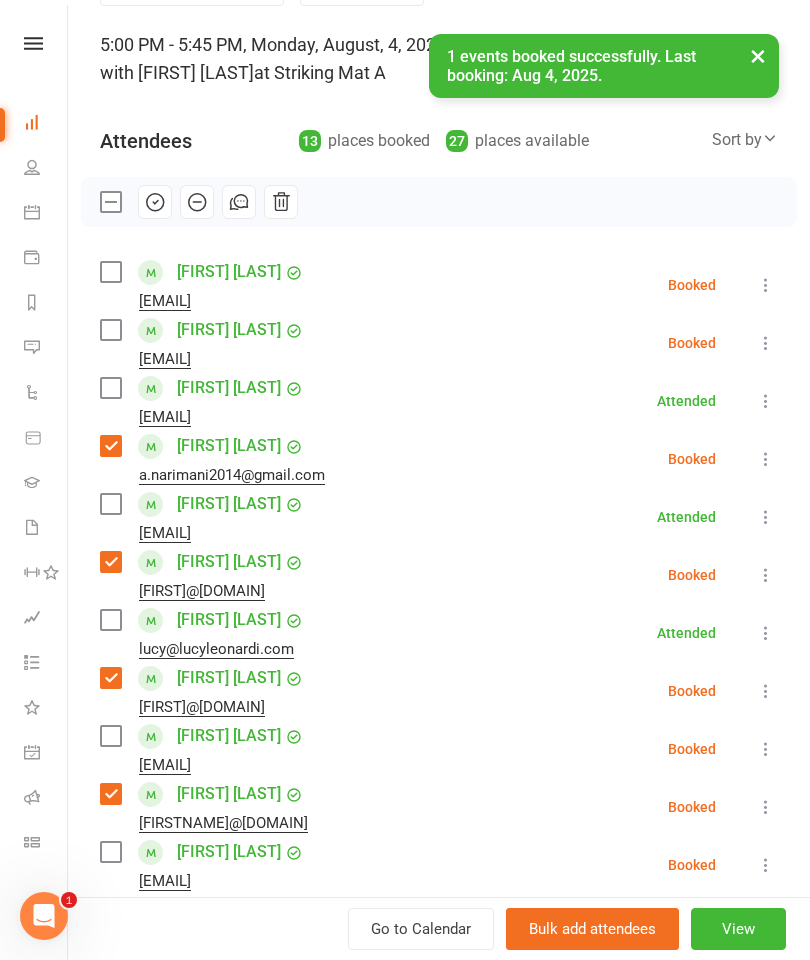 click at bounding box center (110, 330) 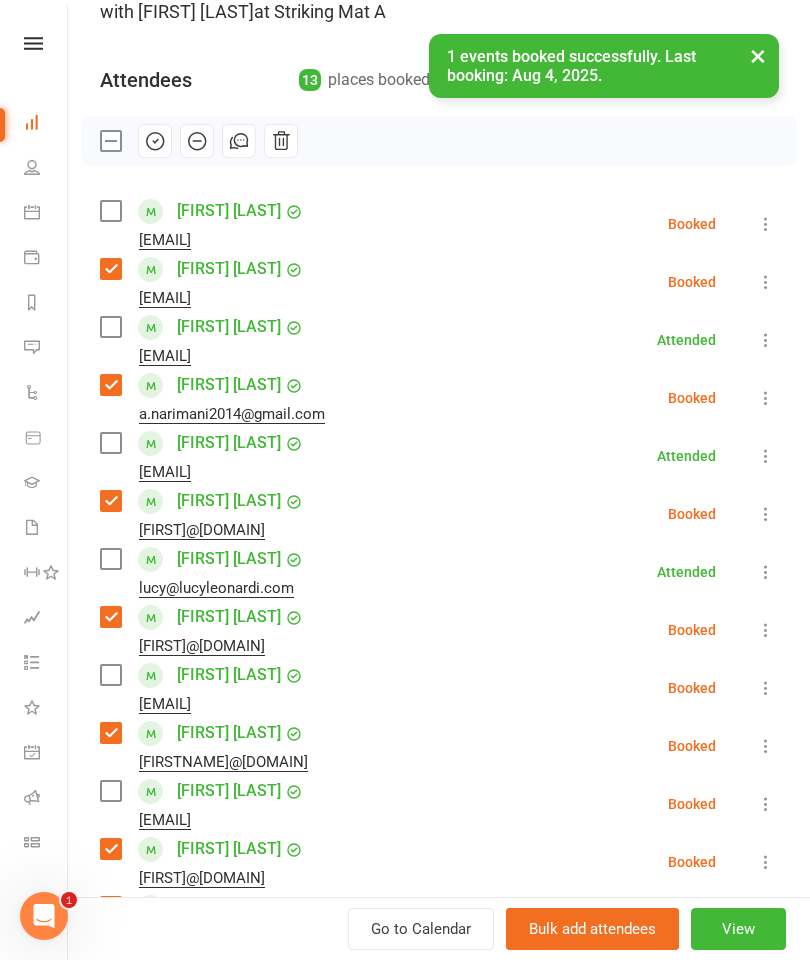scroll, scrollTop: 178, scrollLeft: 0, axis: vertical 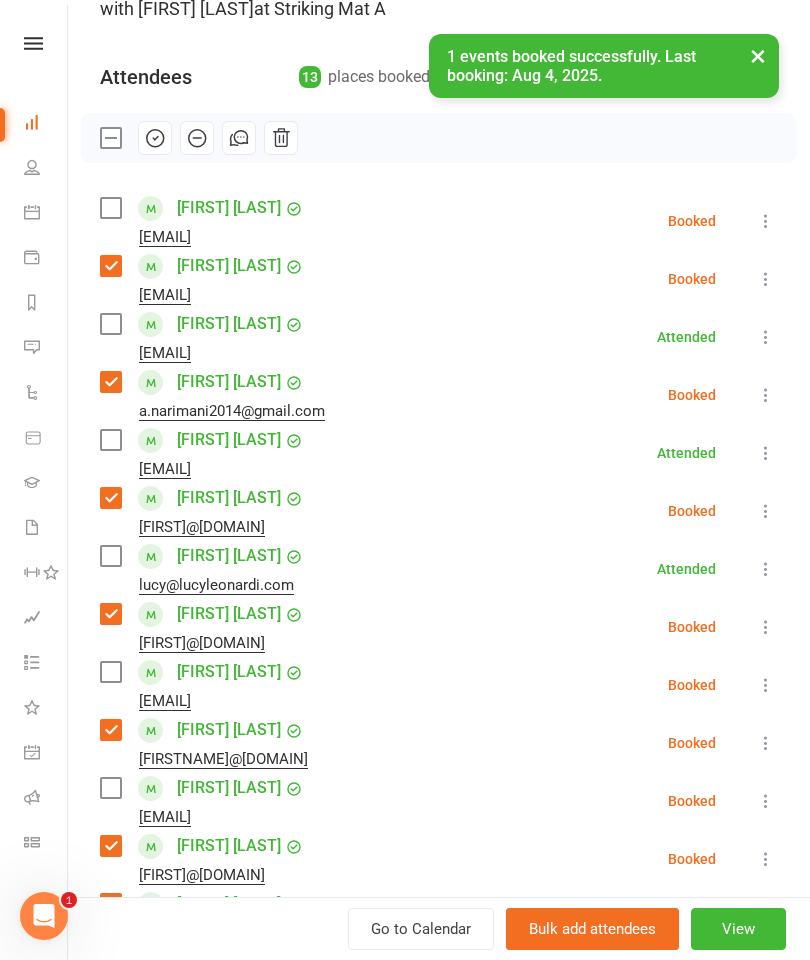 click at bounding box center [110, 672] 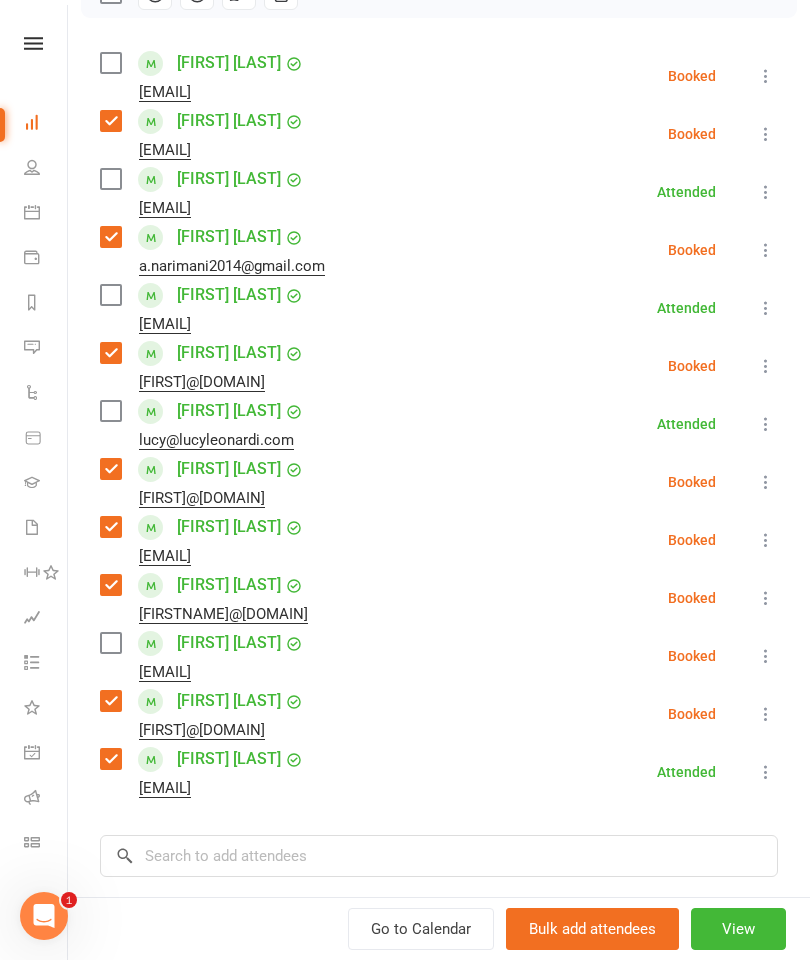 scroll, scrollTop: 340, scrollLeft: 0, axis: vertical 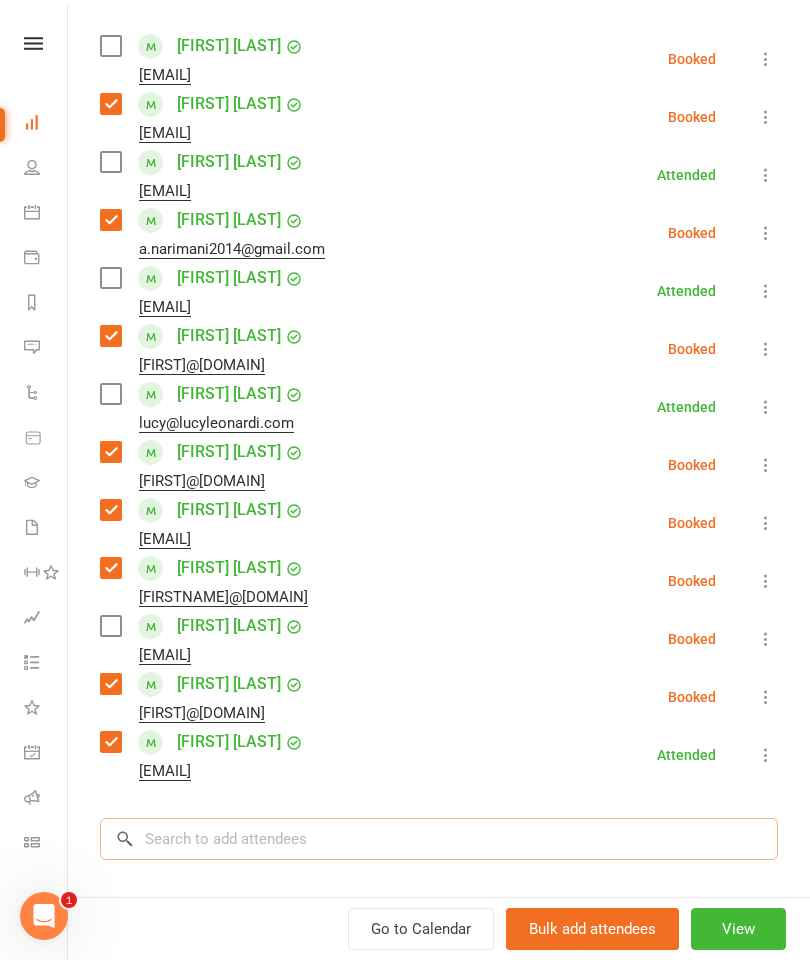 click at bounding box center (439, 839) 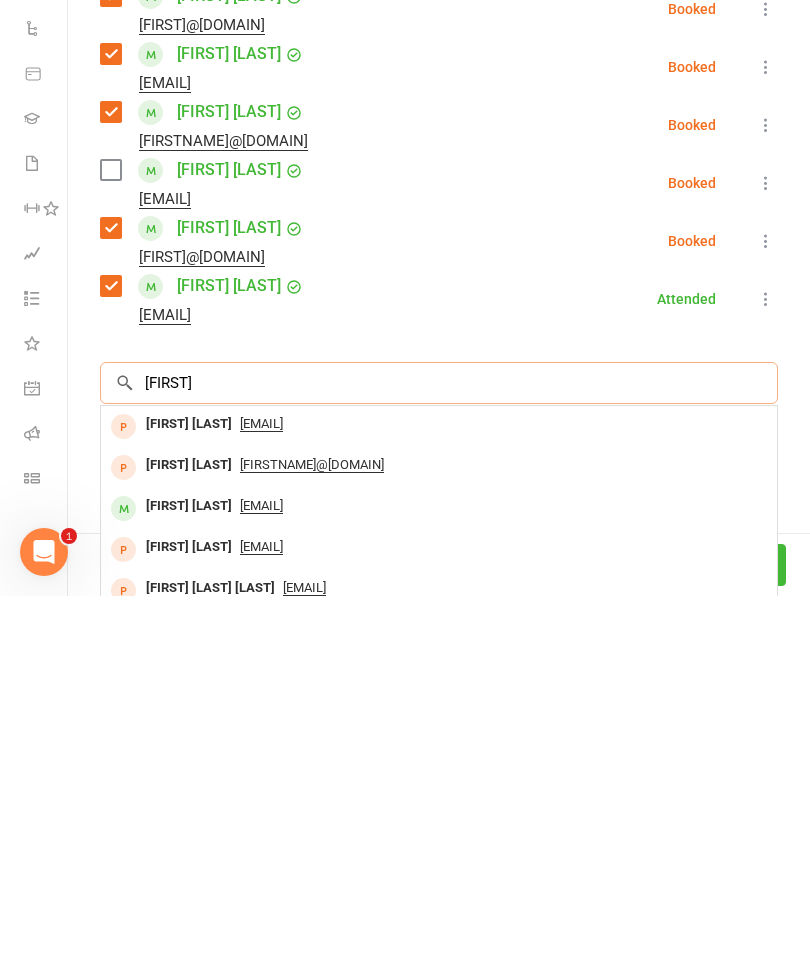 scroll, scrollTop: 445, scrollLeft: 0, axis: vertical 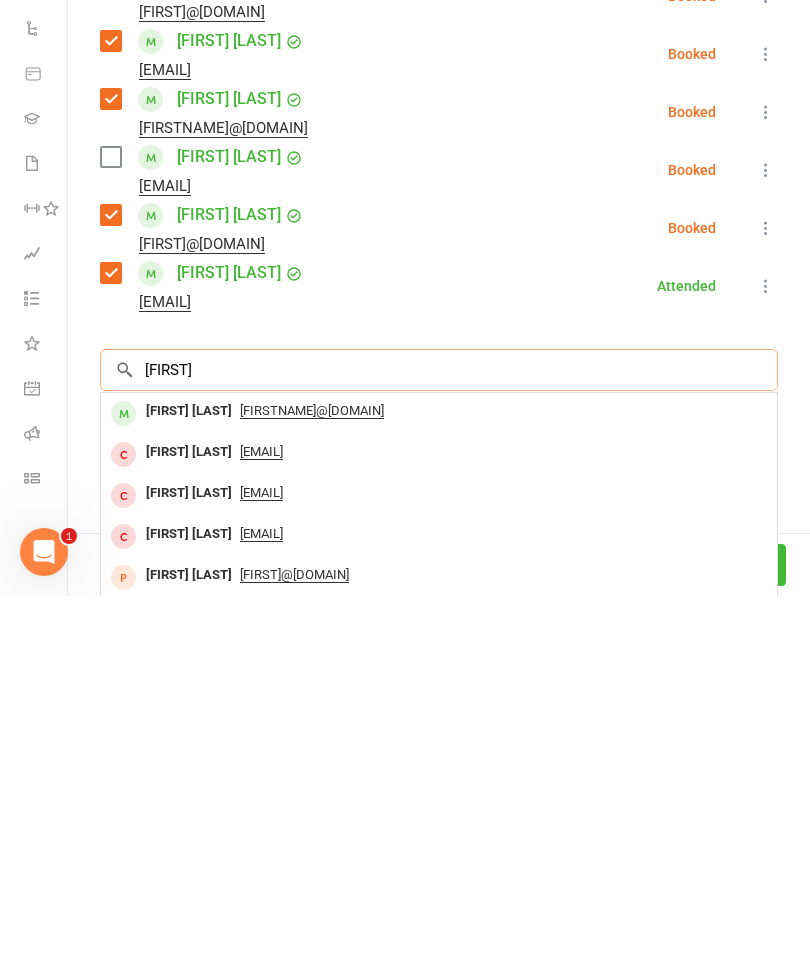 type on "[FIRST]" 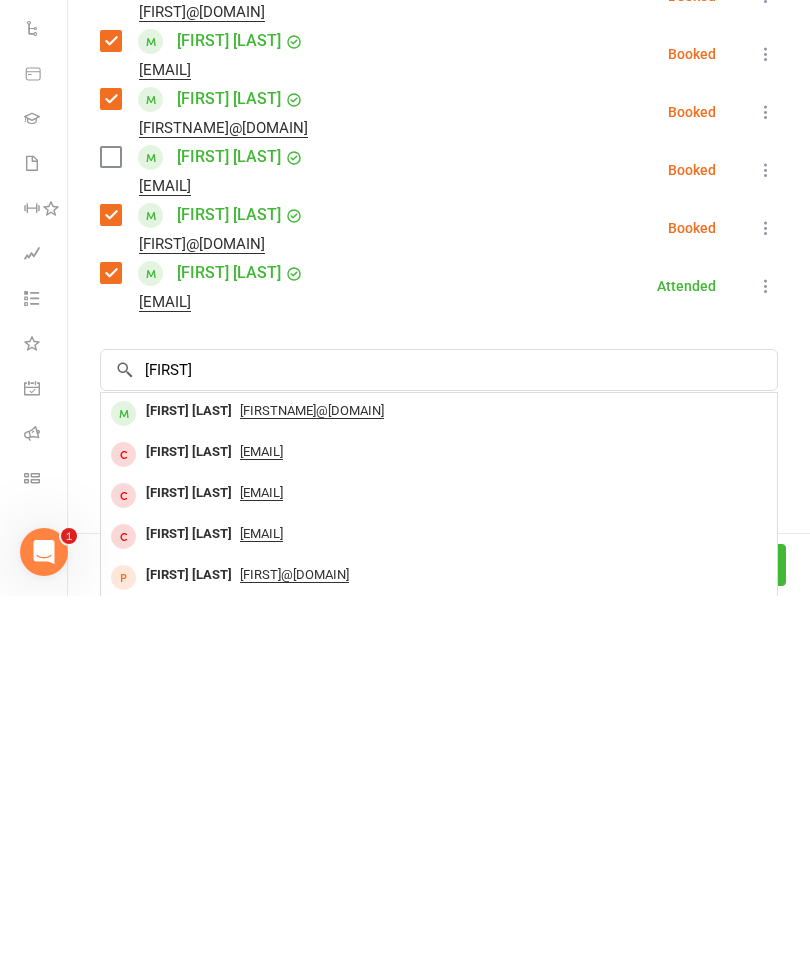 click on "[FIRST] [LAST]" at bounding box center [189, 775] 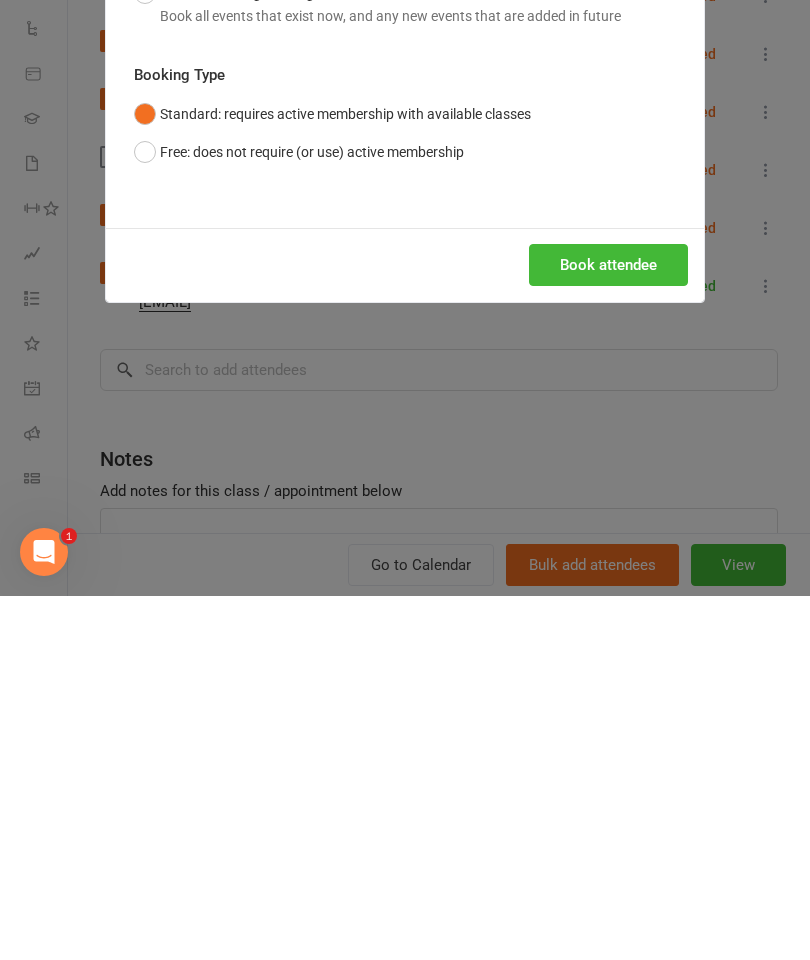 scroll, scrollTop: 1911, scrollLeft: 0, axis: vertical 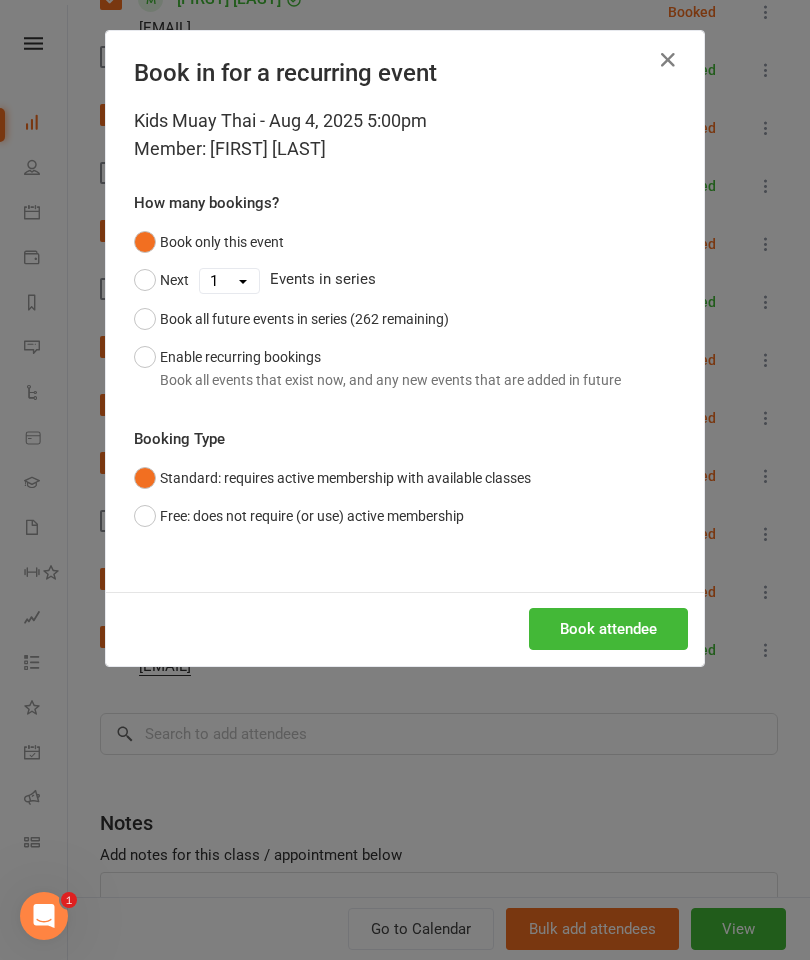 click on "Book attendee" at bounding box center (608, 629) 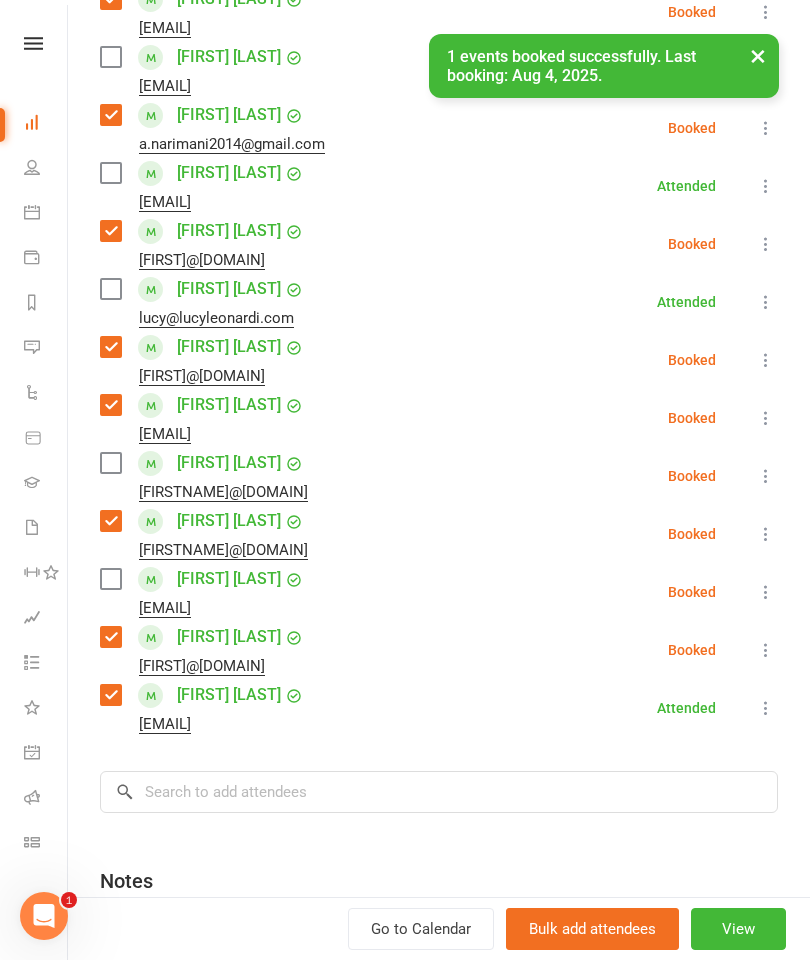 click at bounding box center (110, 463) 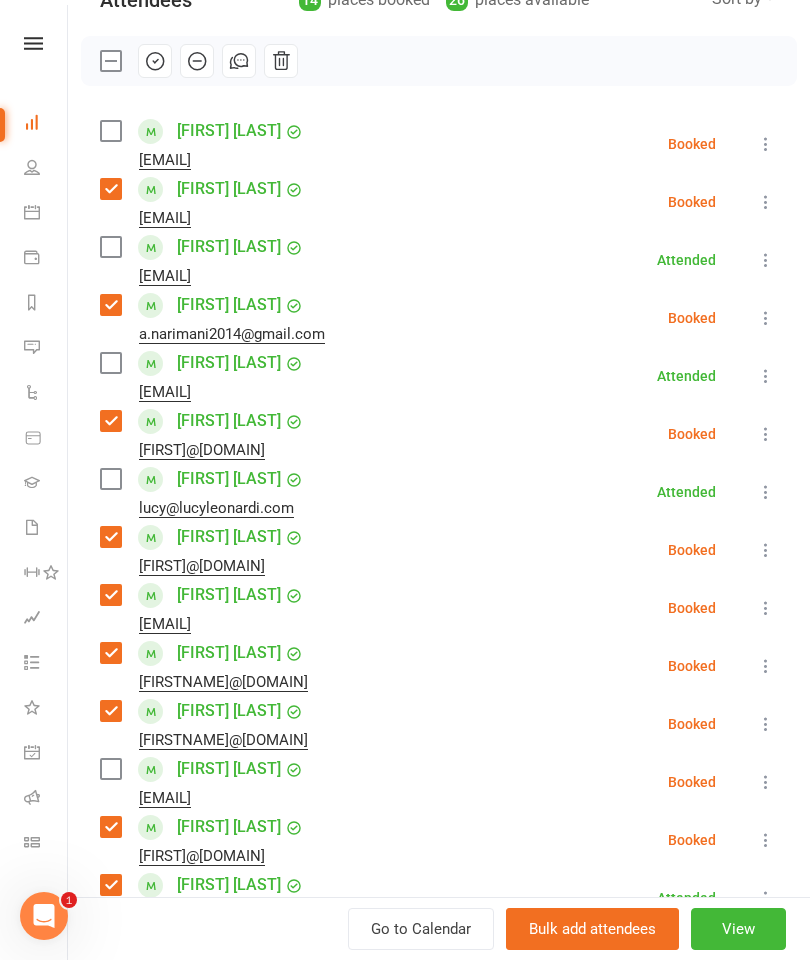 click at bounding box center [110, 363] 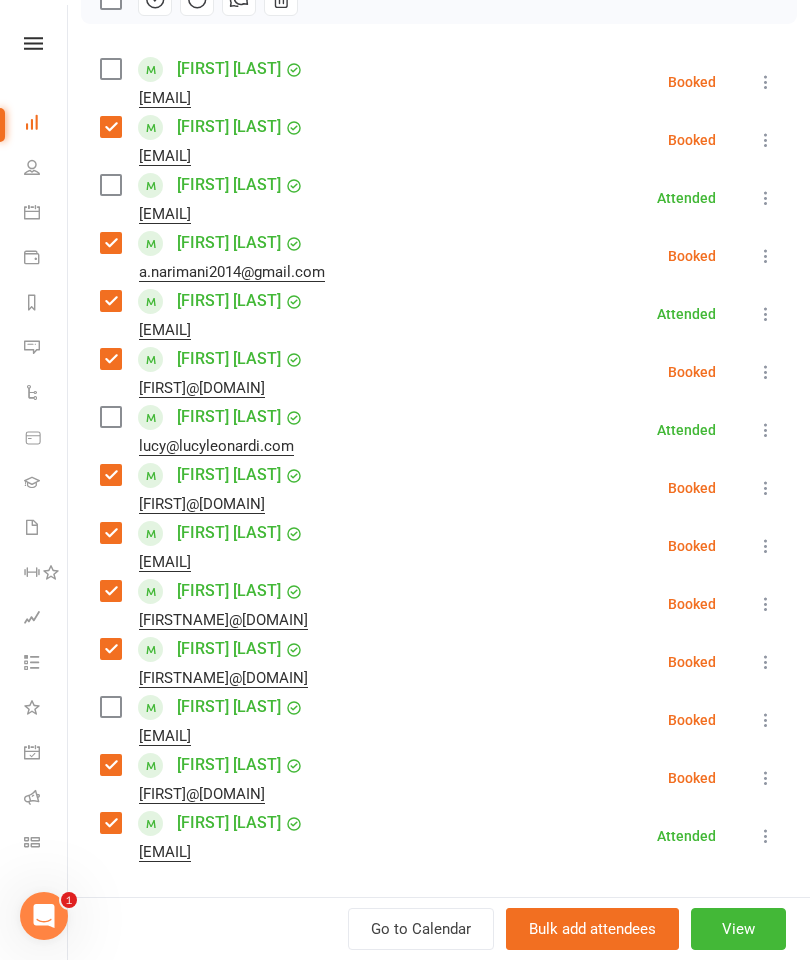 scroll, scrollTop: 321, scrollLeft: 0, axis: vertical 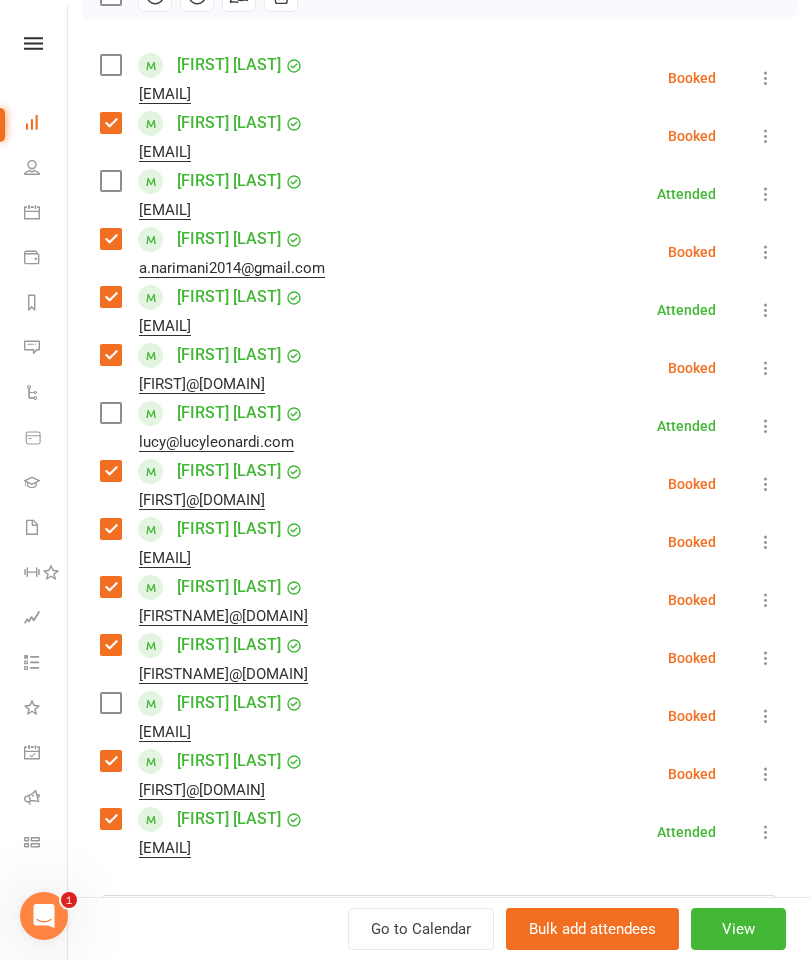 click at bounding box center (110, 703) 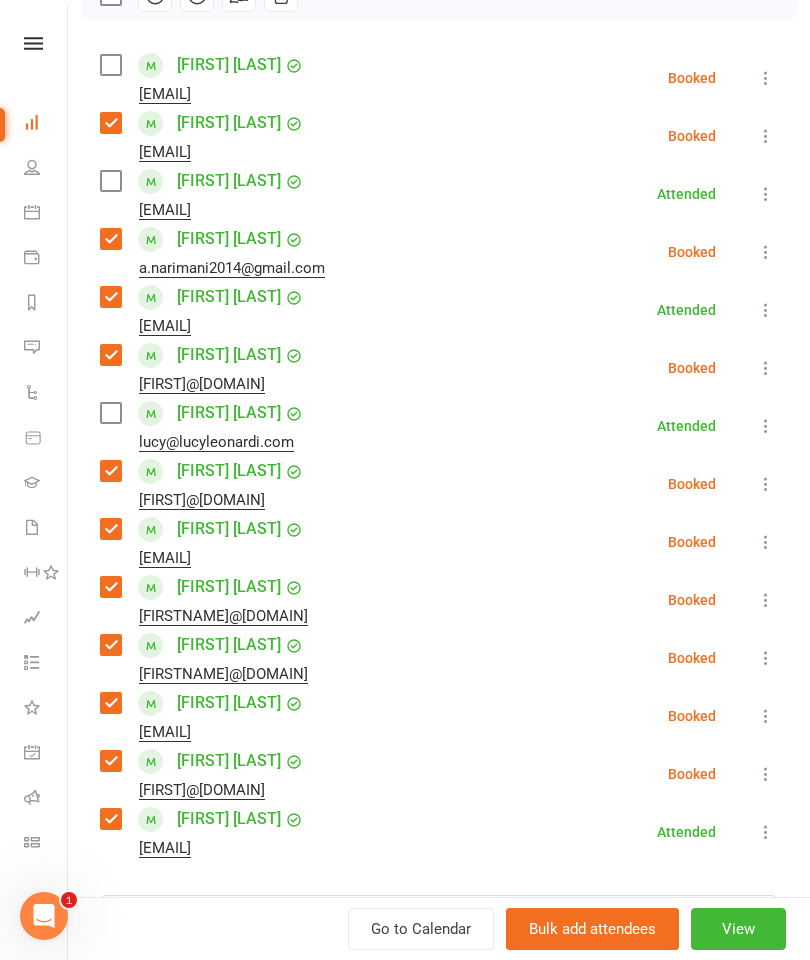 click at bounding box center [110, 181] 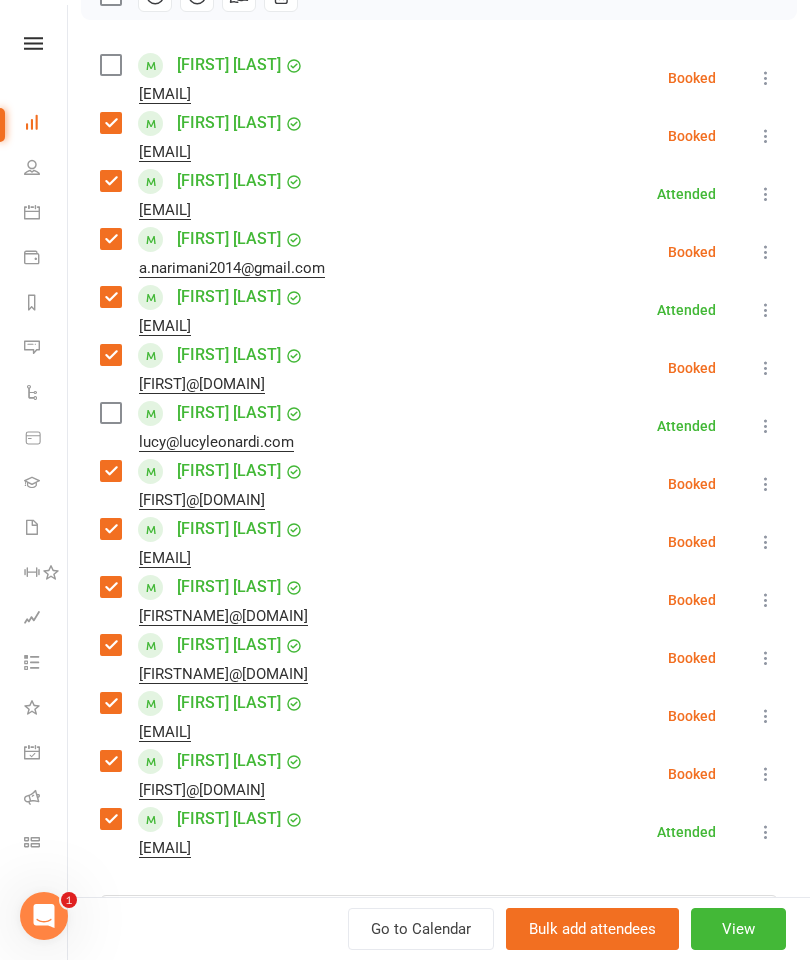 click at bounding box center (110, 65) 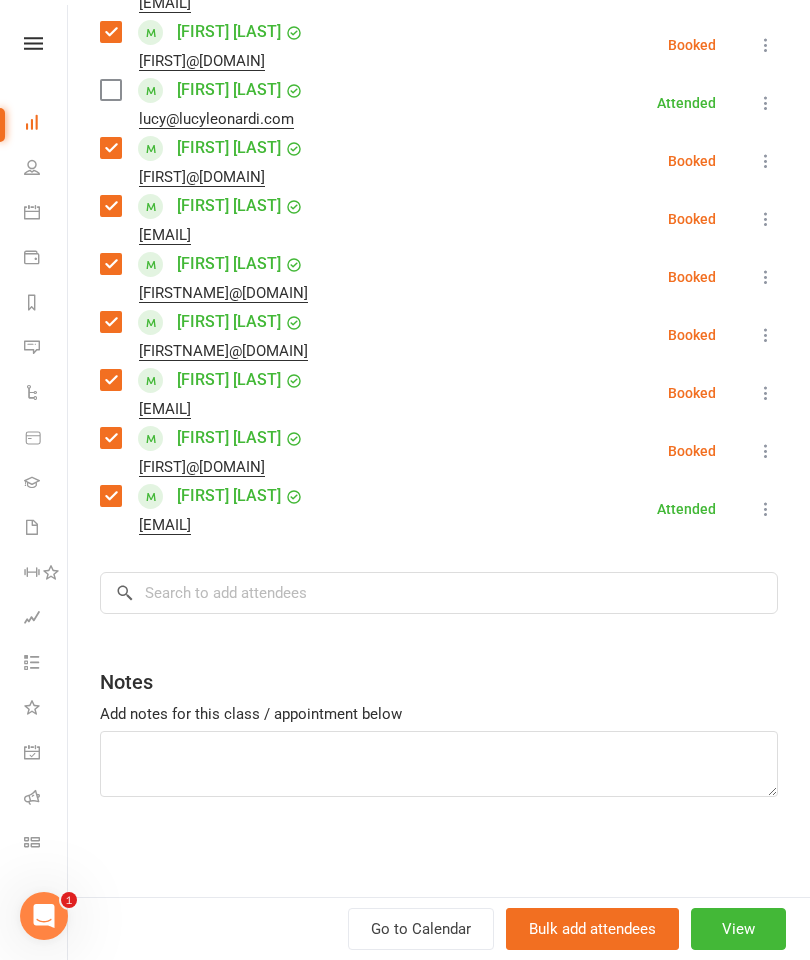 scroll, scrollTop: 644, scrollLeft: 0, axis: vertical 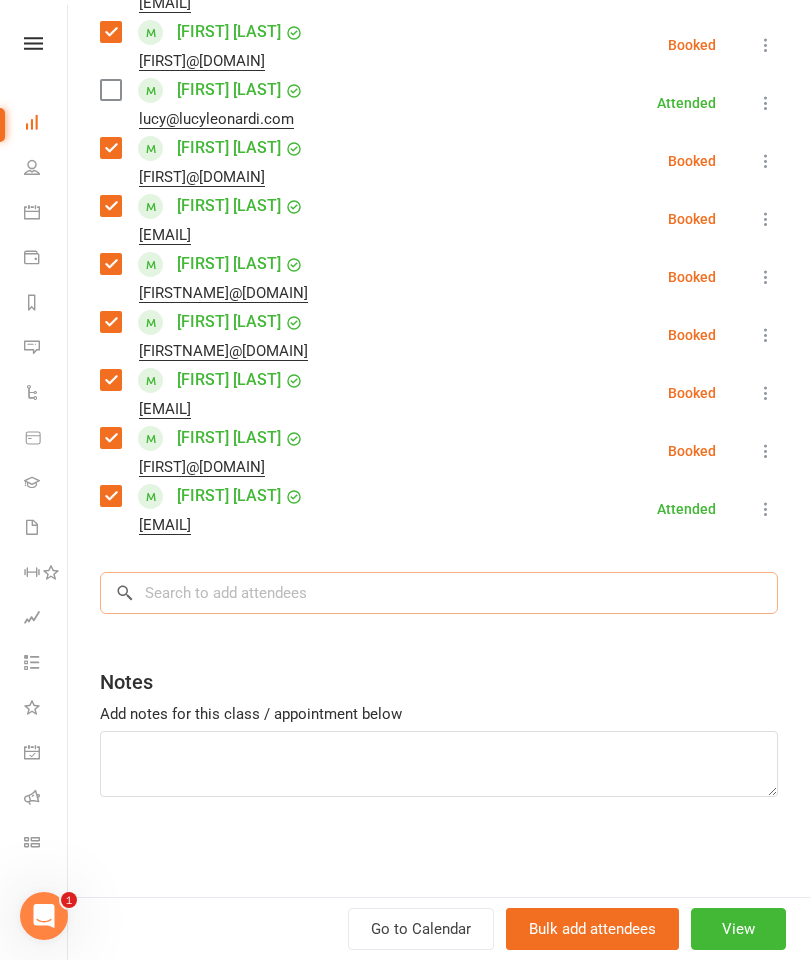 click at bounding box center (439, 593) 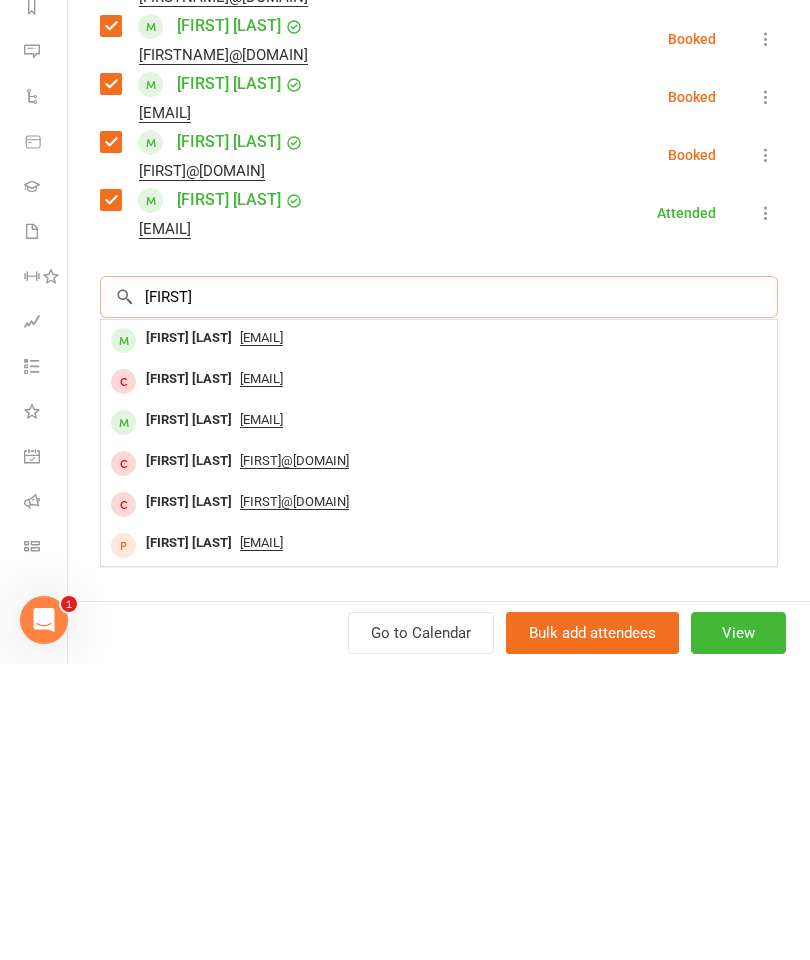 type on "[FIRST]" 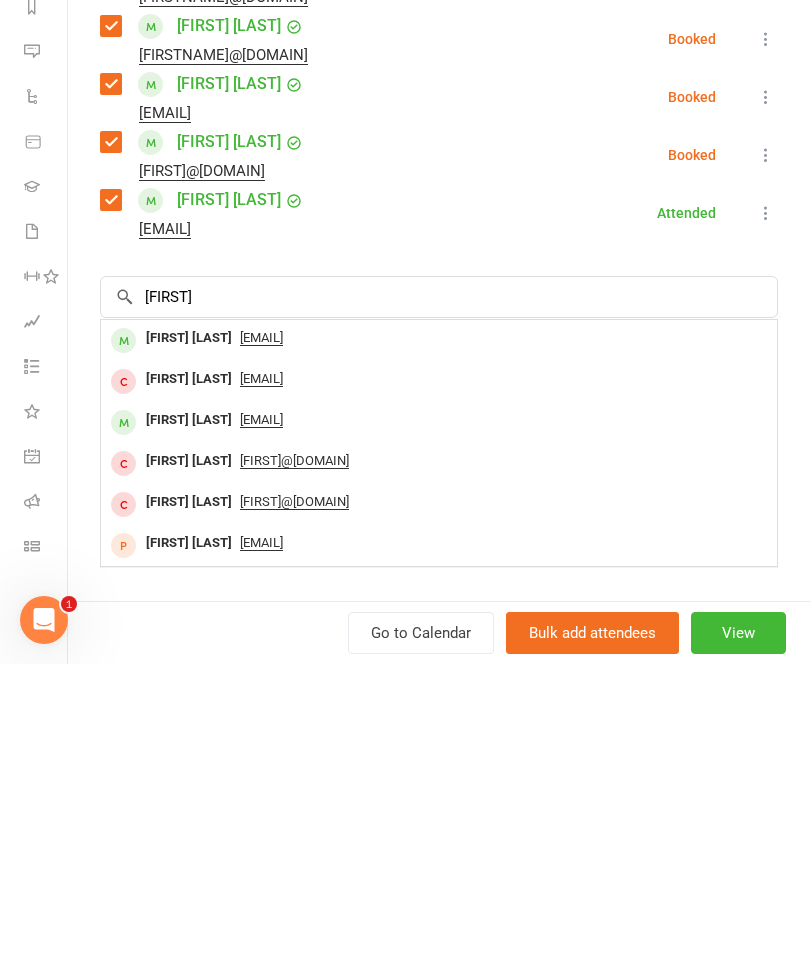 click on "[FIRST] [LAST]" at bounding box center (189, 634) 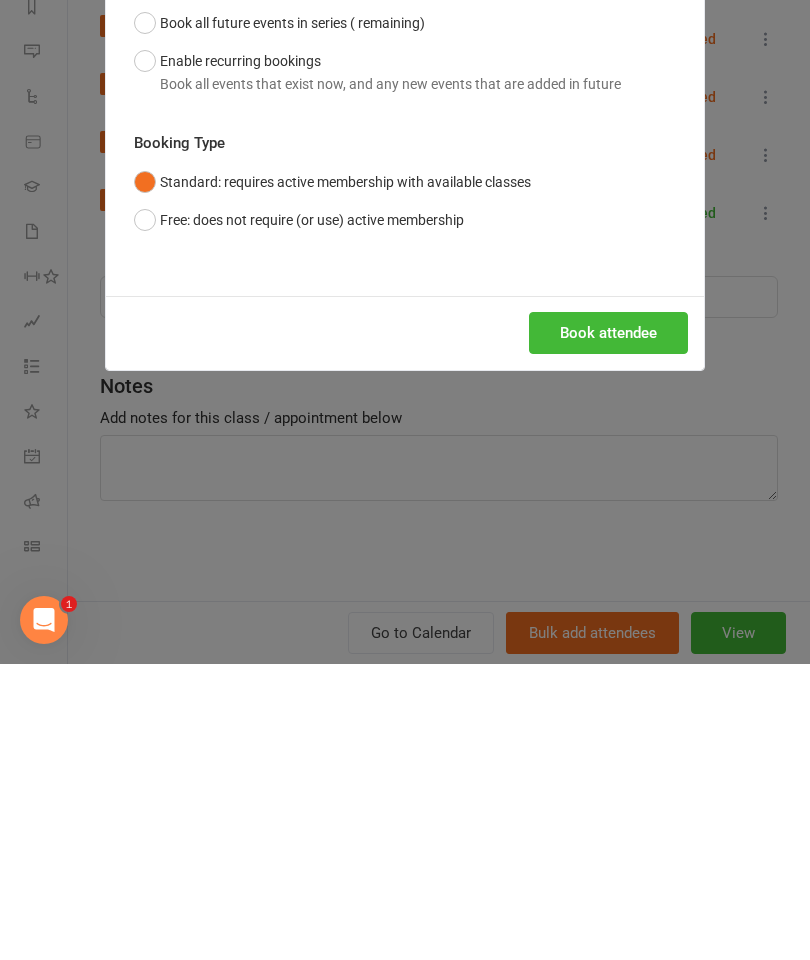 scroll, scrollTop: 2207, scrollLeft: 0, axis: vertical 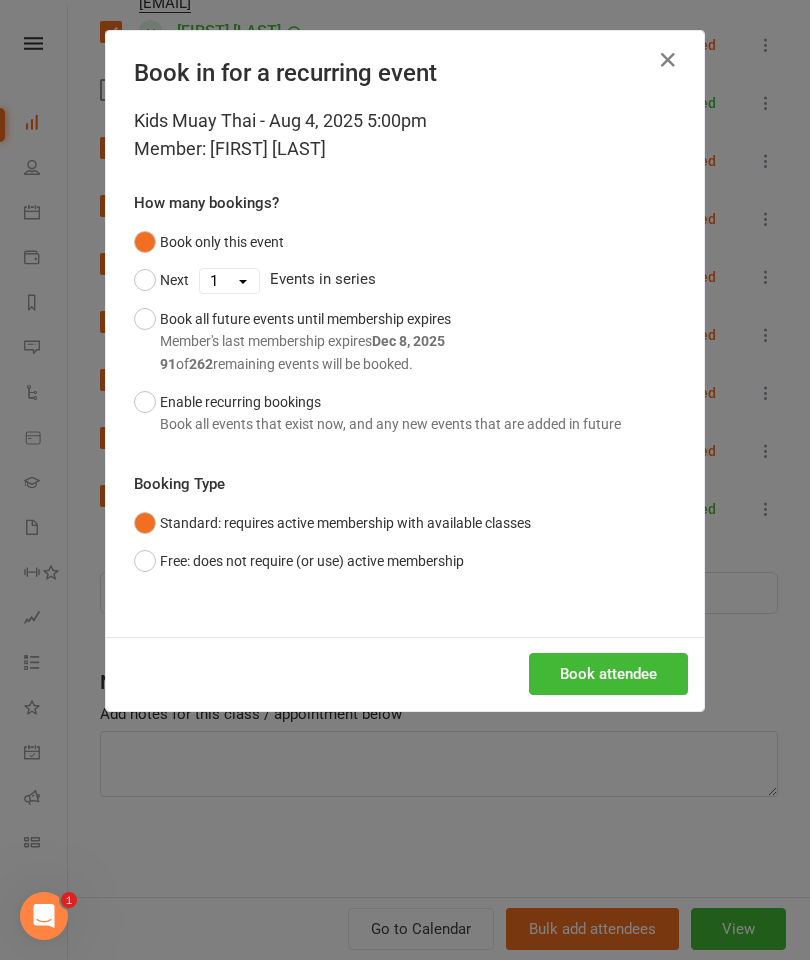 click on "Book attendee" at bounding box center [608, 674] 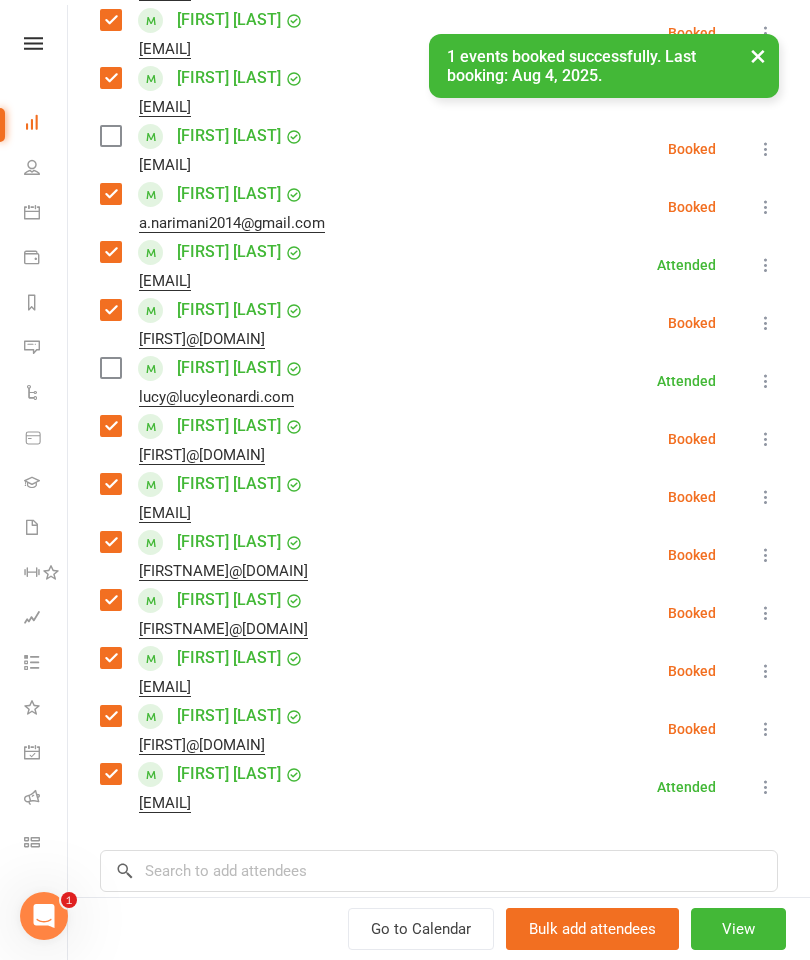 scroll, scrollTop: 347, scrollLeft: 0, axis: vertical 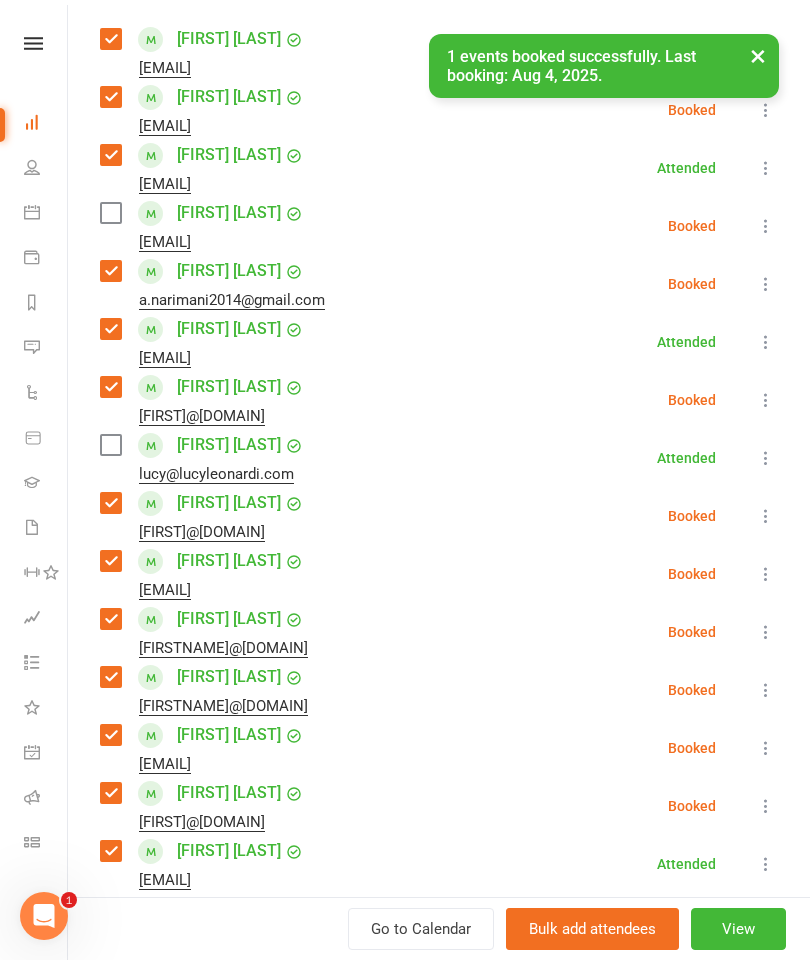 click at bounding box center (110, 213) 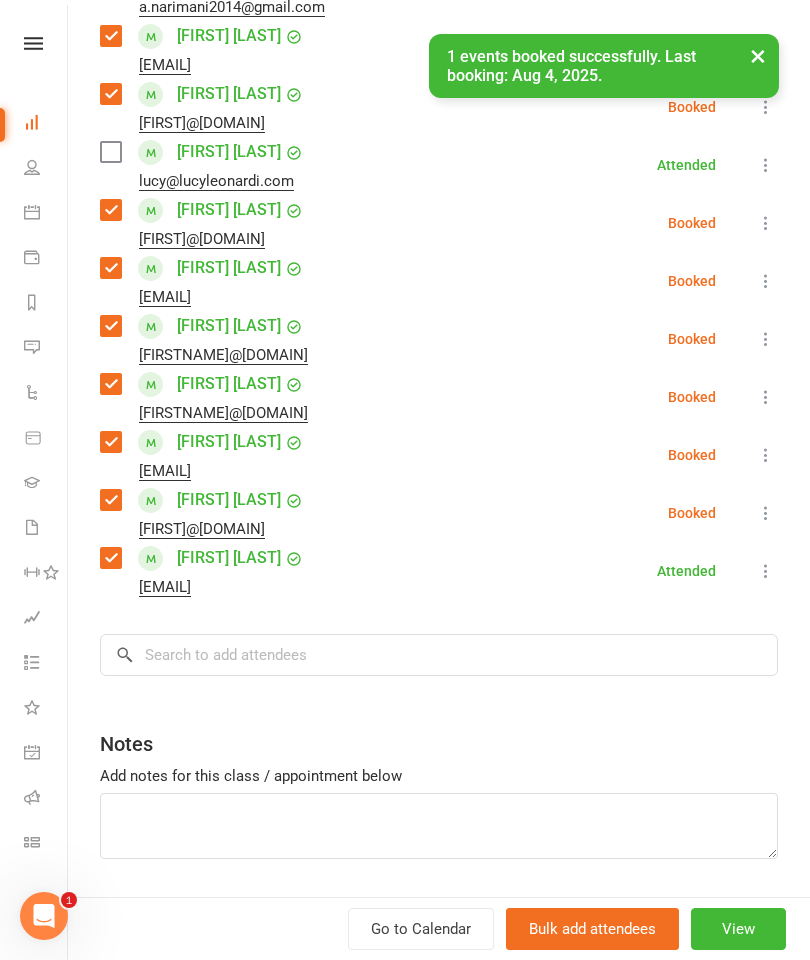 scroll, scrollTop: 638, scrollLeft: 0, axis: vertical 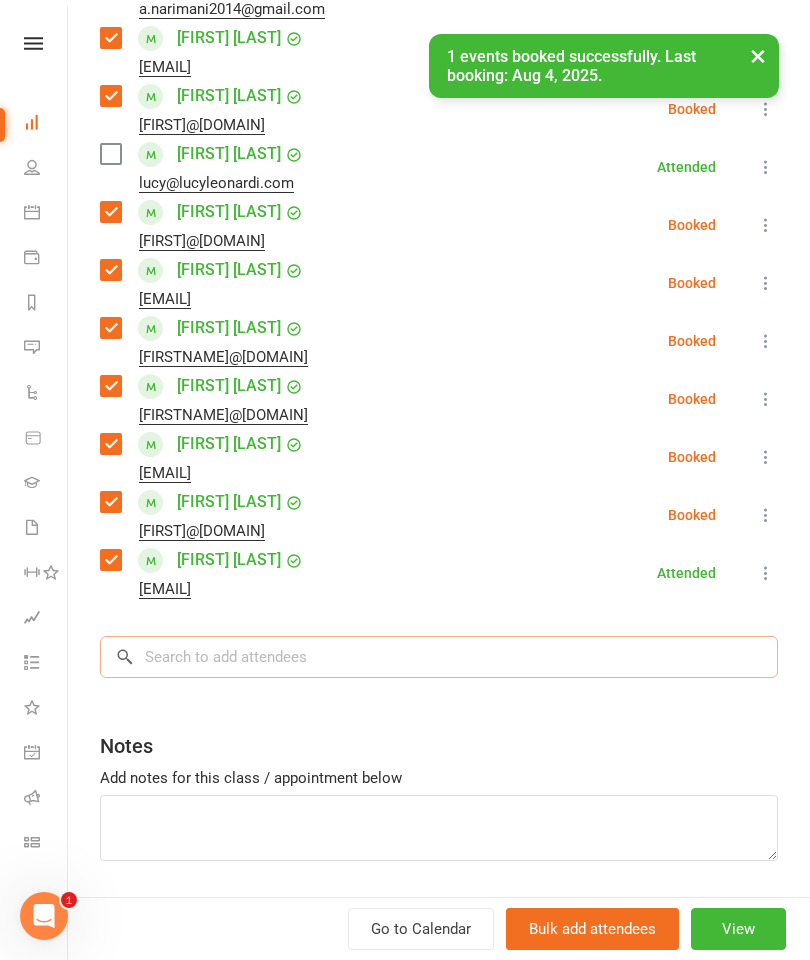 click at bounding box center [439, 657] 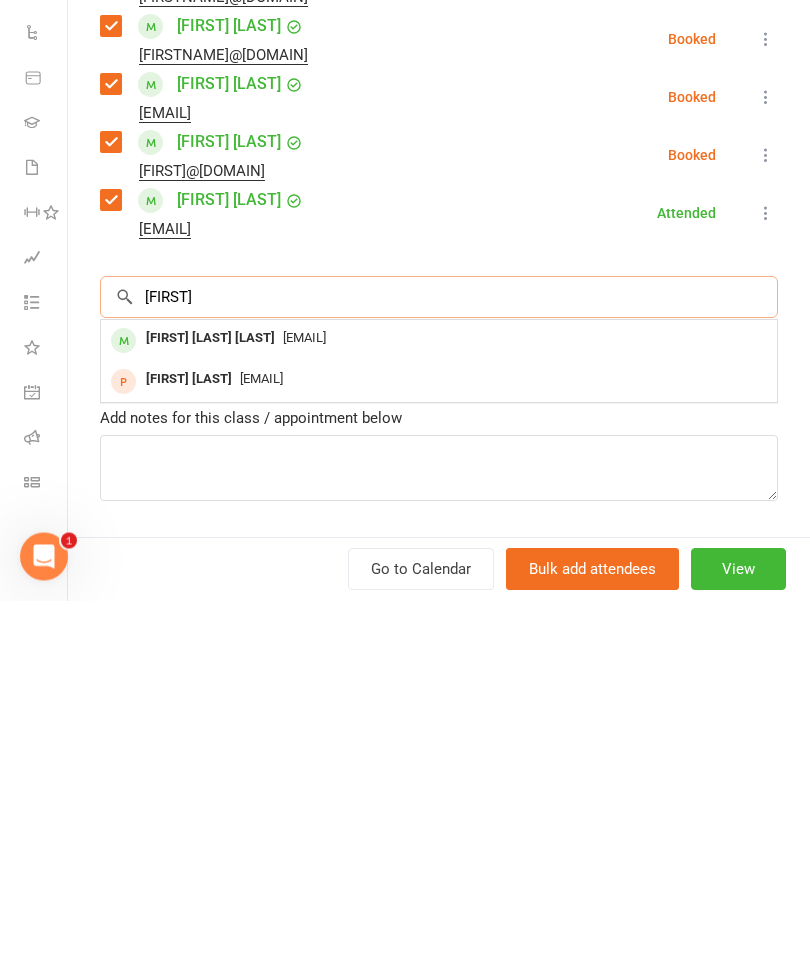 type on "[FIRST]" 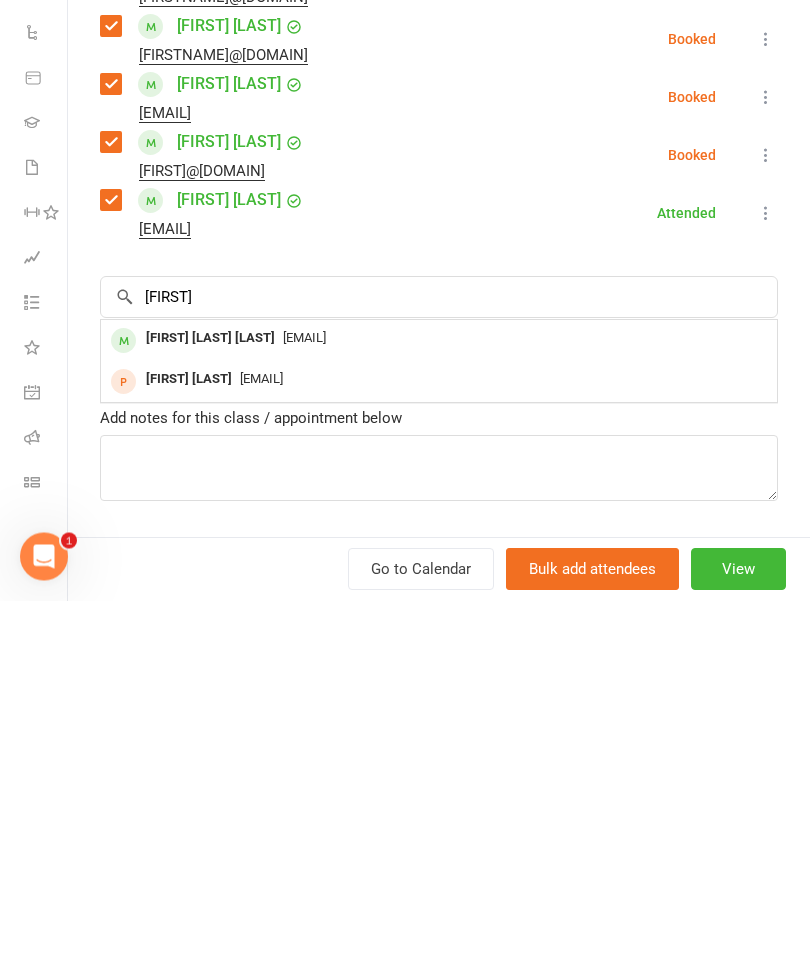 click on "[FIRST] [LAST] [LAST]" at bounding box center [210, 698] 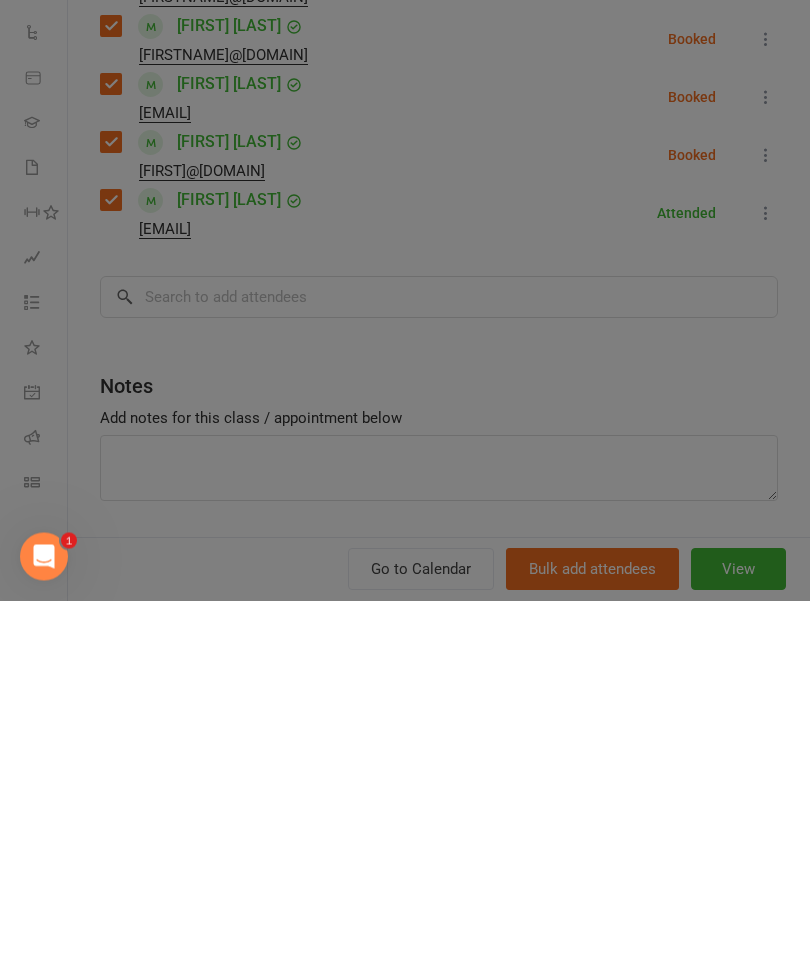 scroll, scrollTop: 2295, scrollLeft: 0, axis: vertical 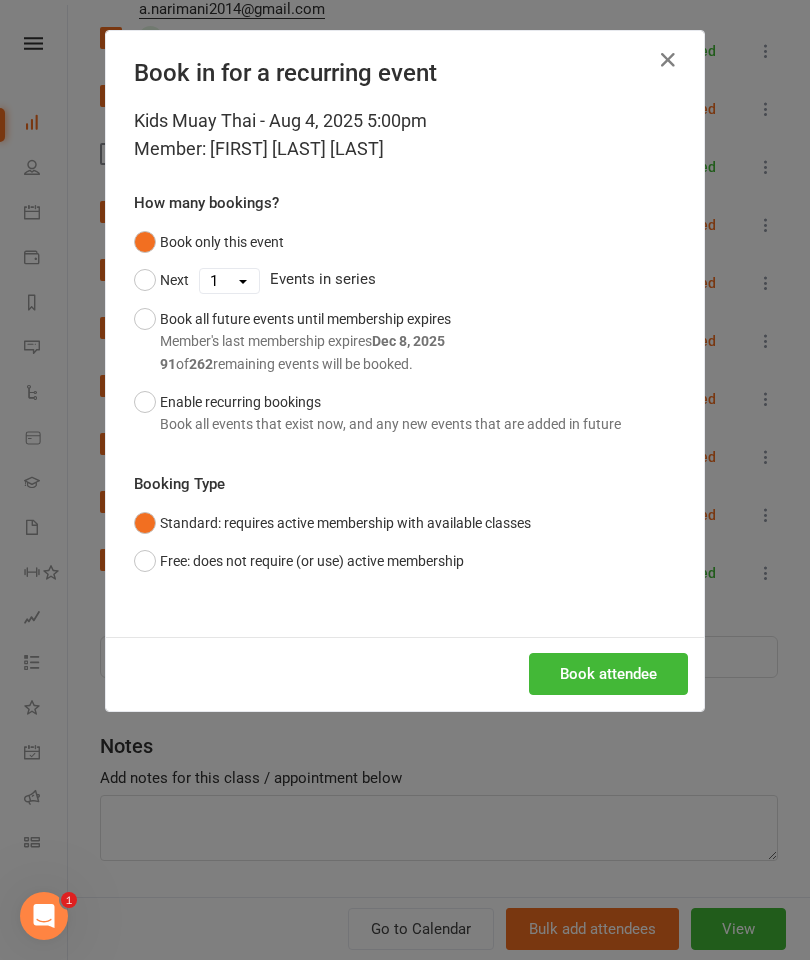 click on "Book attendee" at bounding box center [608, 674] 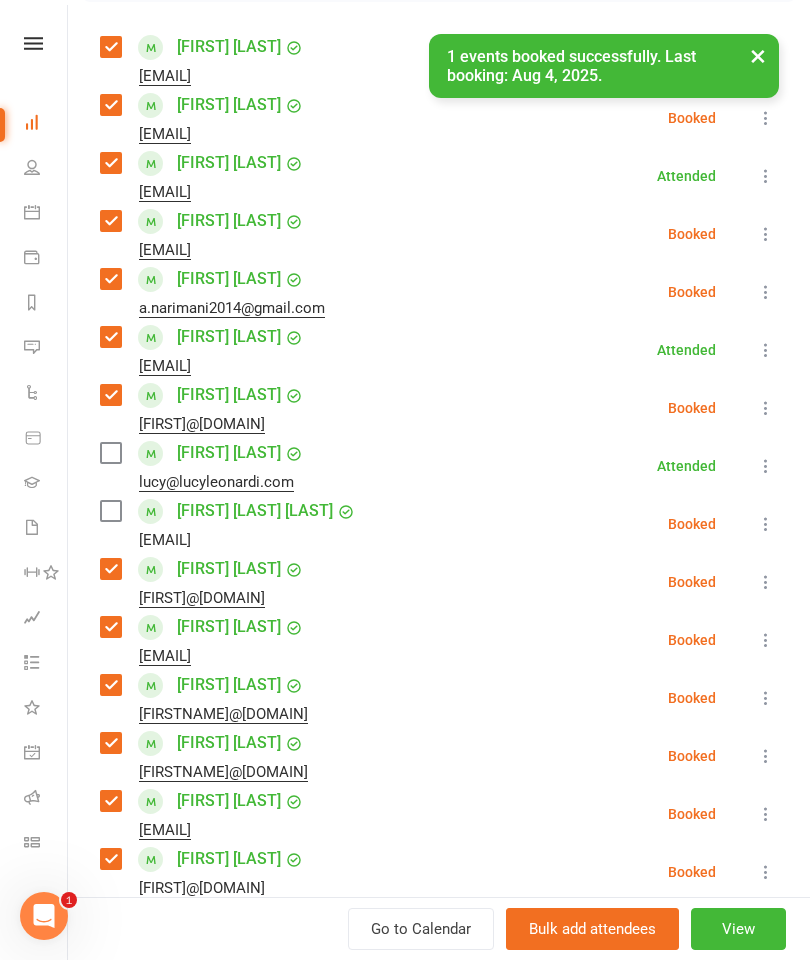 scroll, scrollTop: 328, scrollLeft: 0, axis: vertical 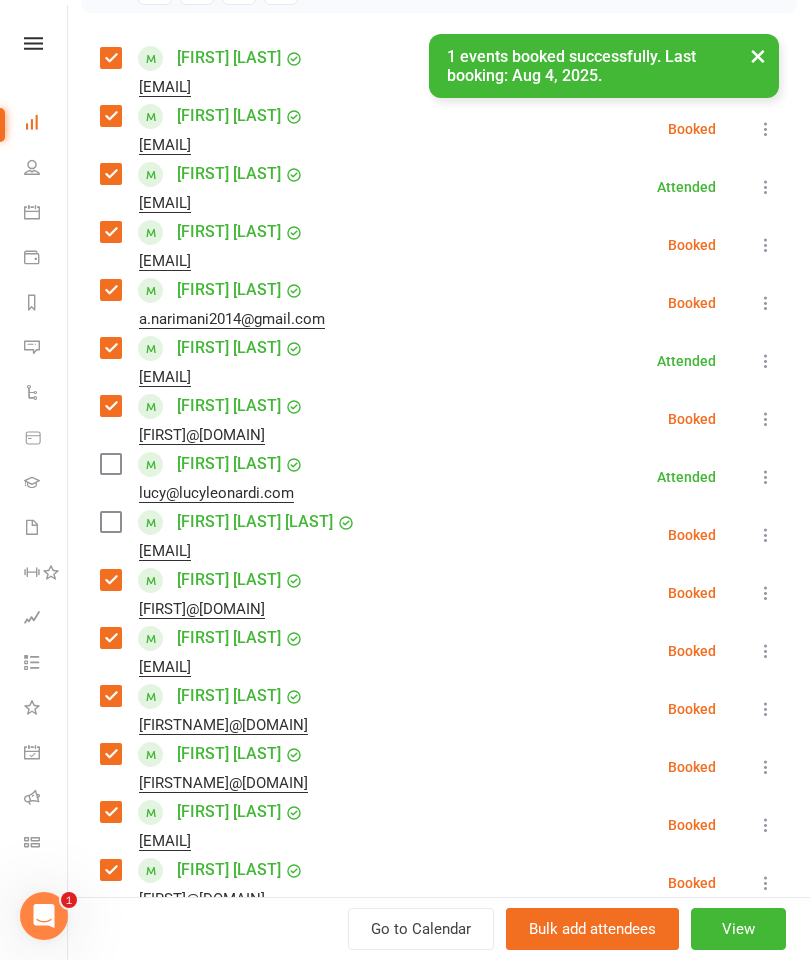 click at bounding box center (110, 464) 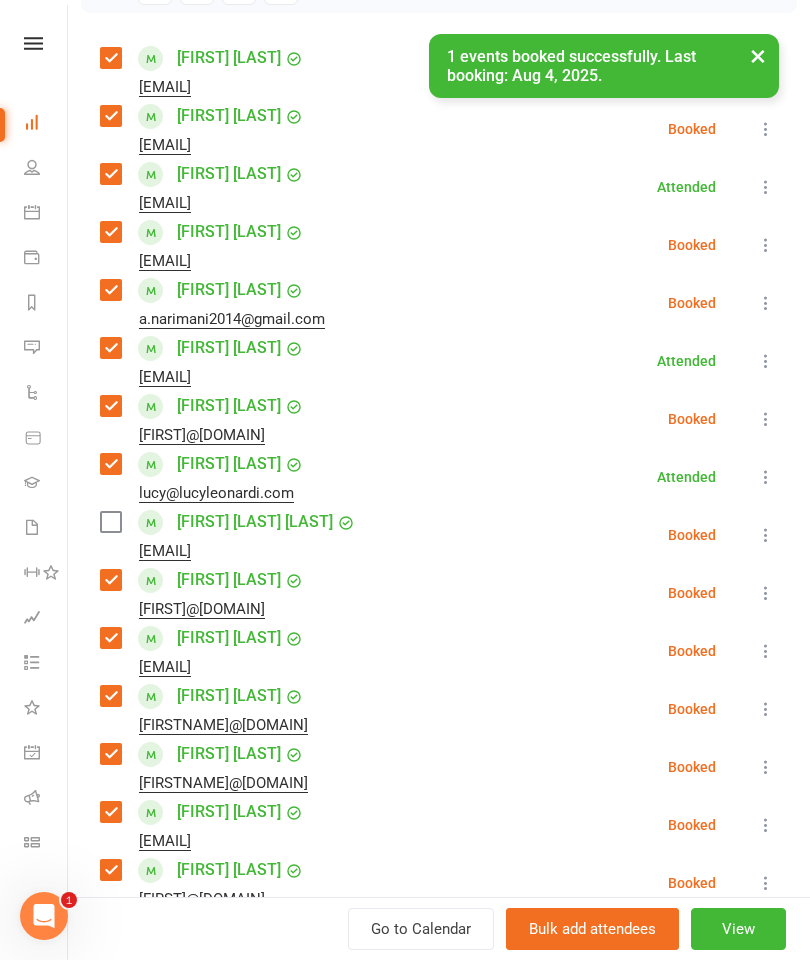 click at bounding box center (110, 522) 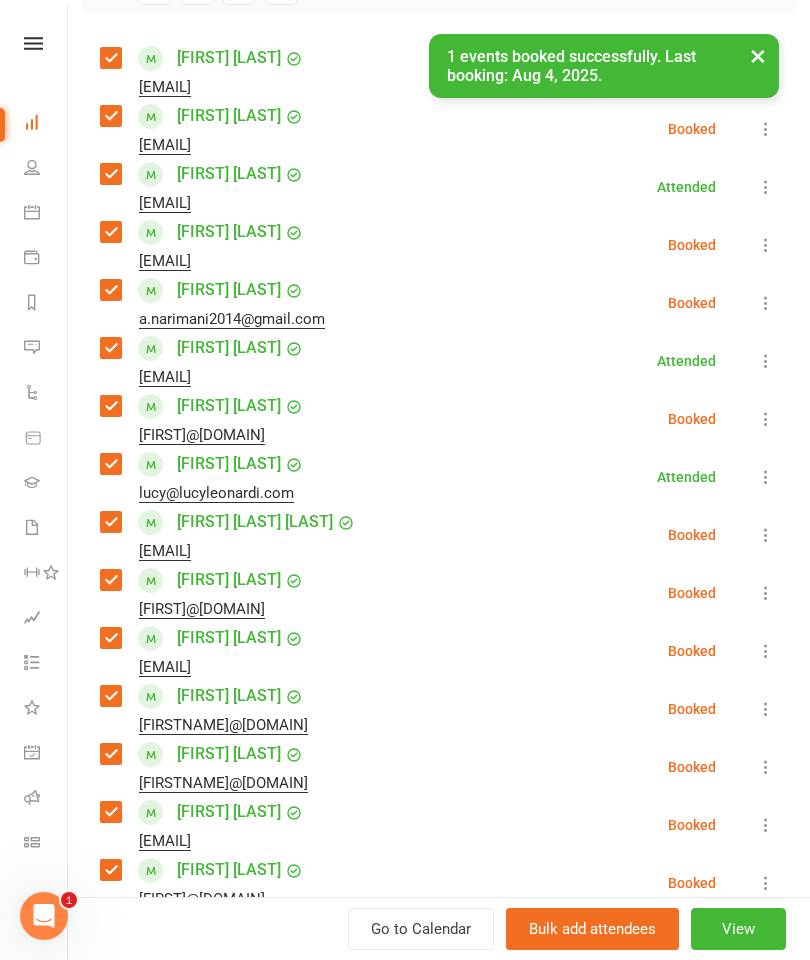 click at bounding box center [110, 522] 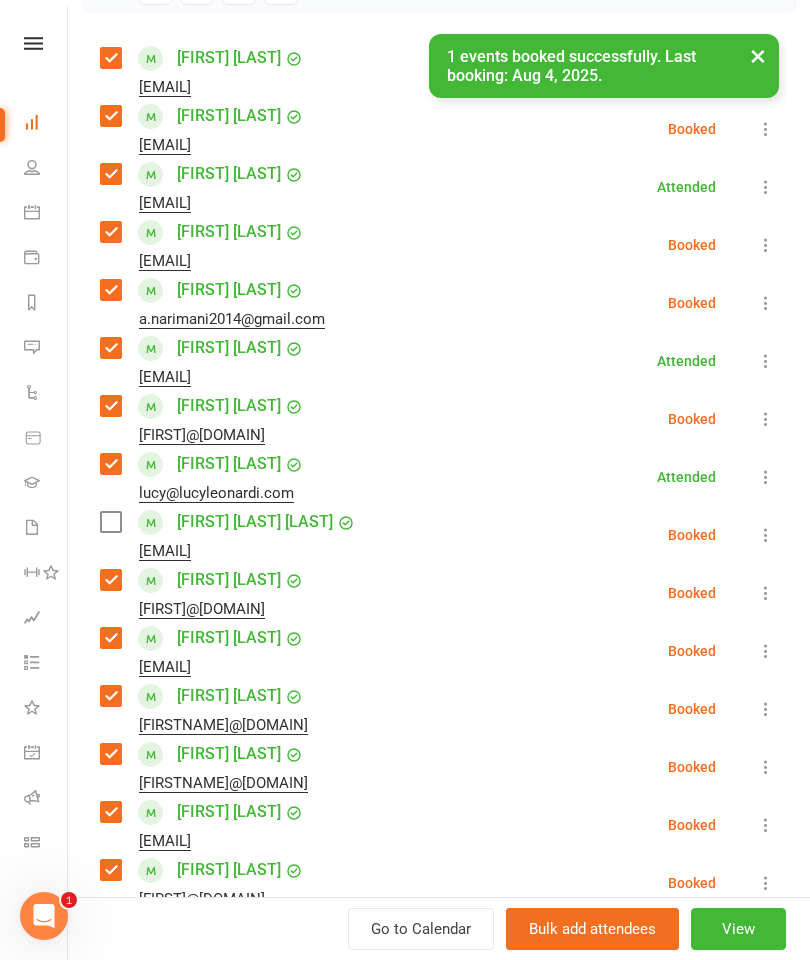 click at bounding box center (110, 522) 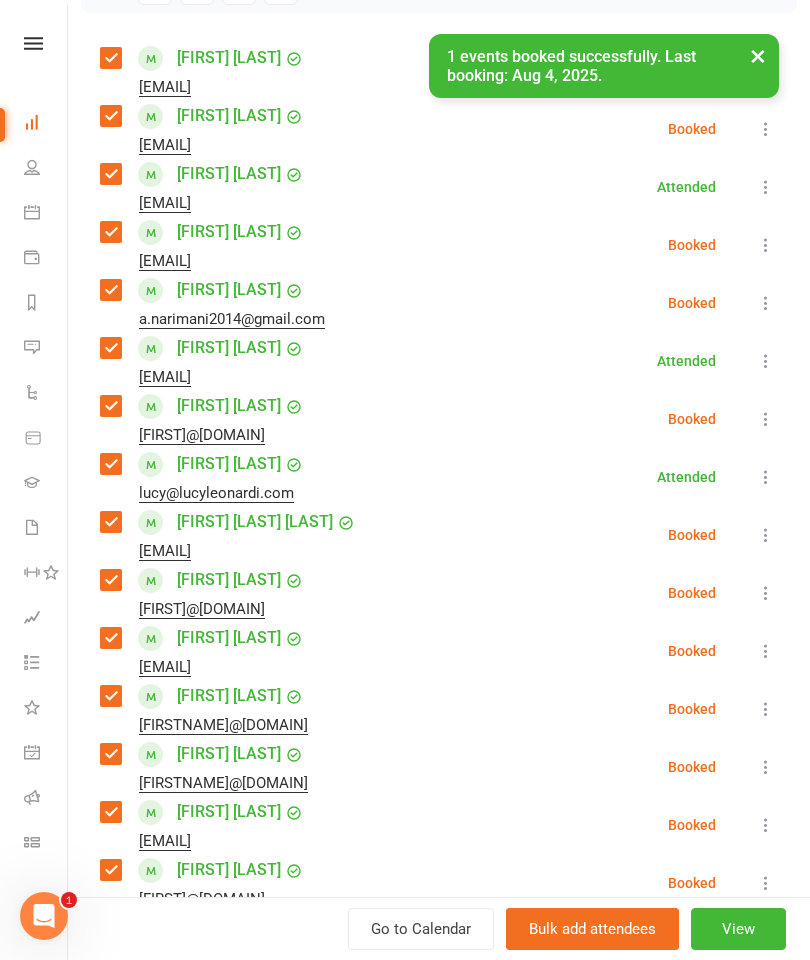click at bounding box center (110, 464) 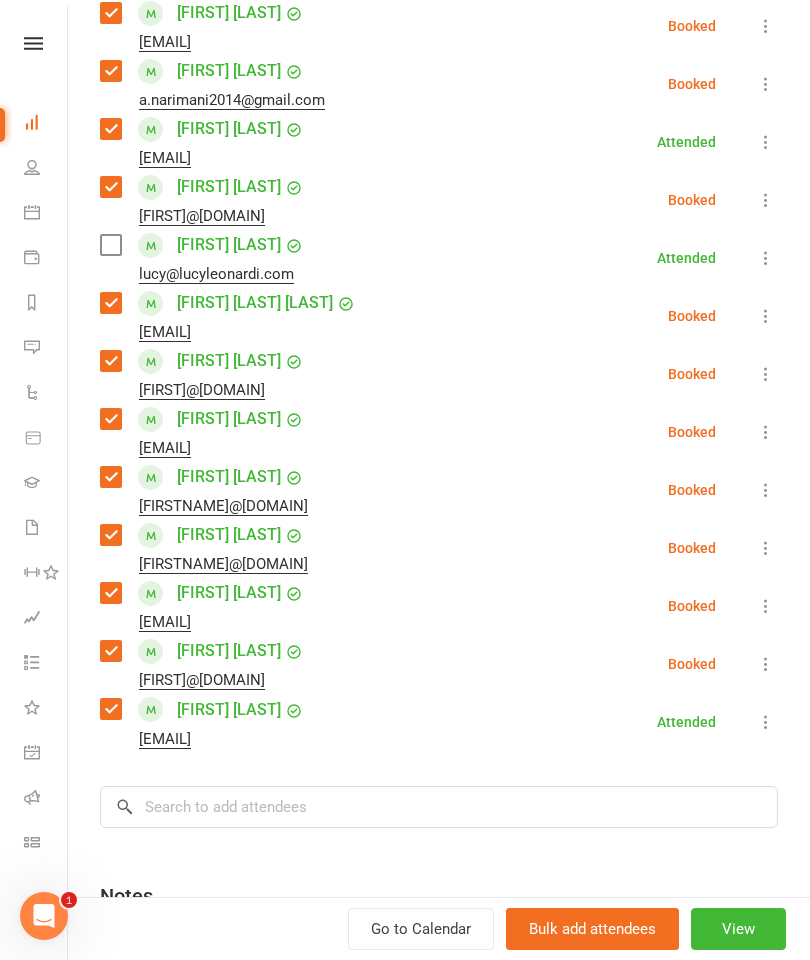 scroll, scrollTop: 571, scrollLeft: 0, axis: vertical 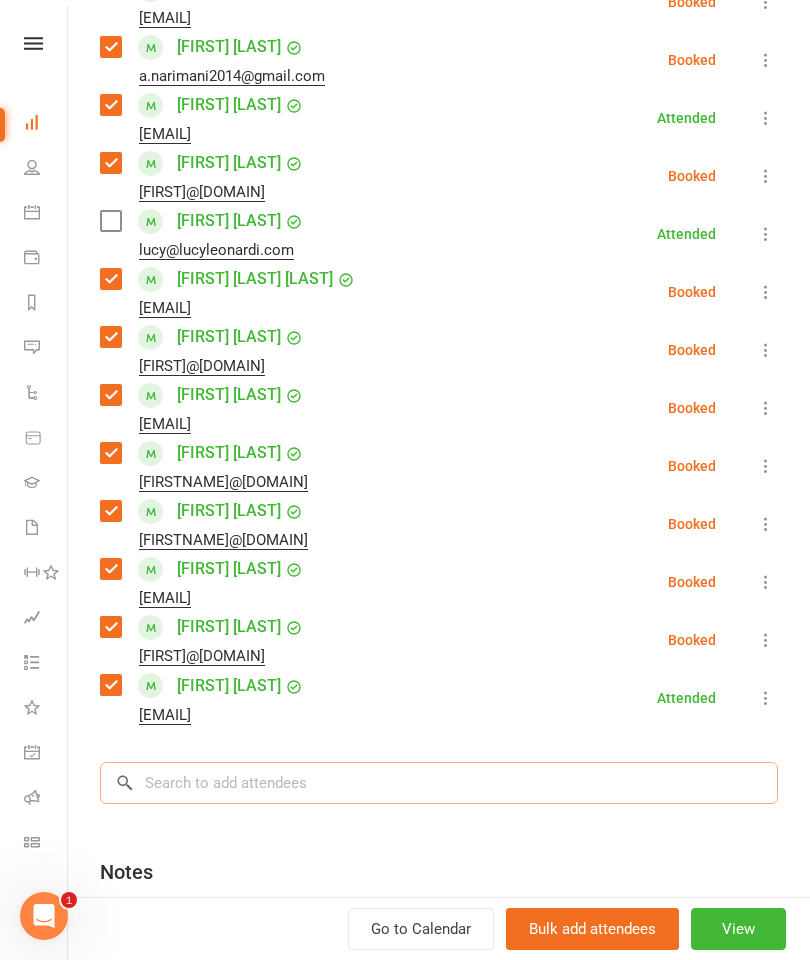 click at bounding box center [439, 783] 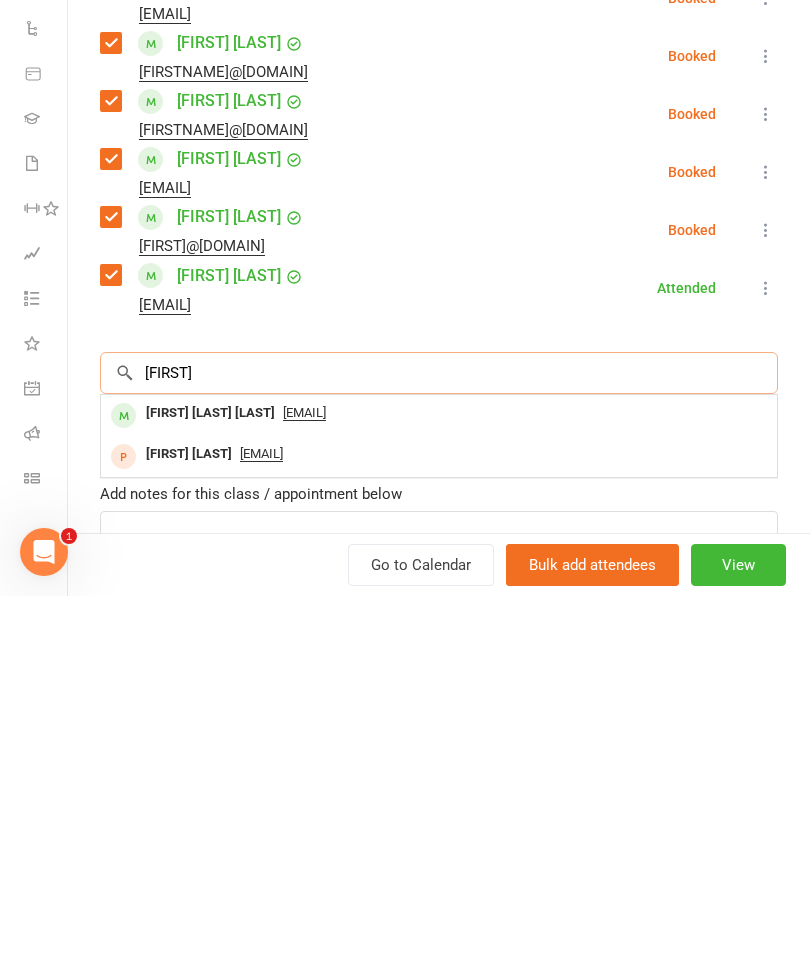 scroll, scrollTop: 625, scrollLeft: 0, axis: vertical 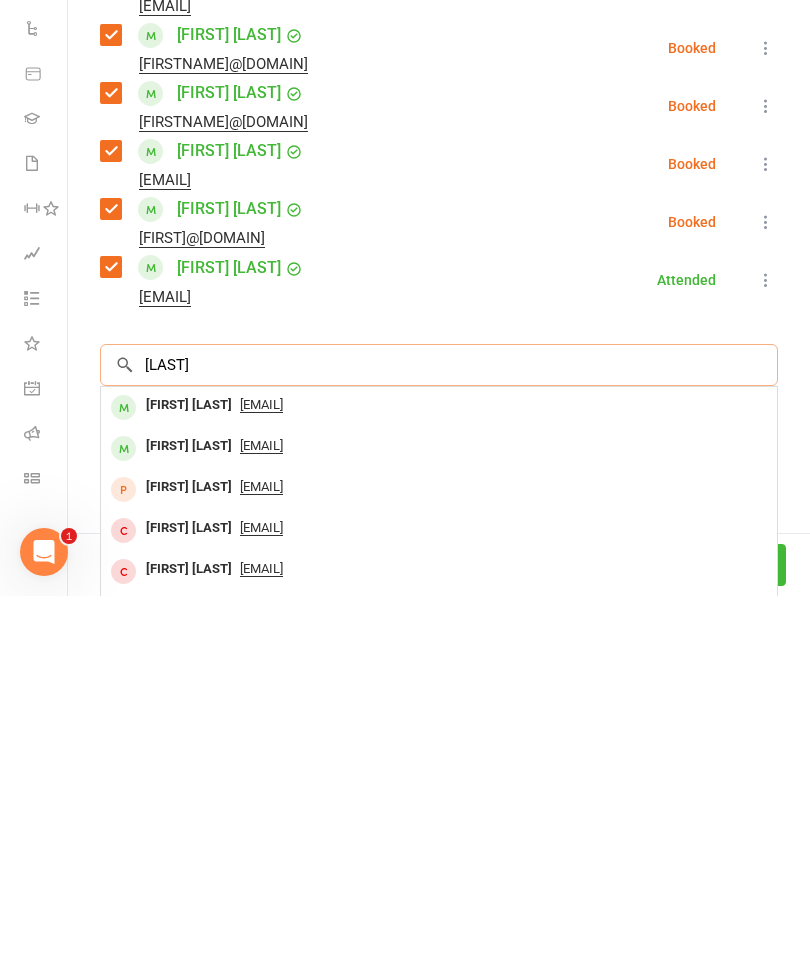type on "[LAST]" 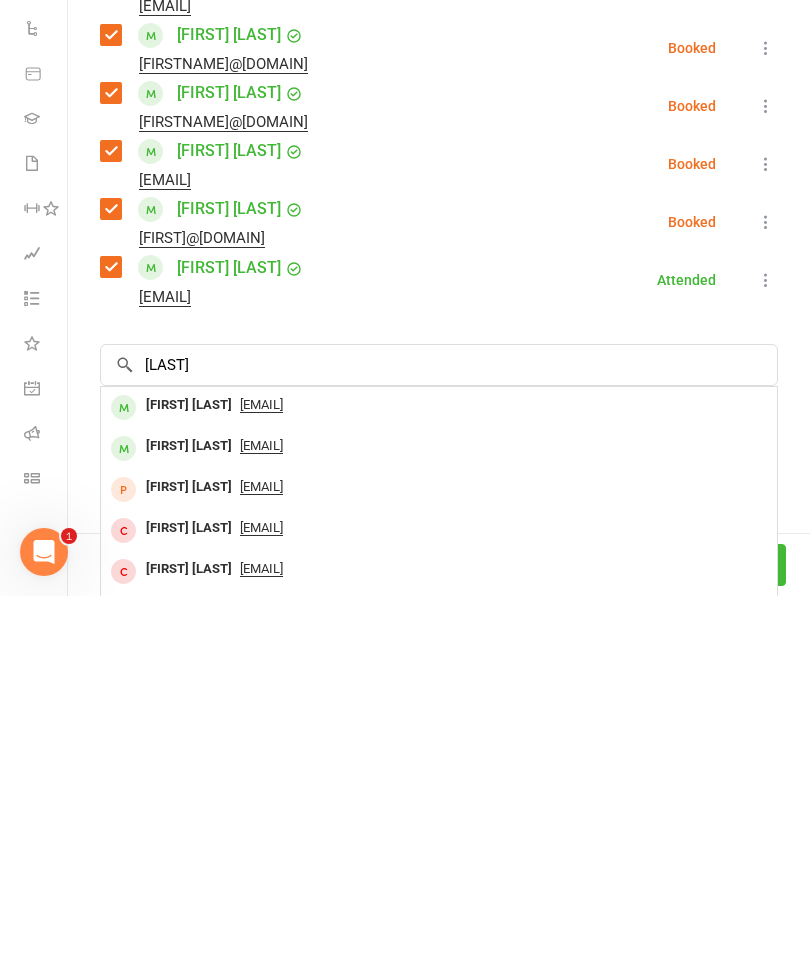 click on "[FIRST] [LAST]" at bounding box center (189, 810) 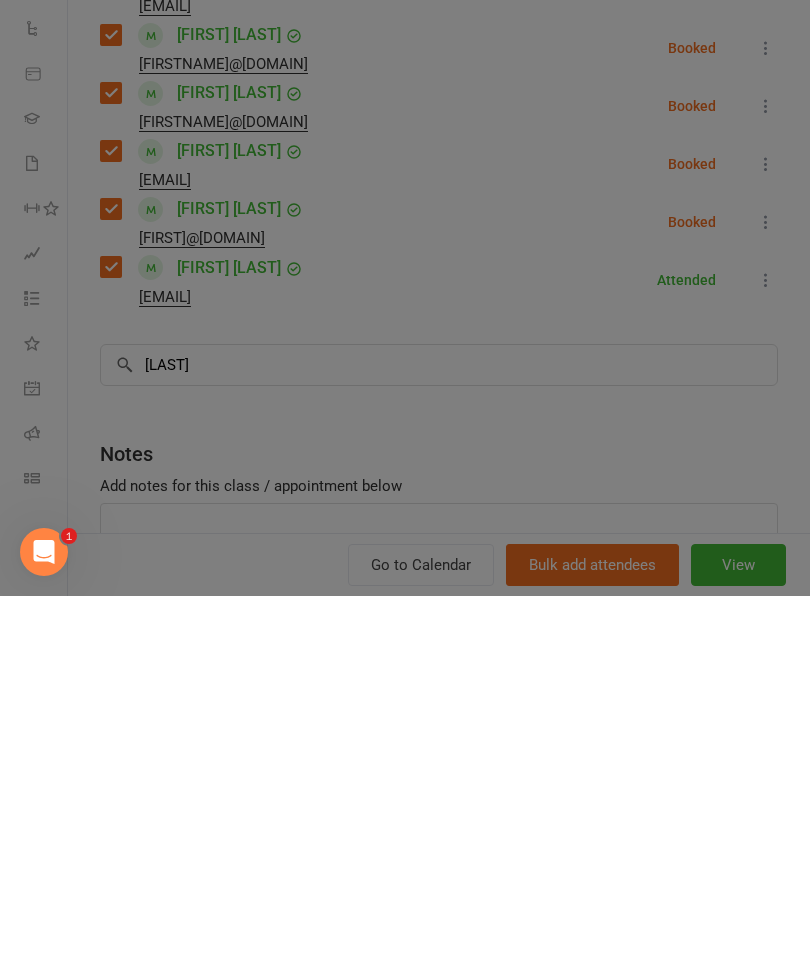 type 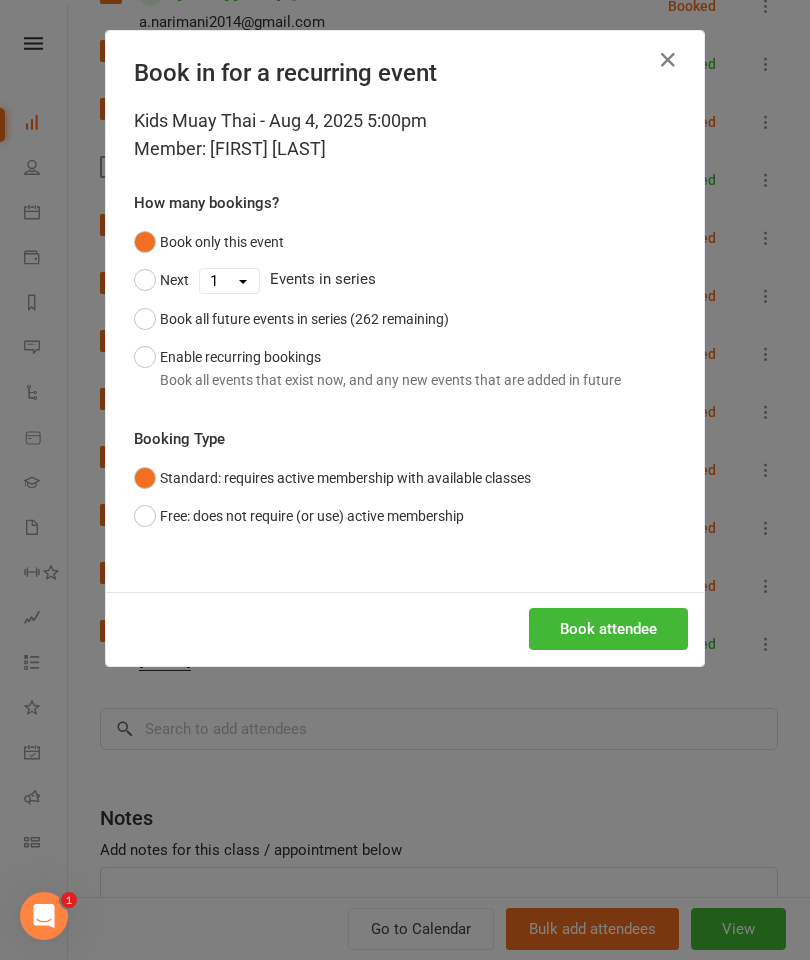 click on "Book attendee" at bounding box center (608, 629) 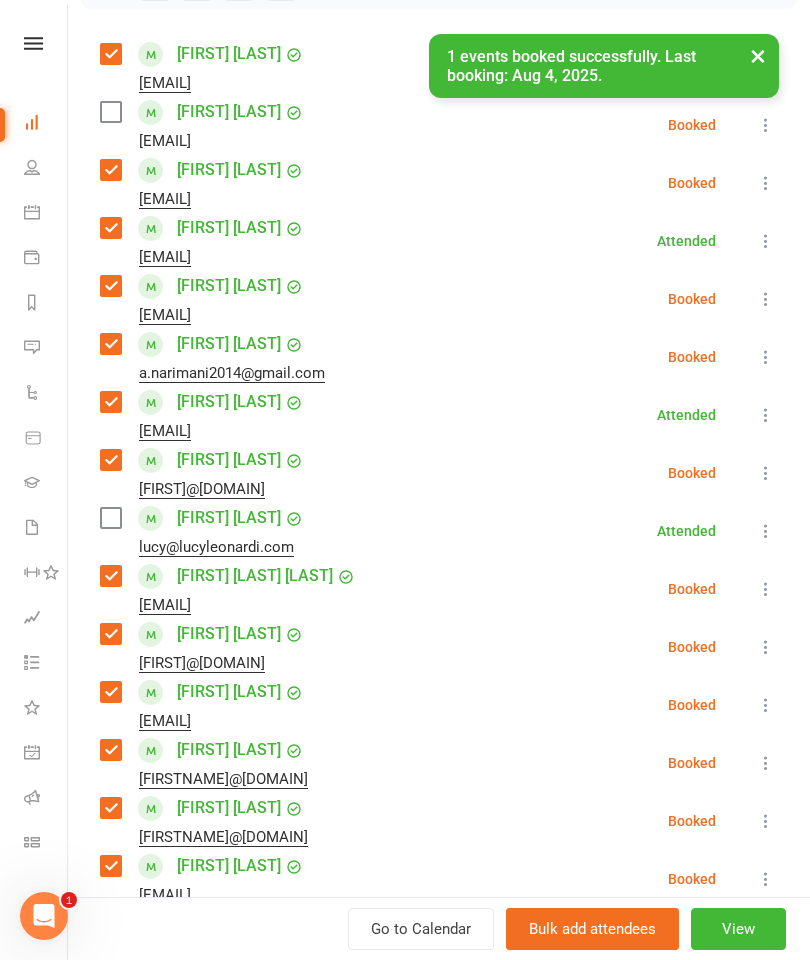 scroll, scrollTop: 331, scrollLeft: 0, axis: vertical 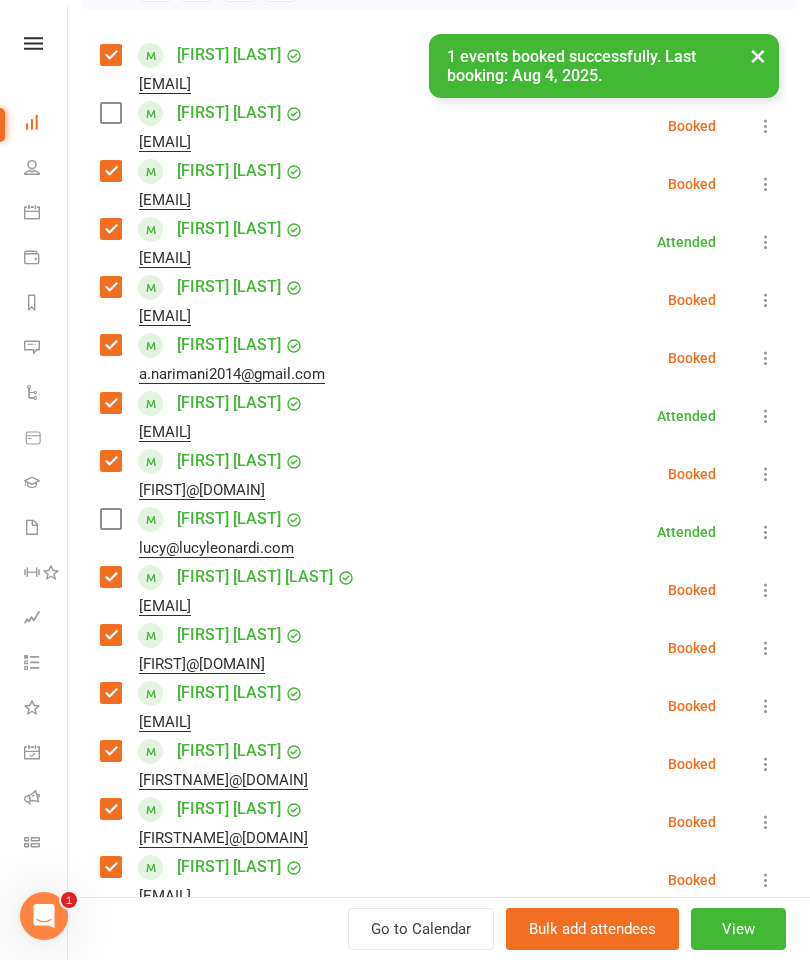 click at bounding box center (110, 113) 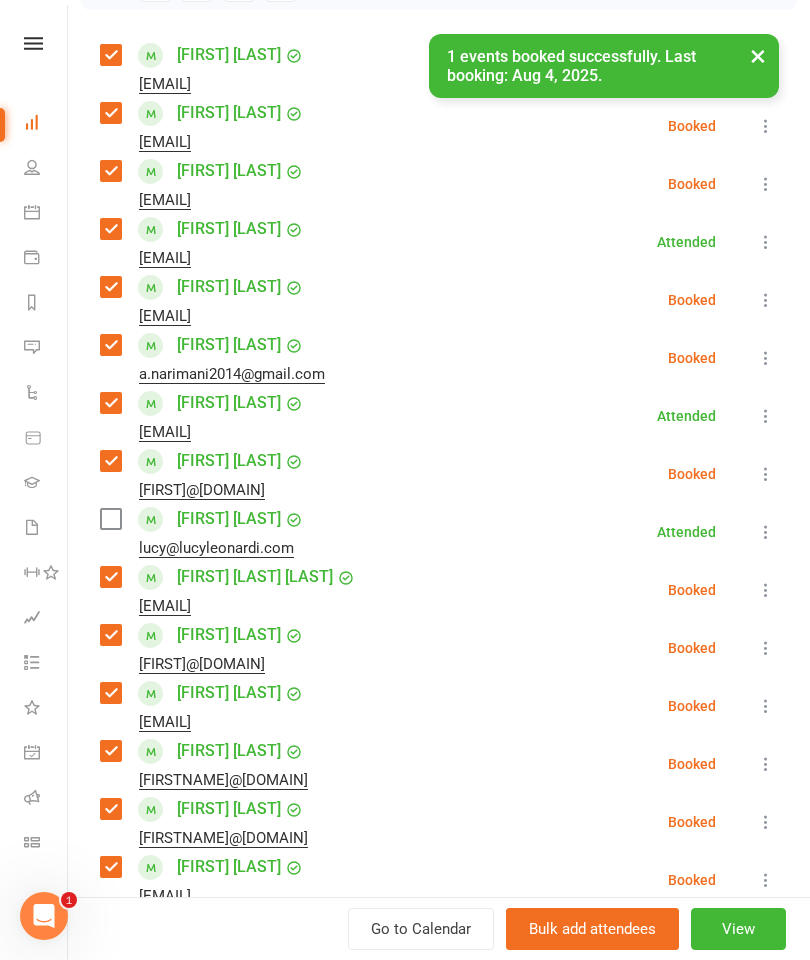 click on "[FIRST] [LAST]  [EMAIL] Attended More info  Remove  Mark absent  Undo check-in  Send message  Enable recurring bookings  All bookings for series" at bounding box center [439, 532] 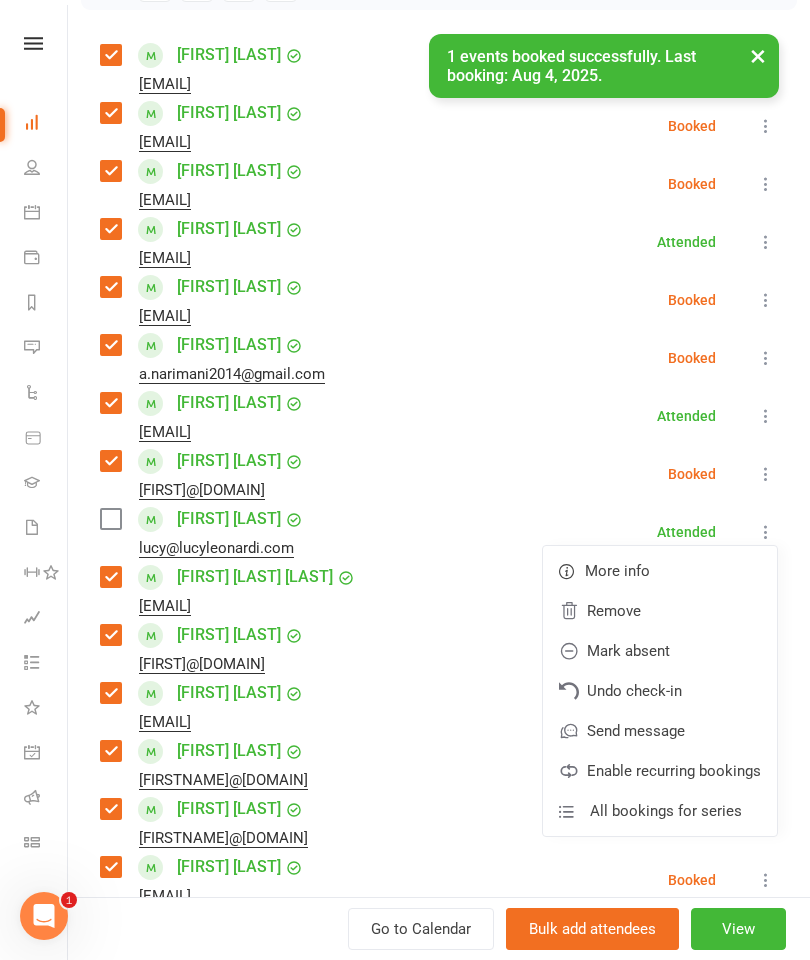 click on "Remove" at bounding box center (660, 611) 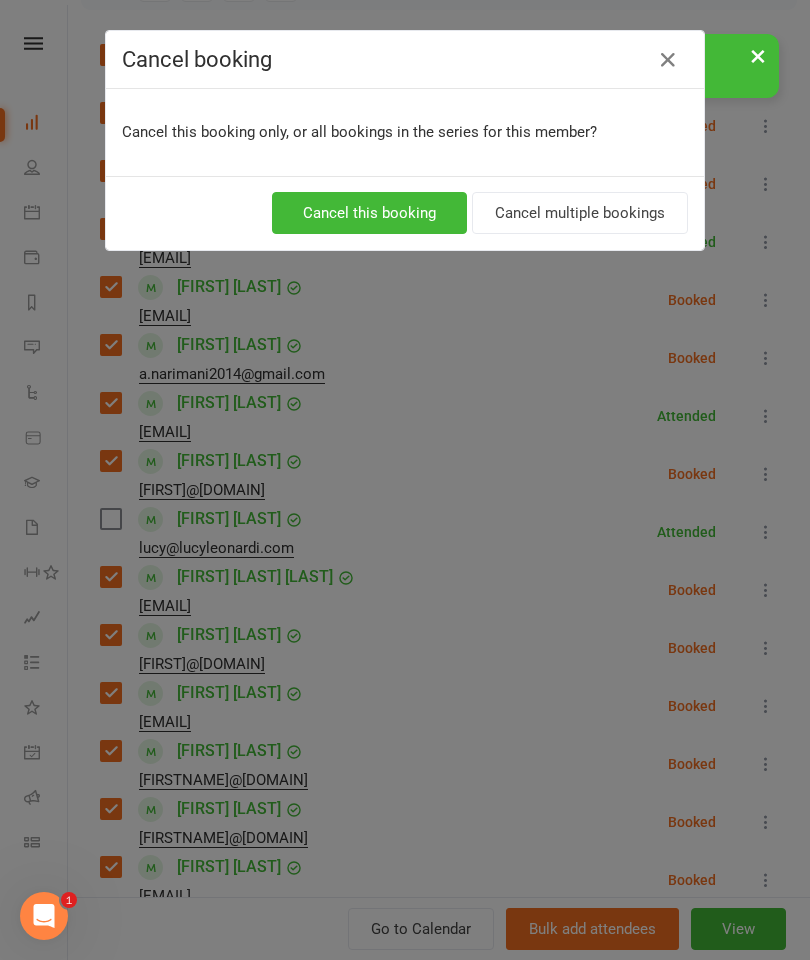 click on "Cancel this booking" at bounding box center (369, 213) 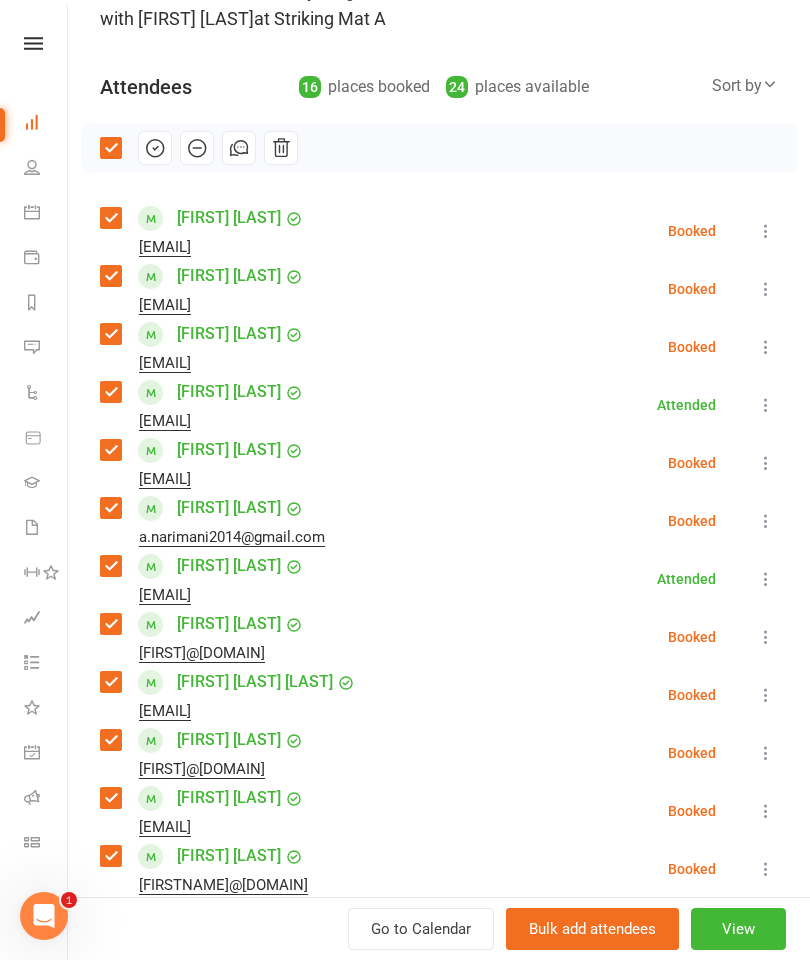 scroll, scrollTop: 80, scrollLeft: 0, axis: vertical 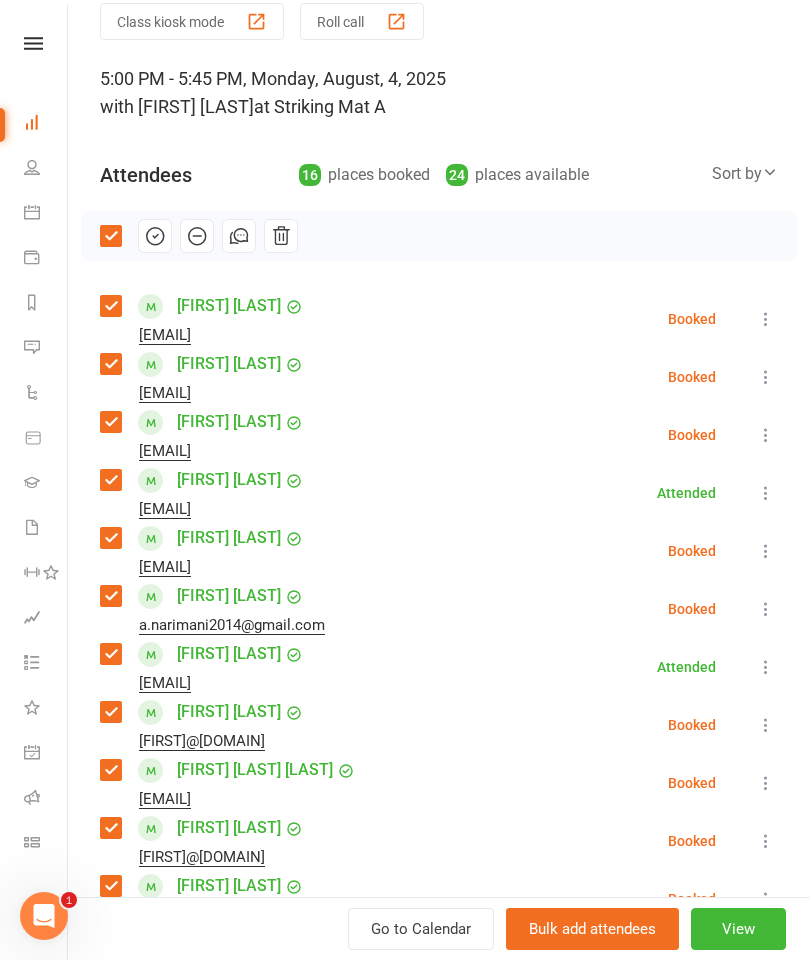 click 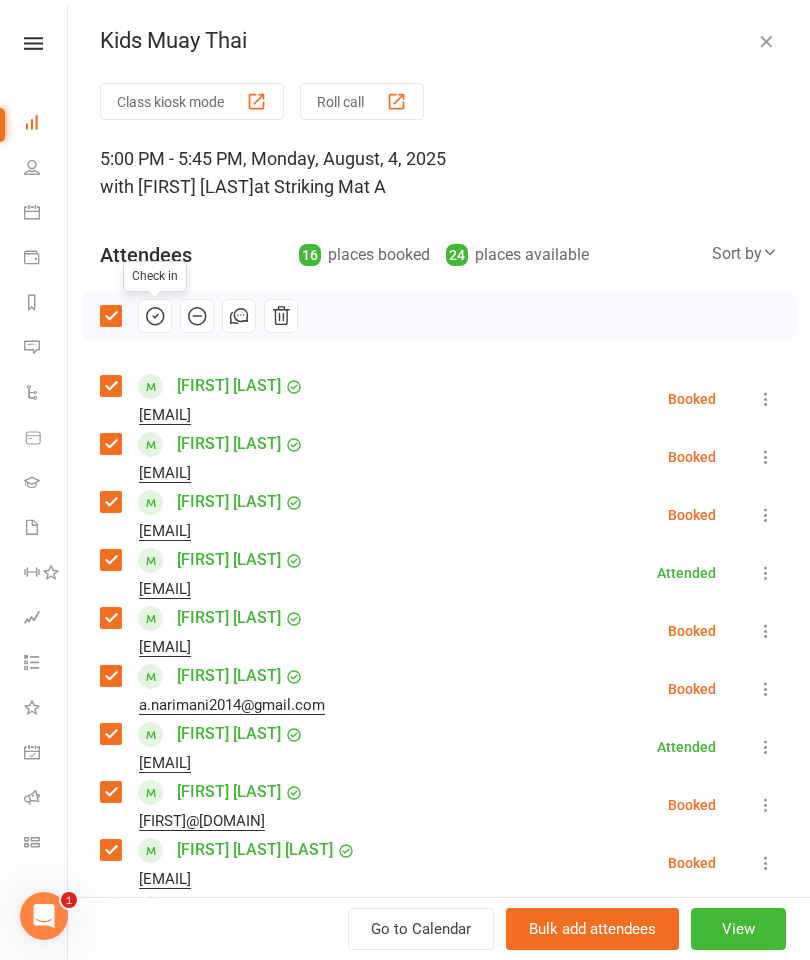 scroll, scrollTop: 0, scrollLeft: 0, axis: both 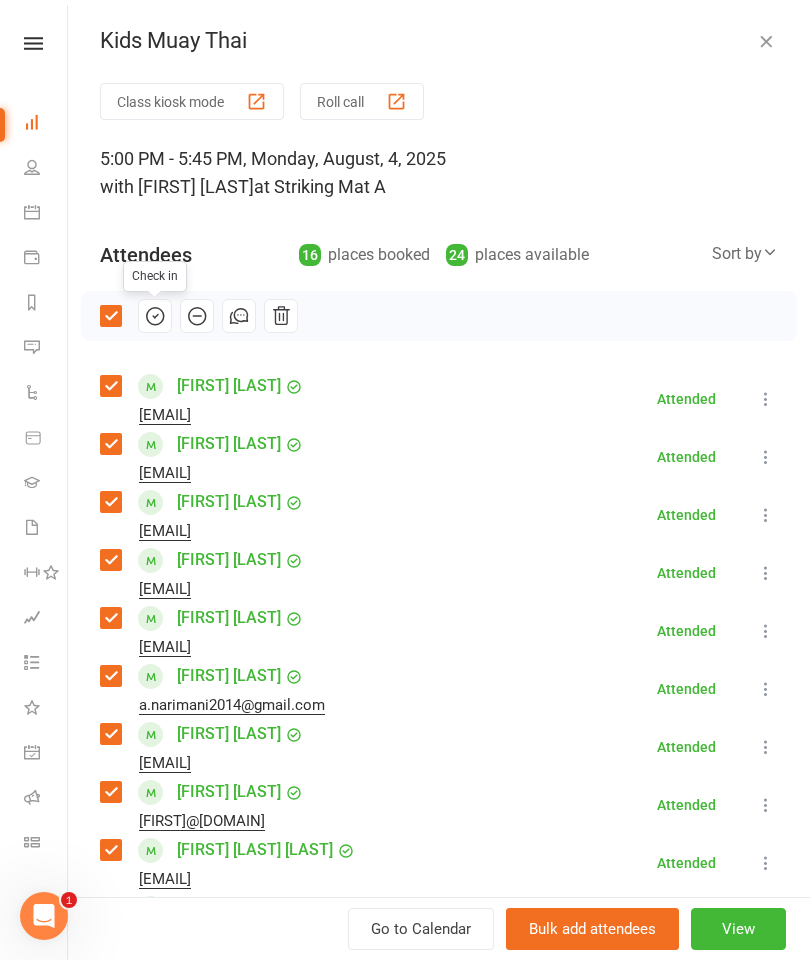 click on "Kids Muay Thai Class kiosk mode  Roll call  5:00 PM - 5:45 PM, Monday, August, 4, 2025 with [FIRST] [LAST]  at  Striking Mat A  Attendees  16  places booked 24  places available Sort by  Last name  First name  Booking created
Check in
[FIRST] [LAST]  [FIRSTNAME]@[DOMAIN] Attended More info  Remove  Mark absent  Undo check-in  Send message  Enable recurring bookings  All bookings for series    [FIRST] [LAST]  [FIRSTNAME]@[DOMAIN] Attended More info  Remove  Mark absent  Undo check-in  Send message  Enable recurring bookings  All bookings for series    [FIRST] [LAST]  [FIRSTNAME]@[DOMAIN] Attended More info  Remove  Mark absent  Undo check-in  Send message  Enable recurring bookings  All bookings for series    [FIRST] [LAST]  [FIRSTNAME]@[DOMAIN] Attended More info  Remove  Mark absent  Undo check-in  Send message  Enable recurring bookings  All bookings for series    [FIRST] [LAST]  [FIRSTNAME]@[DOMAIN] Attended More info  Remove  Mark absent  Undo check-in  Send message    [FIRST] [LAST]" at bounding box center (439, 480) 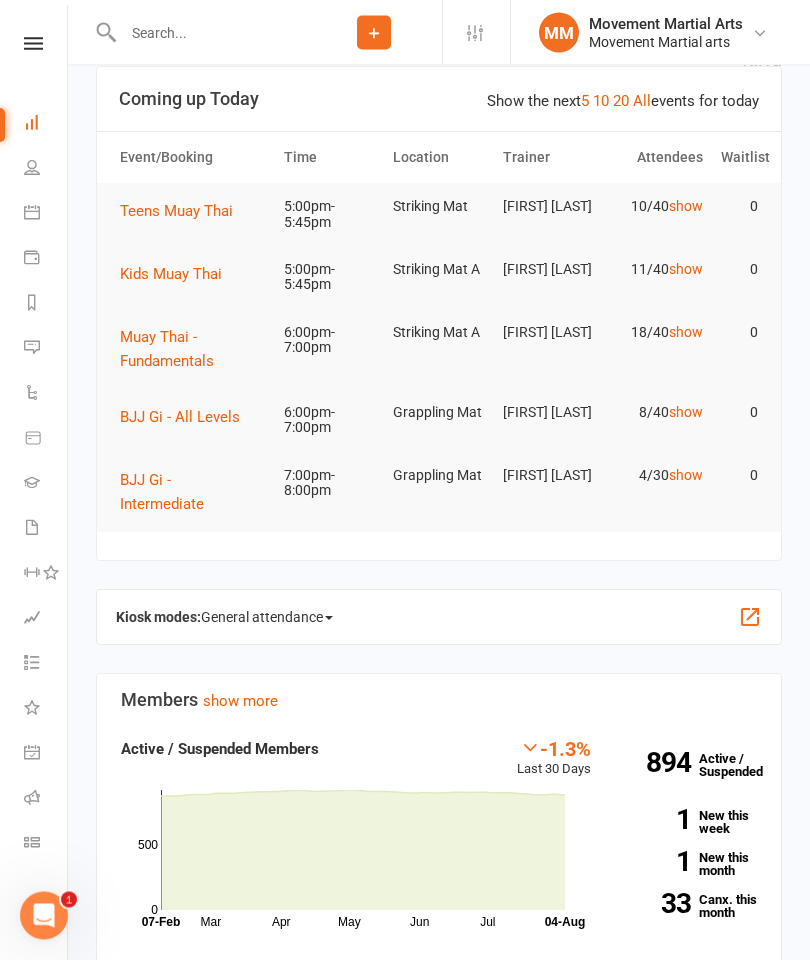 scroll, scrollTop: 16, scrollLeft: 0, axis: vertical 